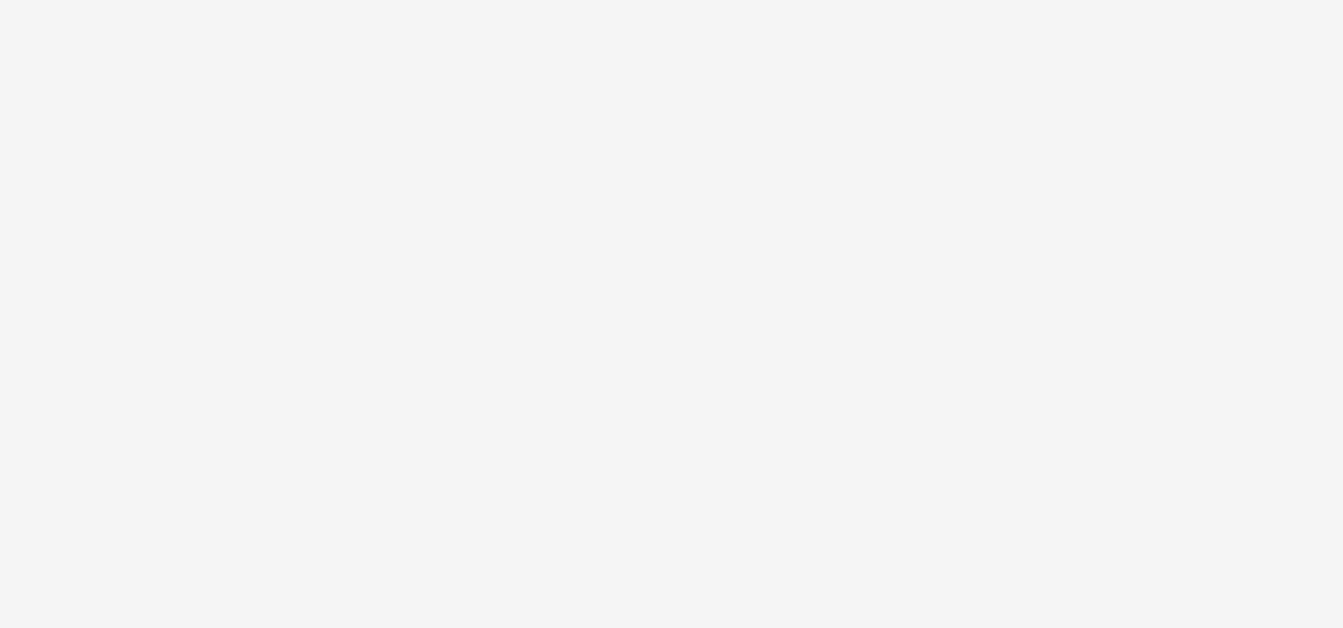 scroll, scrollTop: 0, scrollLeft: 0, axis: both 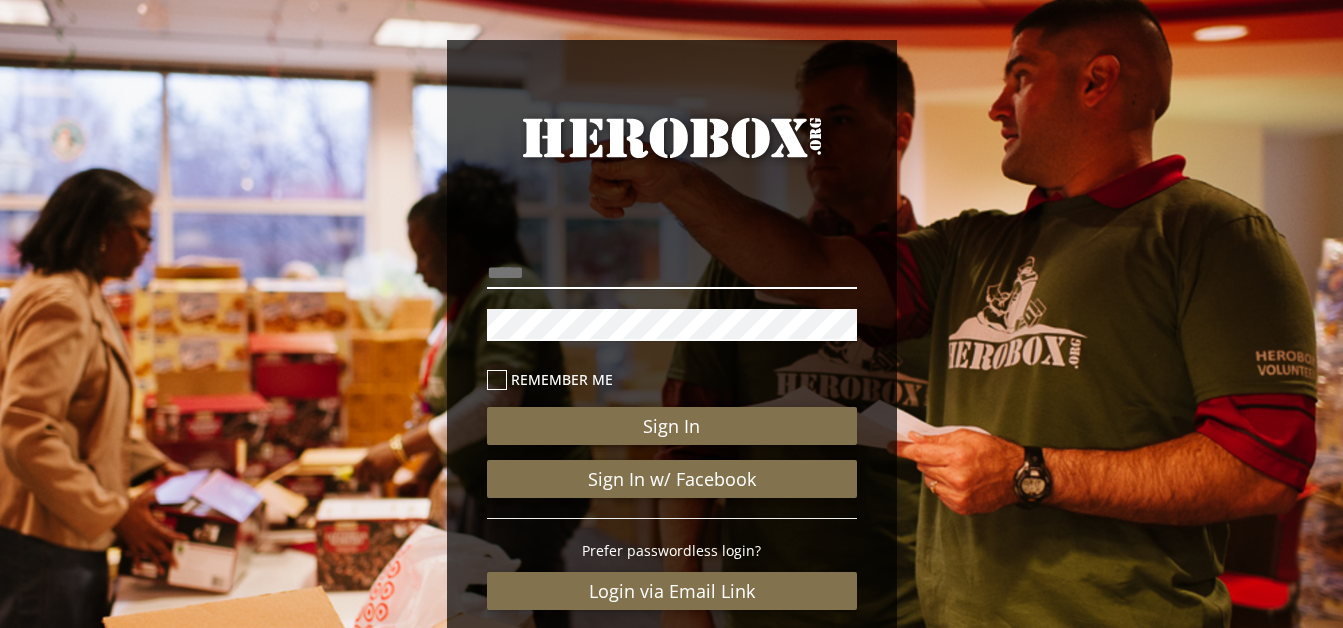 click at bounding box center [672, 273] 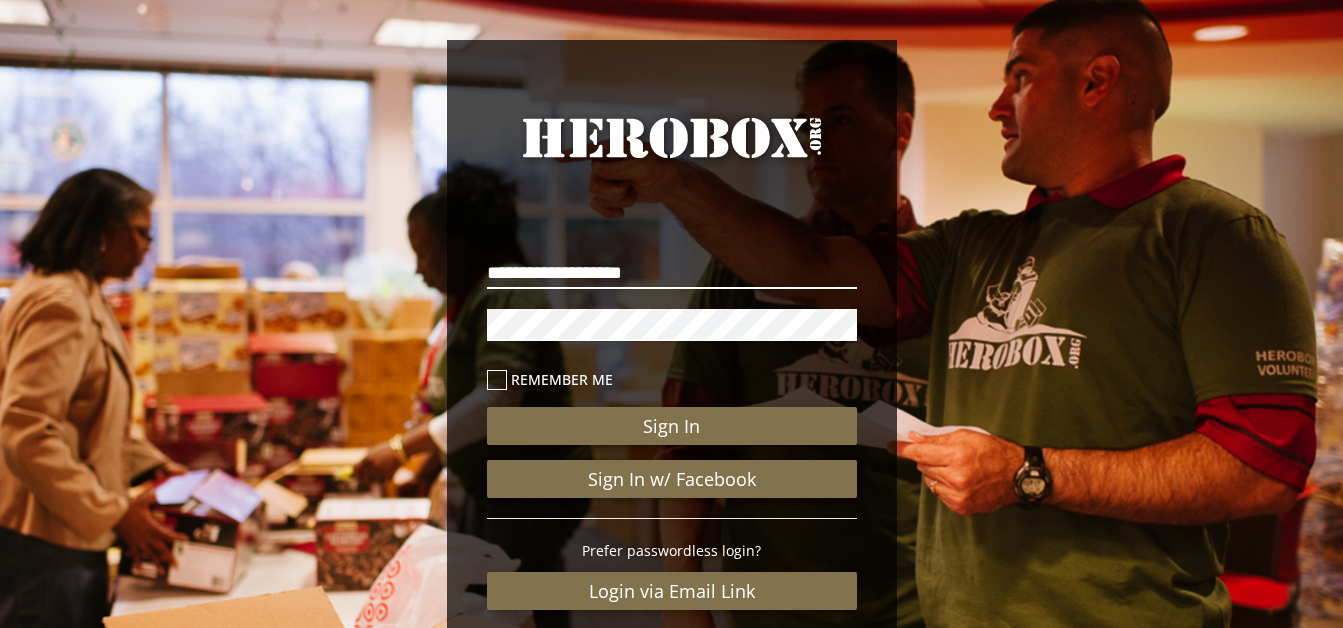 type on "**********" 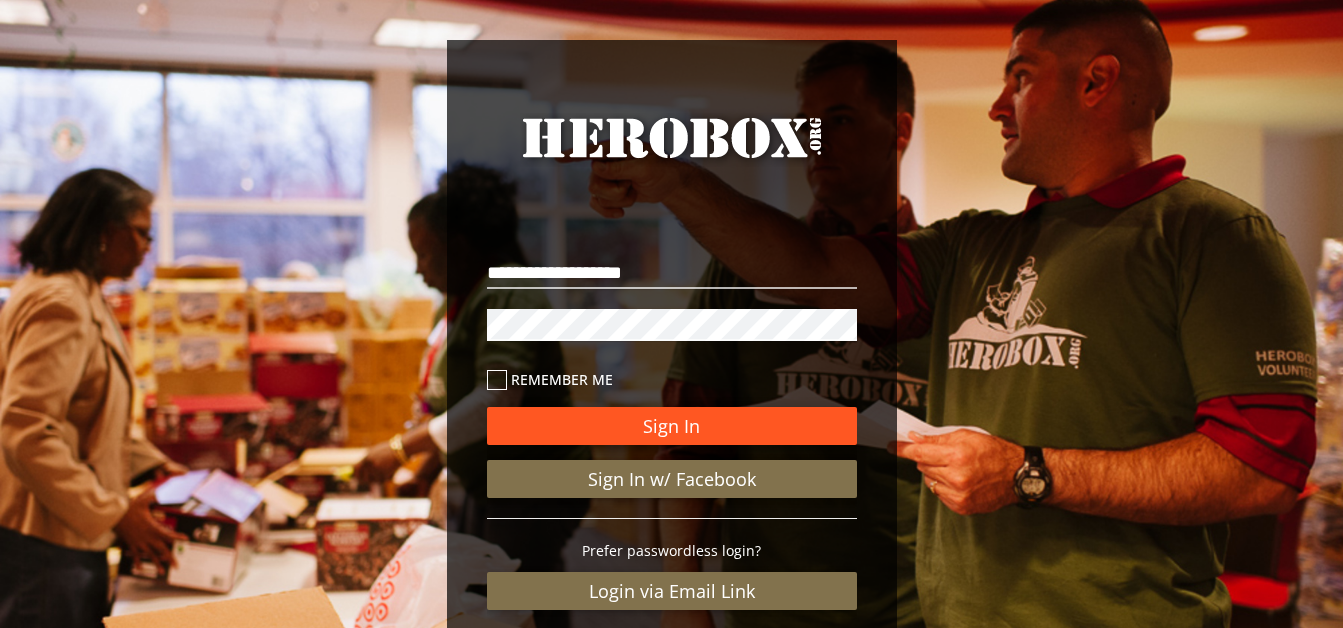 click on "Sign In" at bounding box center (672, 426) 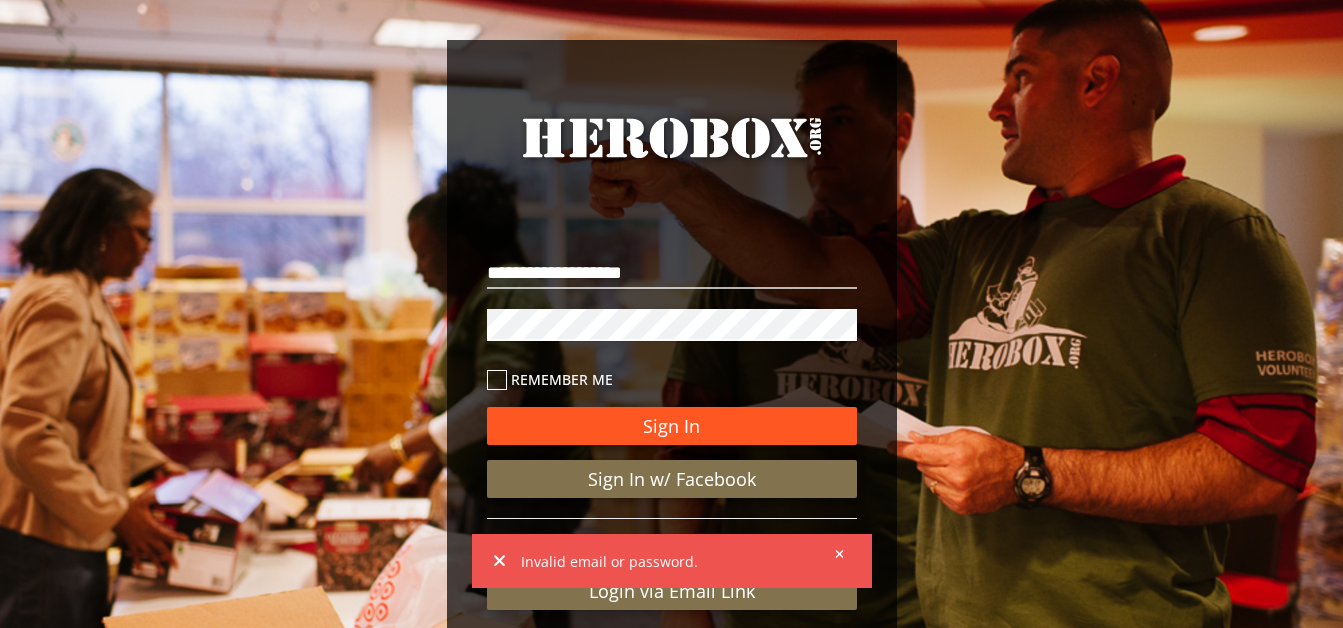 click on "Sign In" at bounding box center (672, 426) 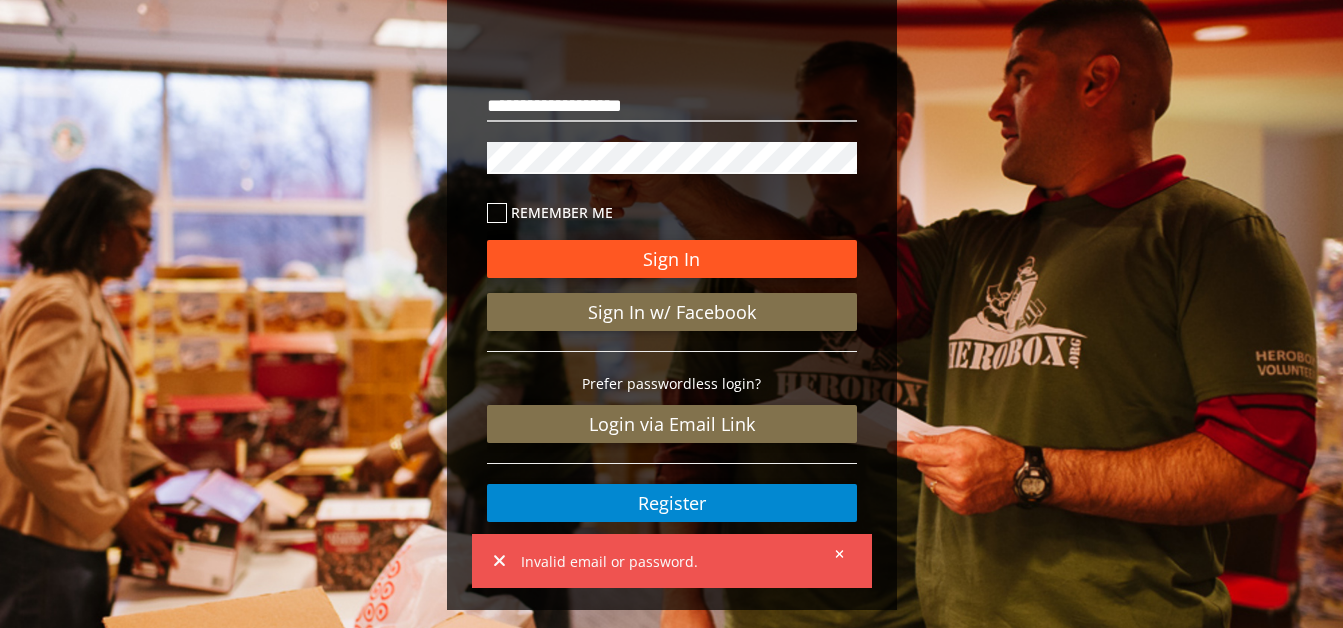 scroll, scrollTop: 199, scrollLeft: 0, axis: vertical 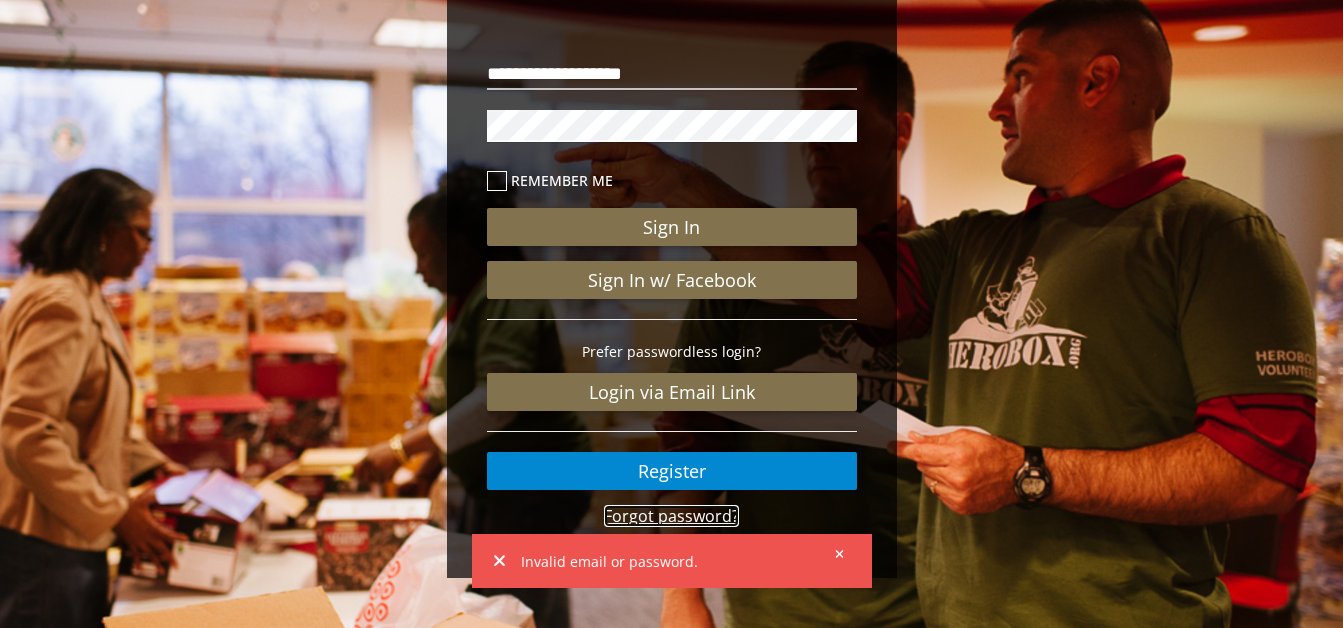 click on "Forgot password?" at bounding box center (671, 516) 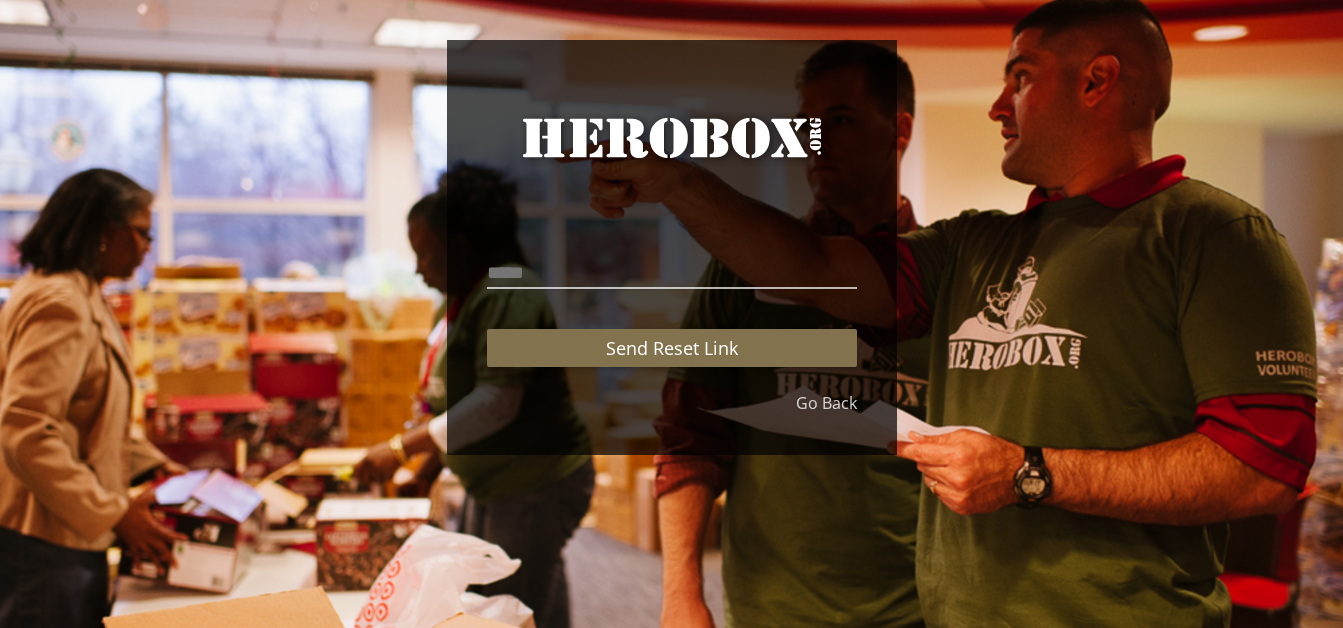 scroll, scrollTop: 0, scrollLeft: 0, axis: both 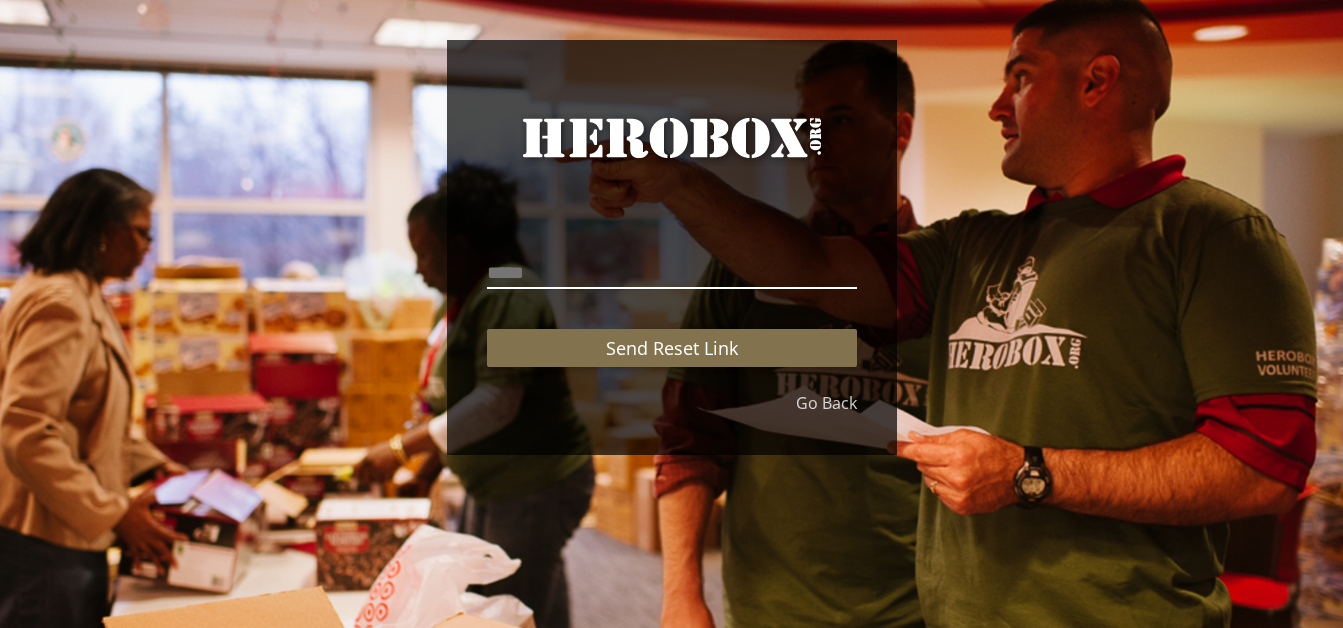 click at bounding box center [672, 273] 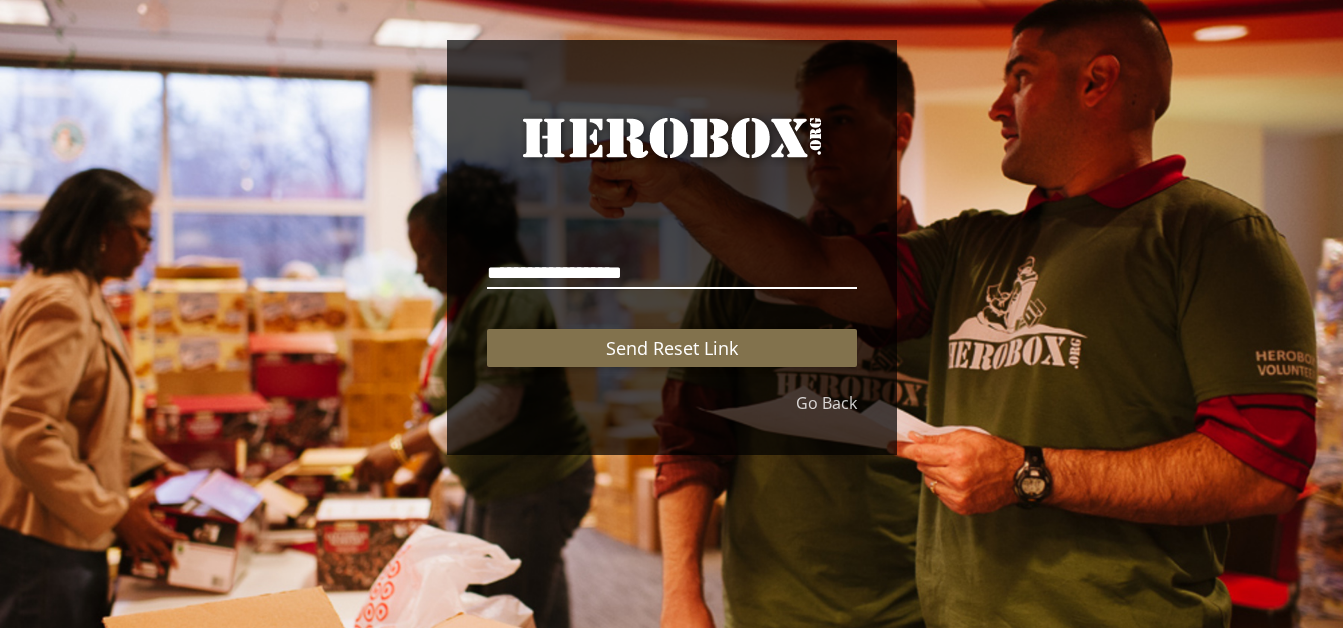 click on "Send Reset Link" at bounding box center [672, 348] 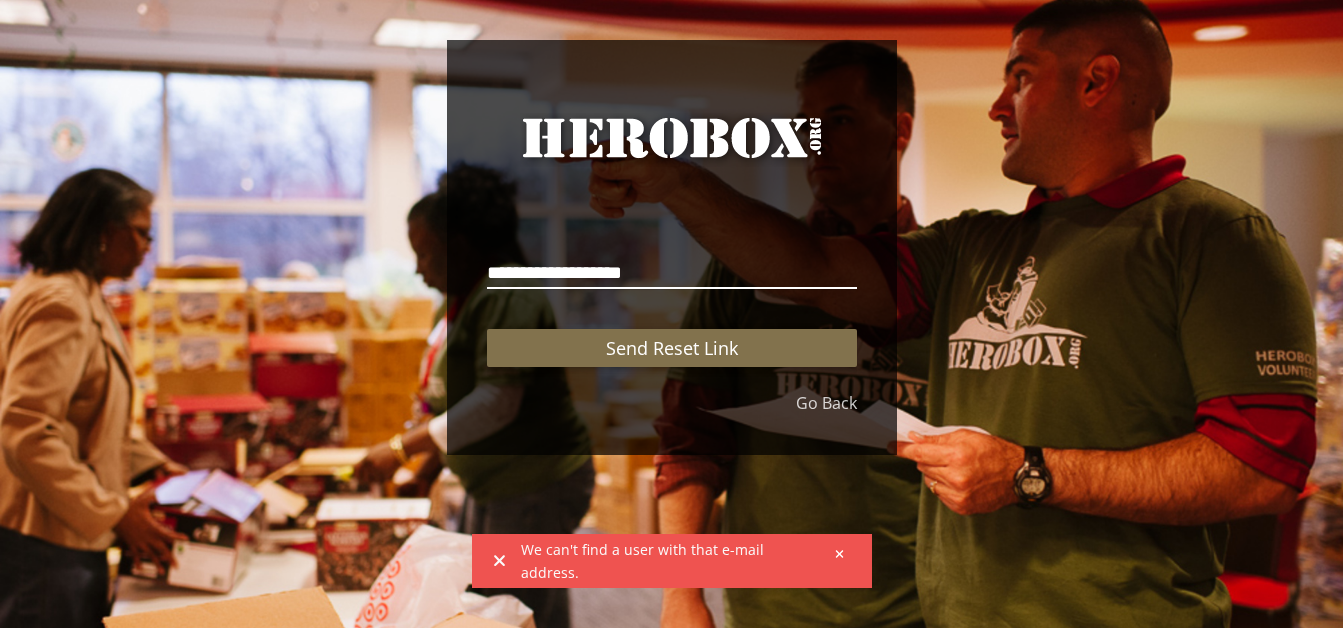 click on "**********" at bounding box center (672, 273) 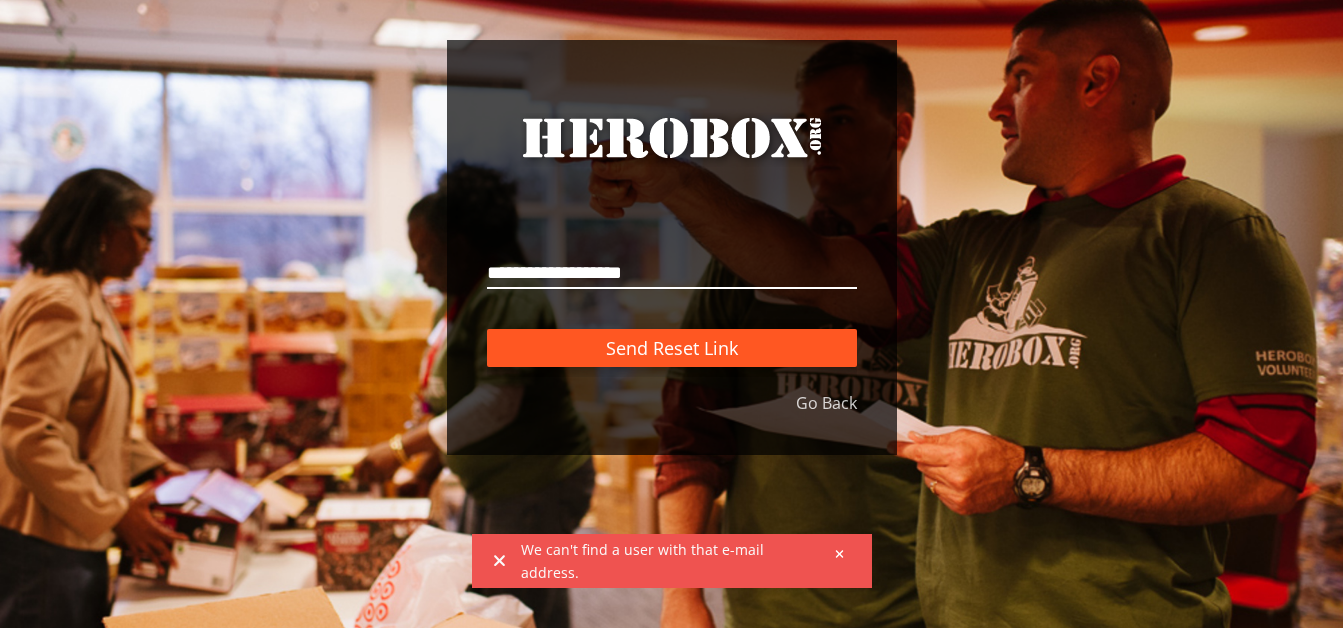 type on "**********" 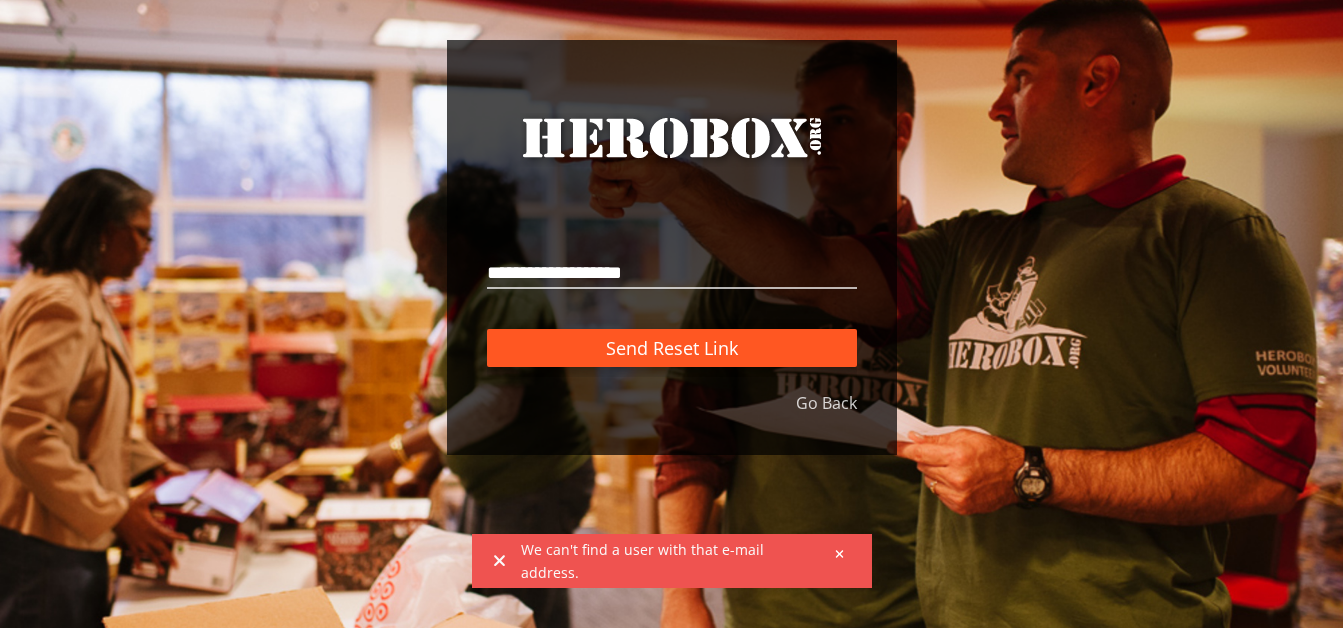 click on "Send Reset Link" at bounding box center [672, 348] 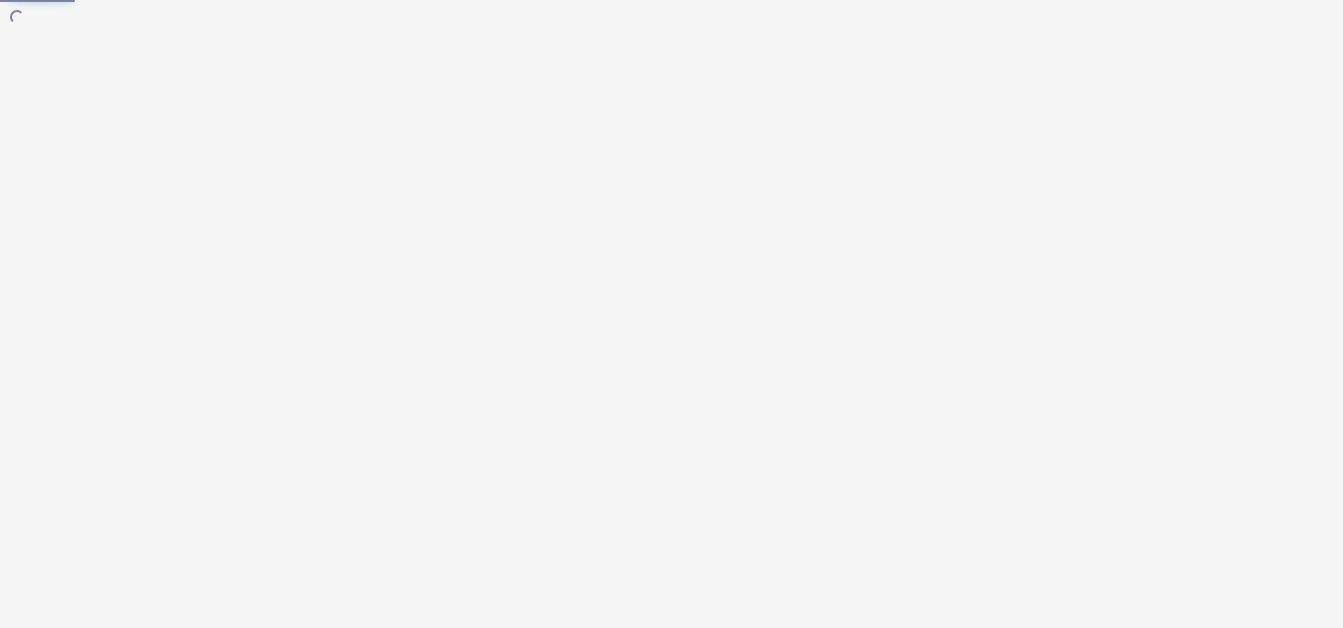 scroll, scrollTop: 0, scrollLeft: 0, axis: both 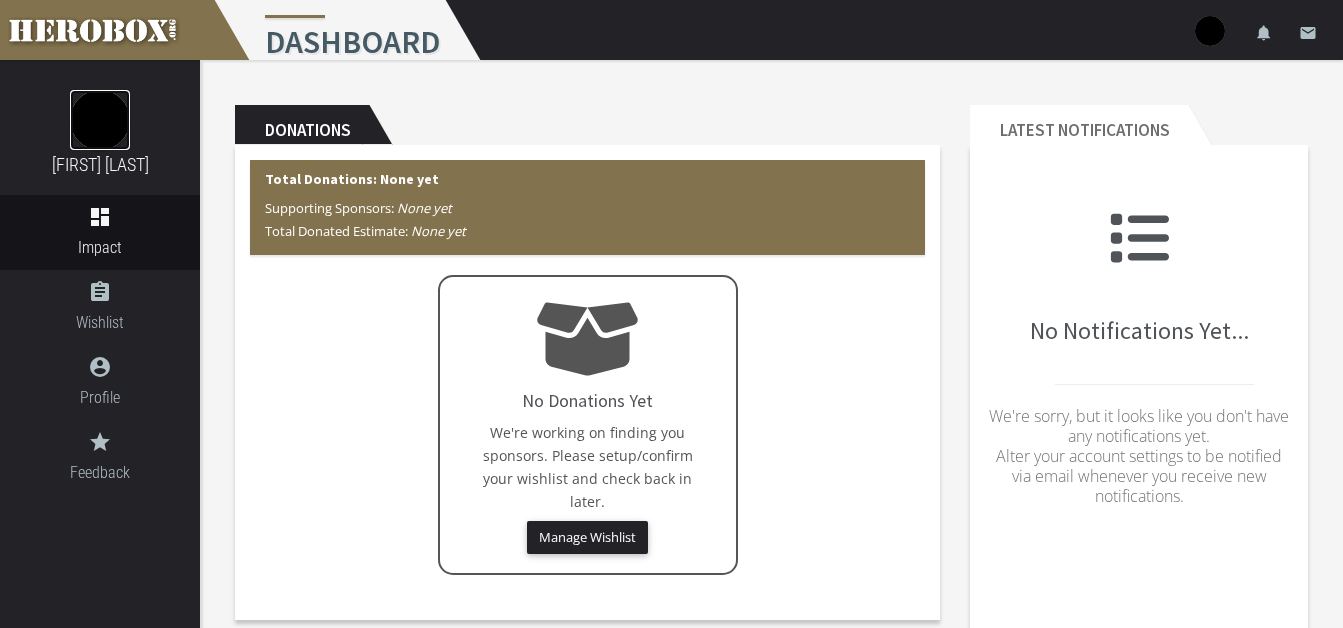 click at bounding box center [100, 120] 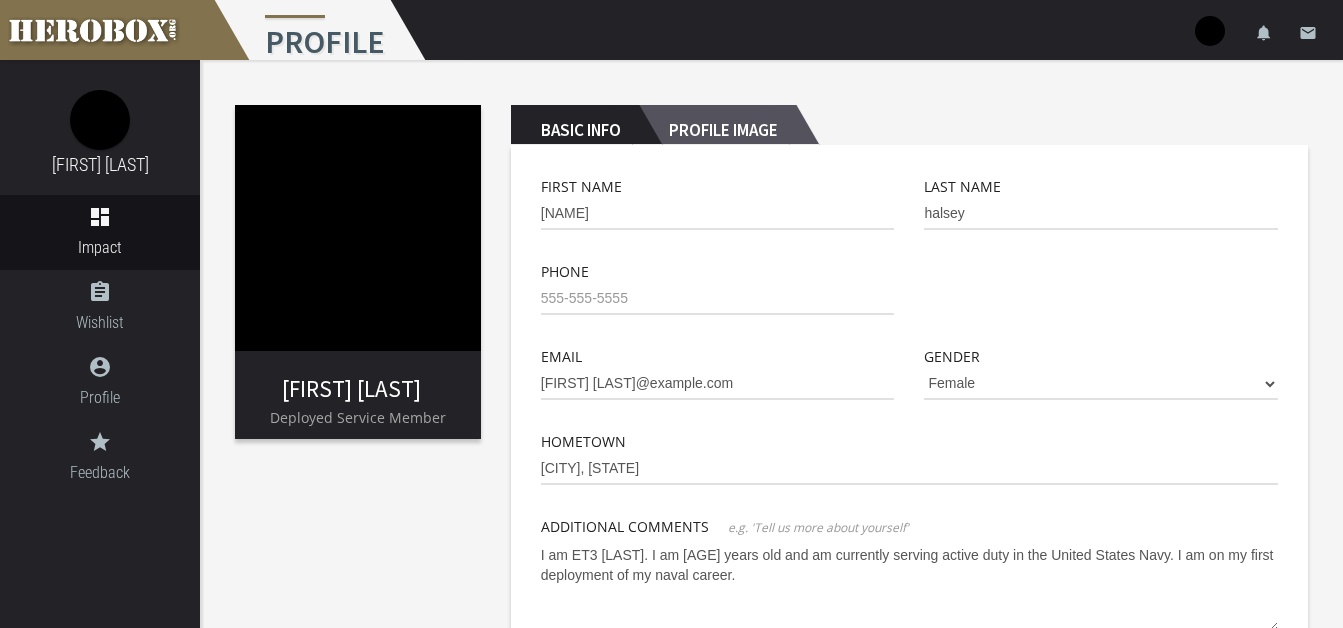 click on "Profile Image" at bounding box center (717, 125) 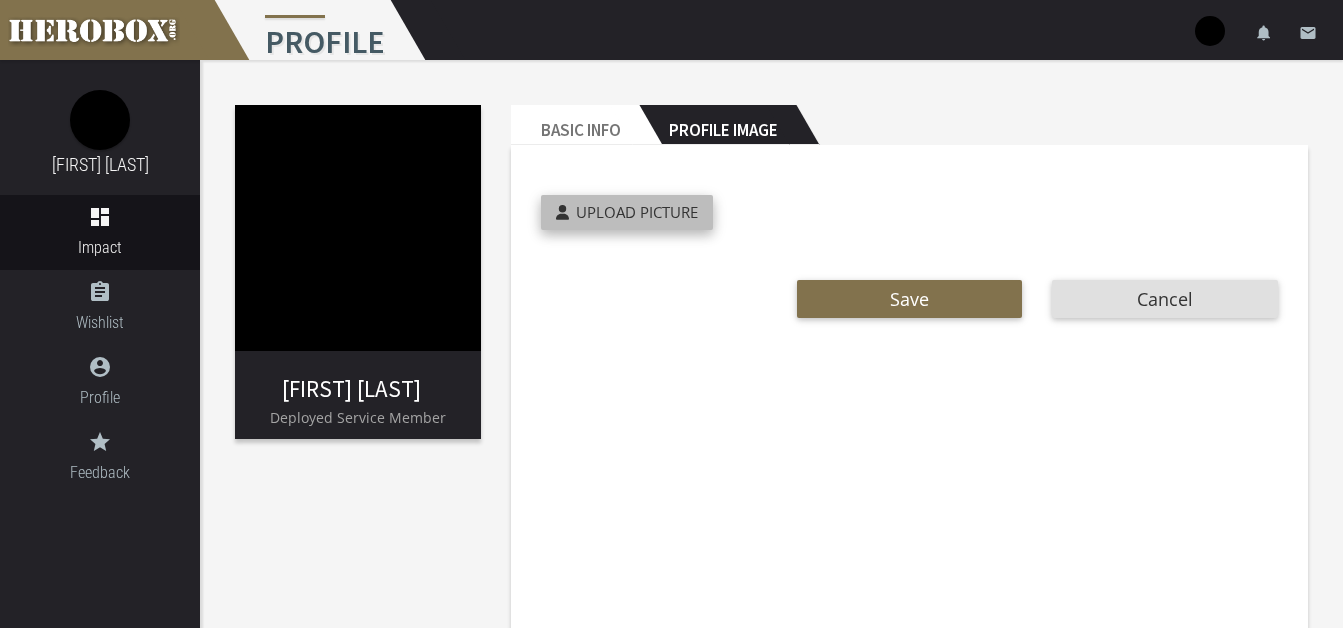 click on "Upload Picture" at bounding box center (637, 212) 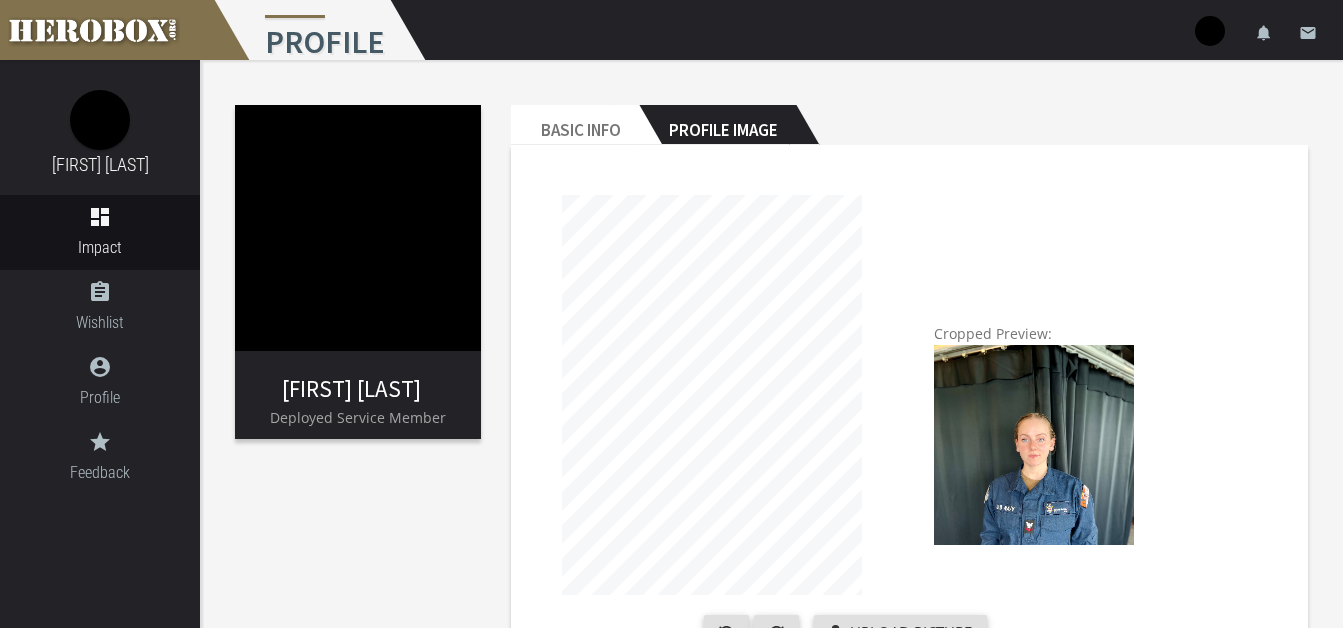 click at bounding box center [712, 395] 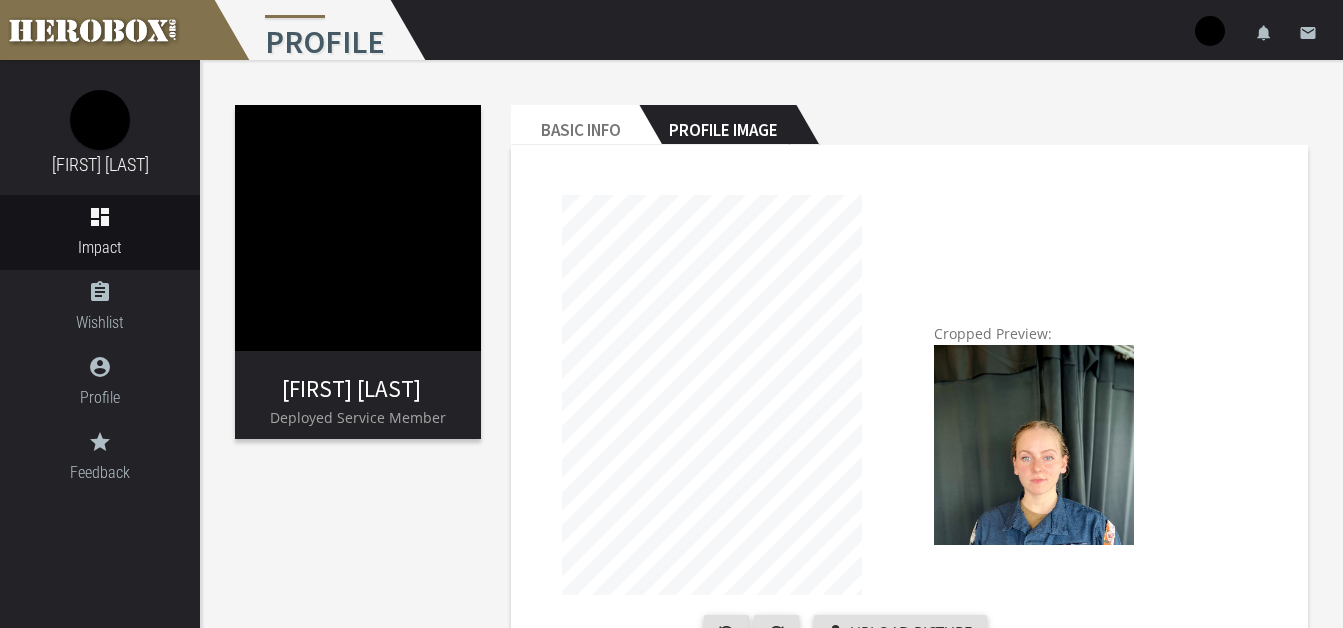 scroll, scrollTop: 167, scrollLeft: 0, axis: vertical 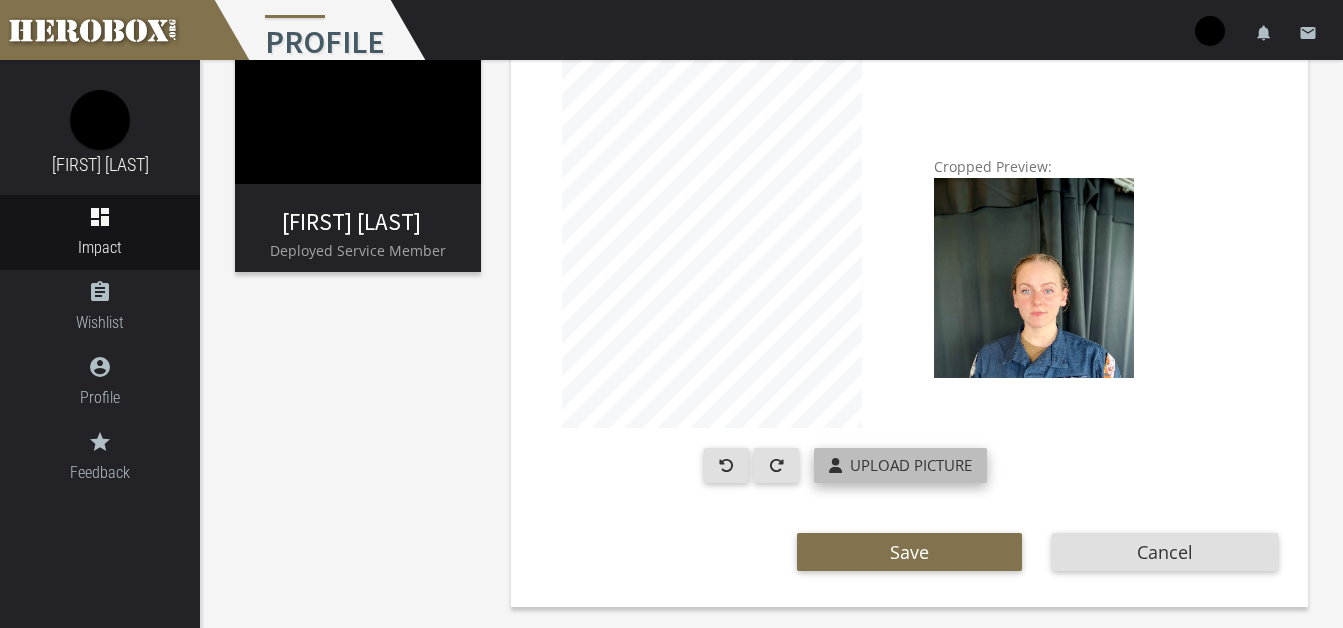 click on "Upload Picture" at bounding box center (911, 465) 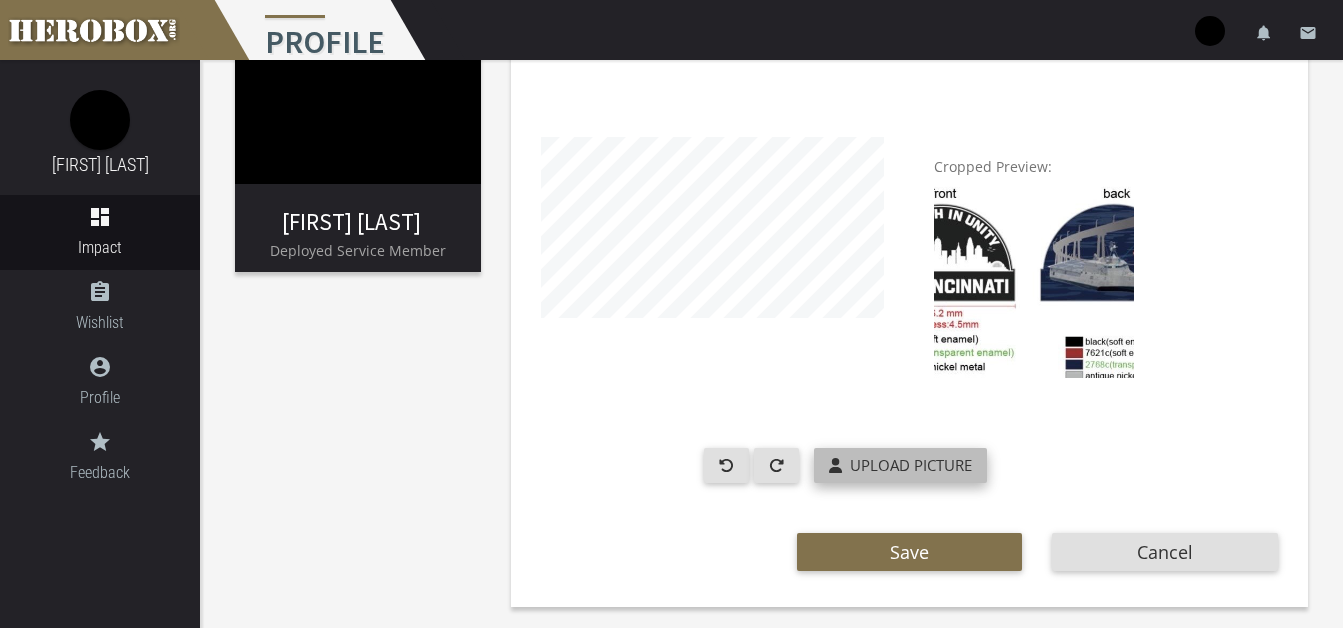 click on "Upload Picture" at bounding box center (911, 465) 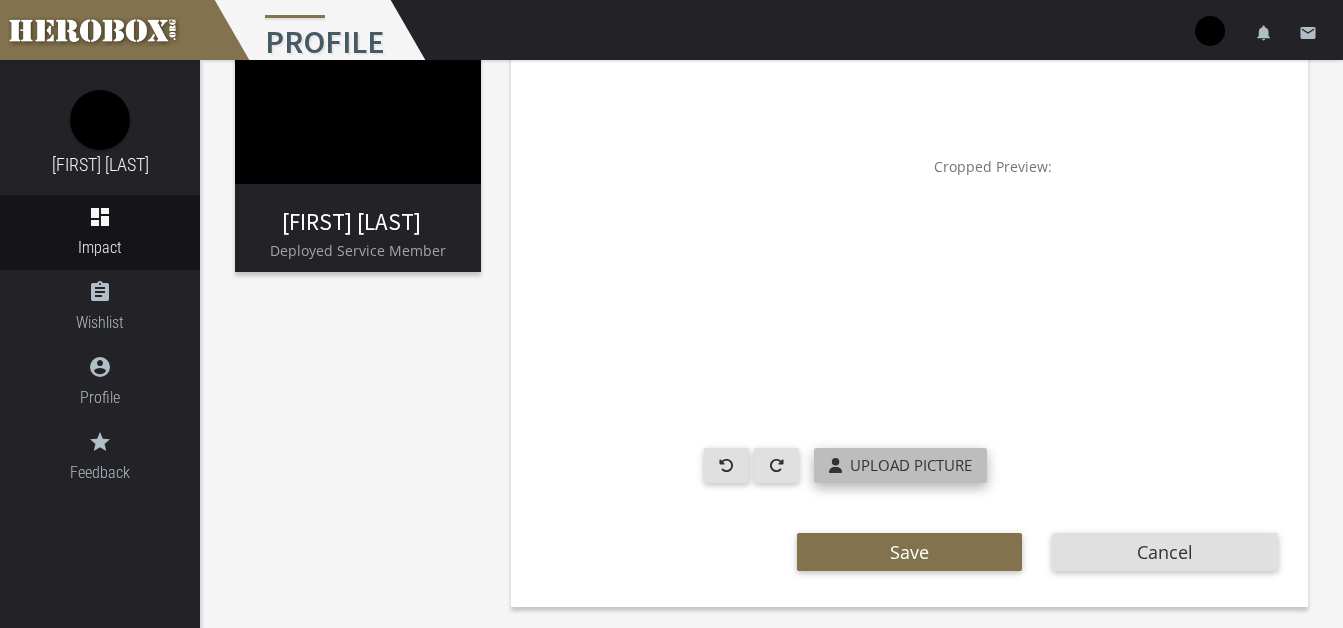 click on "Upload Picture" at bounding box center [900, 465] 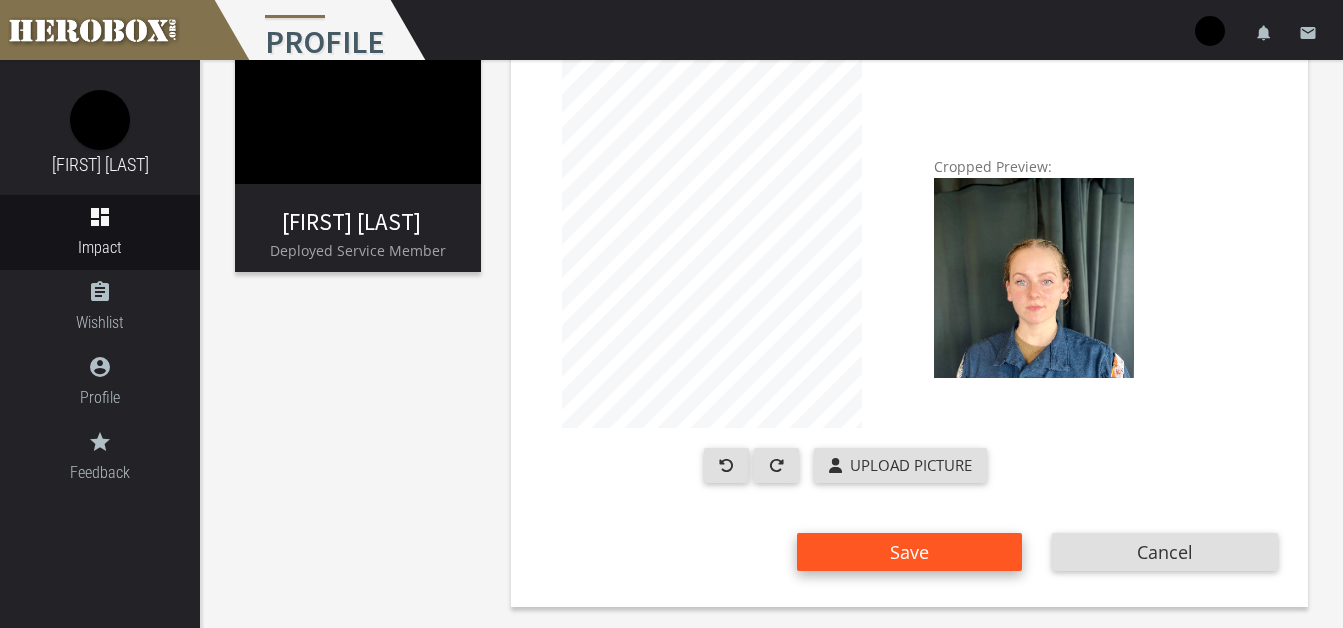 click on "Save" at bounding box center [910, 552] 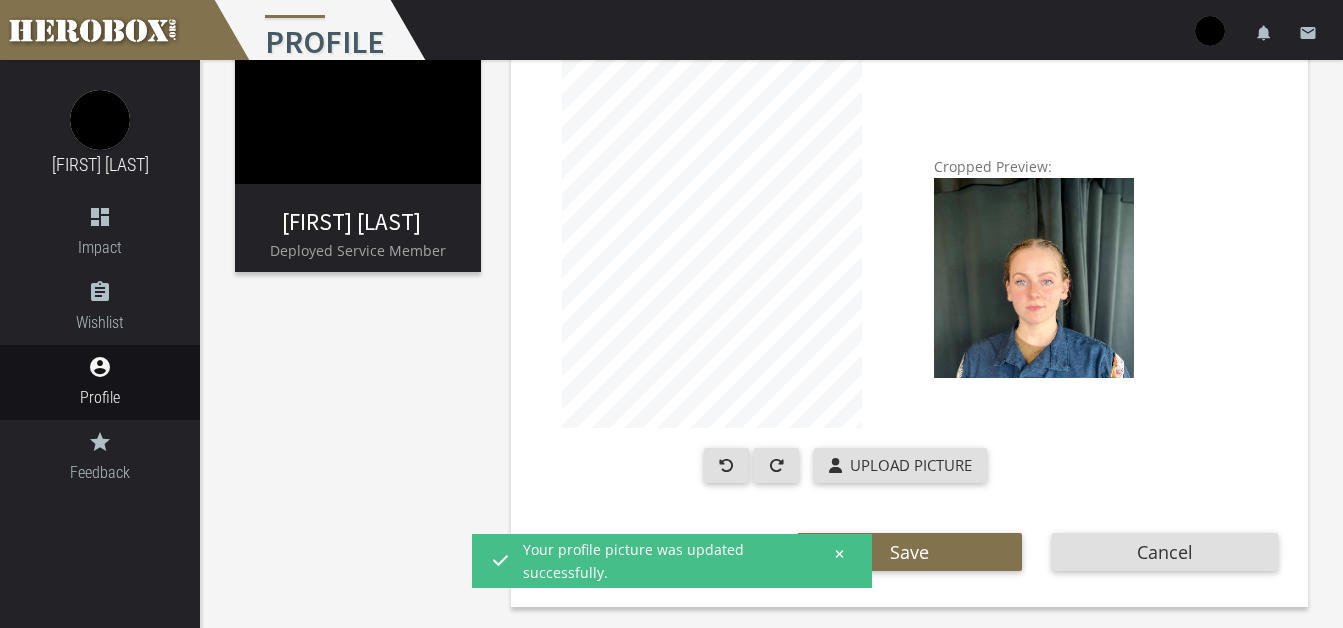 click on "[FIRST] [LAST]
Deployed Service Member
Basic Info
Profile Image
Cropped Preview:
Upload Picture
Save
Cancel" at bounding box center (771, 257) 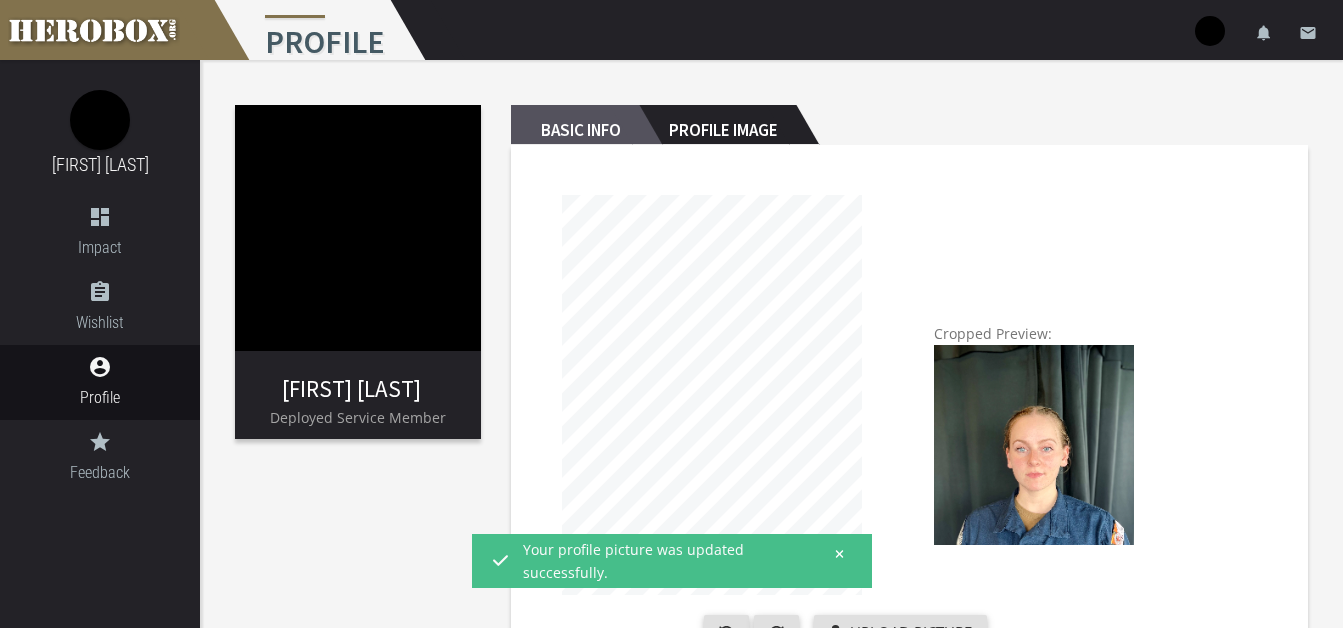 click on "Basic Info" at bounding box center (575, 125) 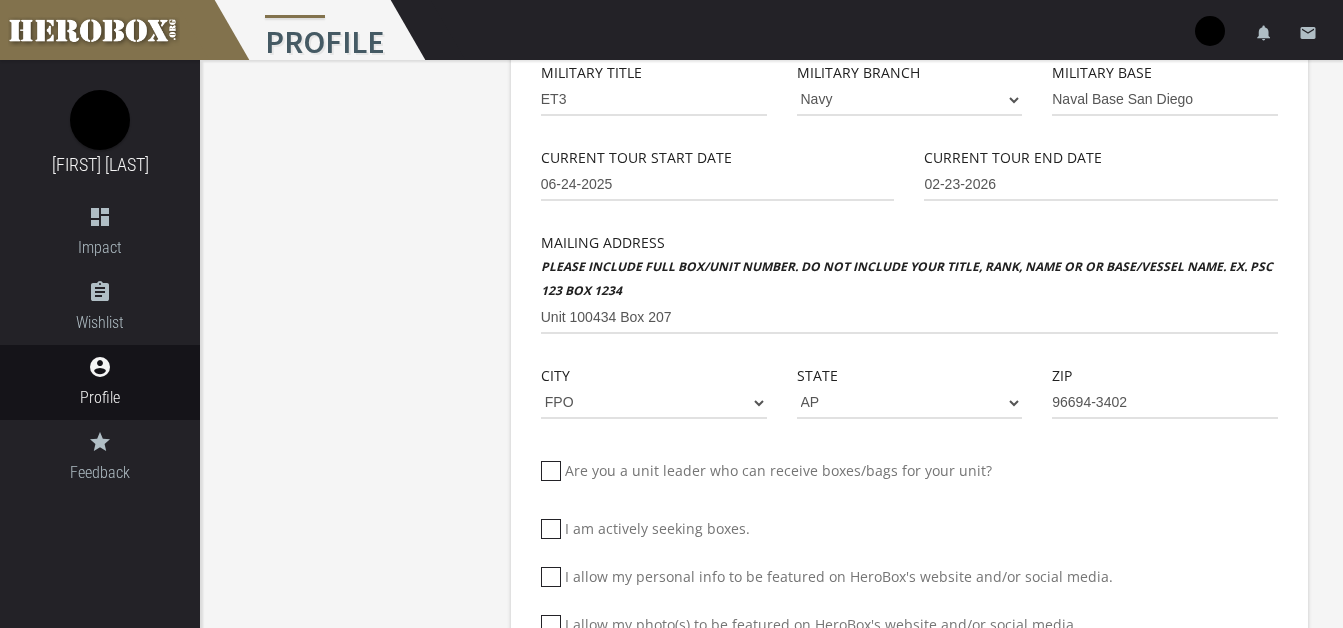 scroll, scrollTop: 603, scrollLeft: 0, axis: vertical 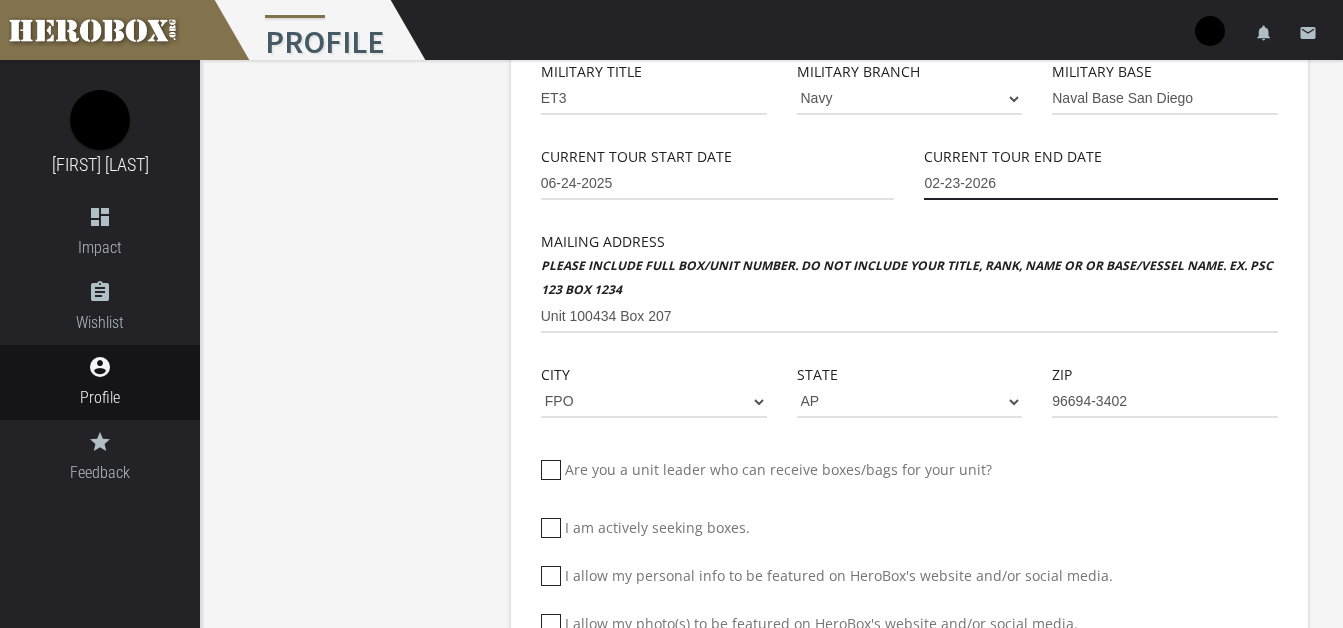 click on "02-23-2026" at bounding box center (1101, 184) 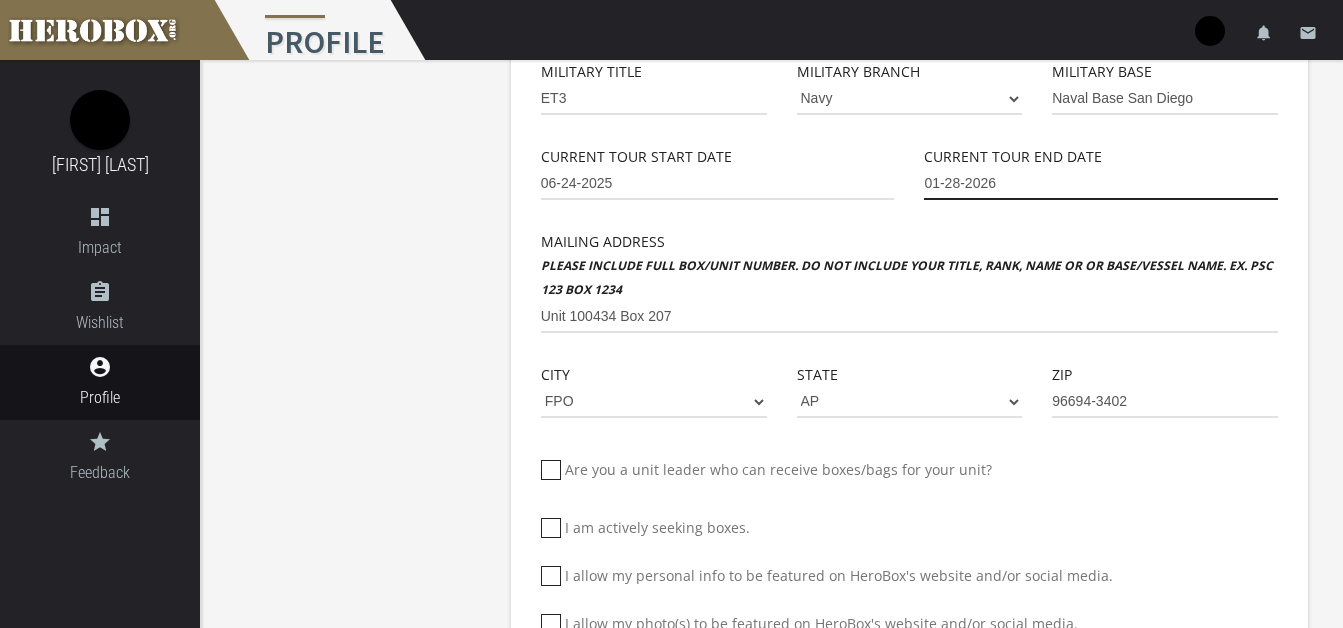 type on "01-28-2026" 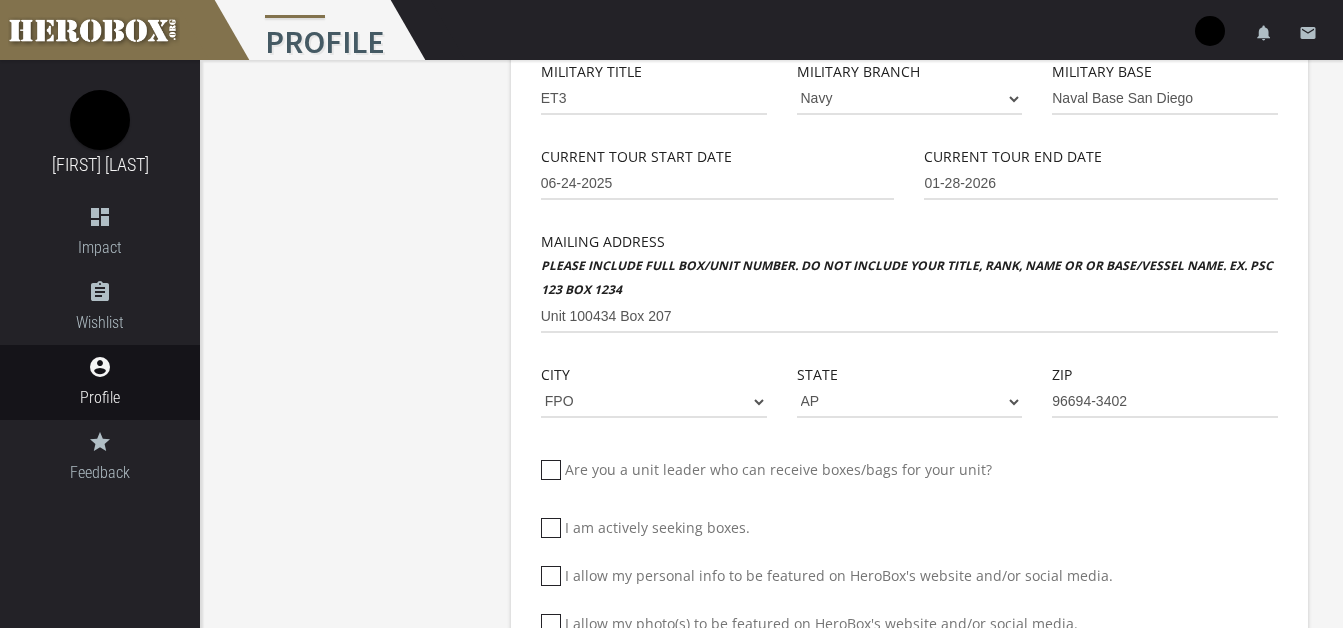 click on "Current Tour End Date
[MM]-[DD]-[YYYY]" at bounding box center (1101, 187) 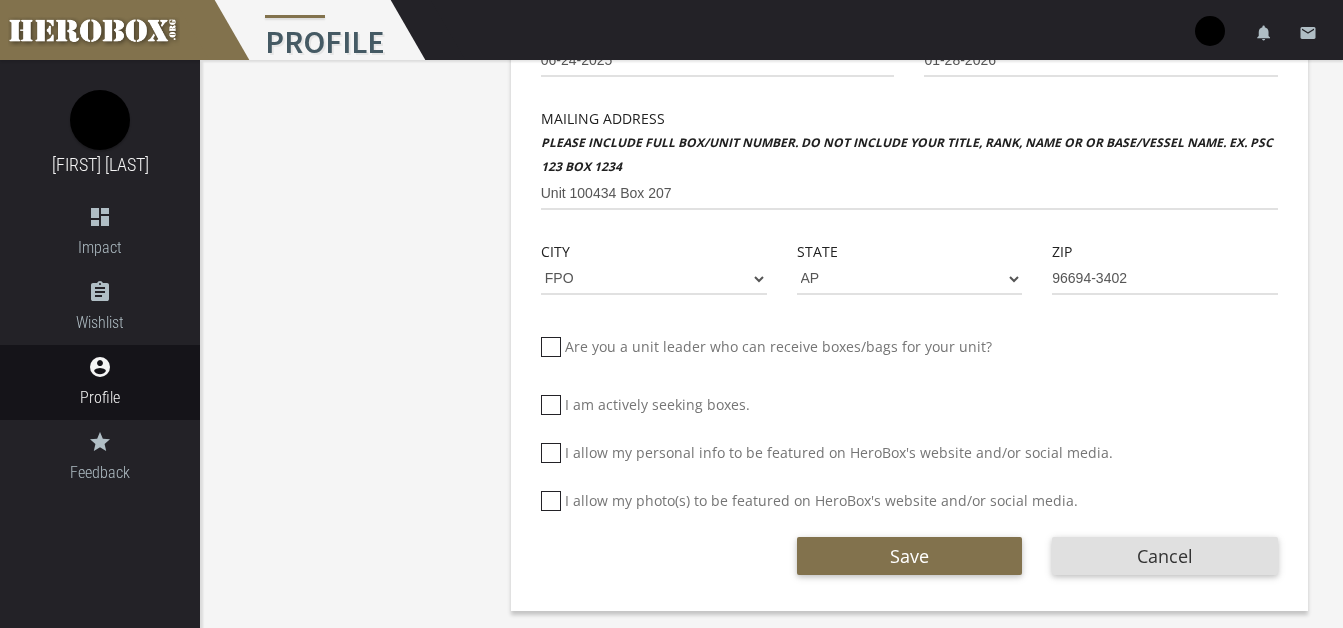 scroll, scrollTop: 730, scrollLeft: 0, axis: vertical 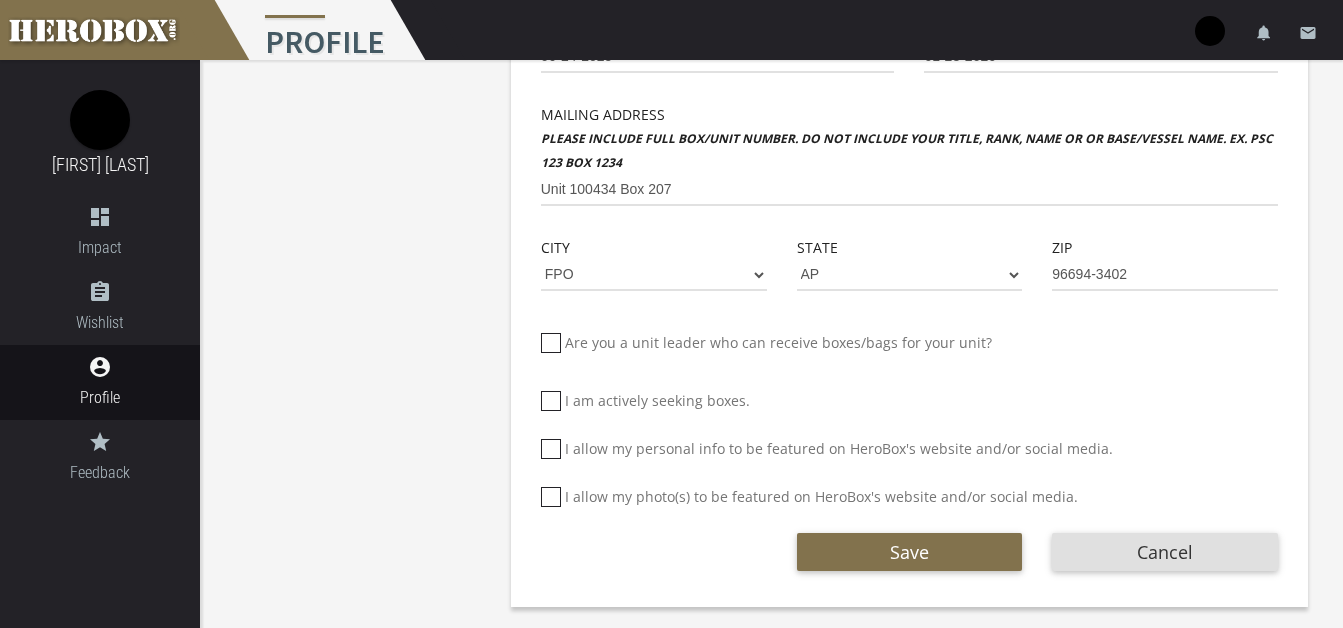 click at bounding box center (551, 343) 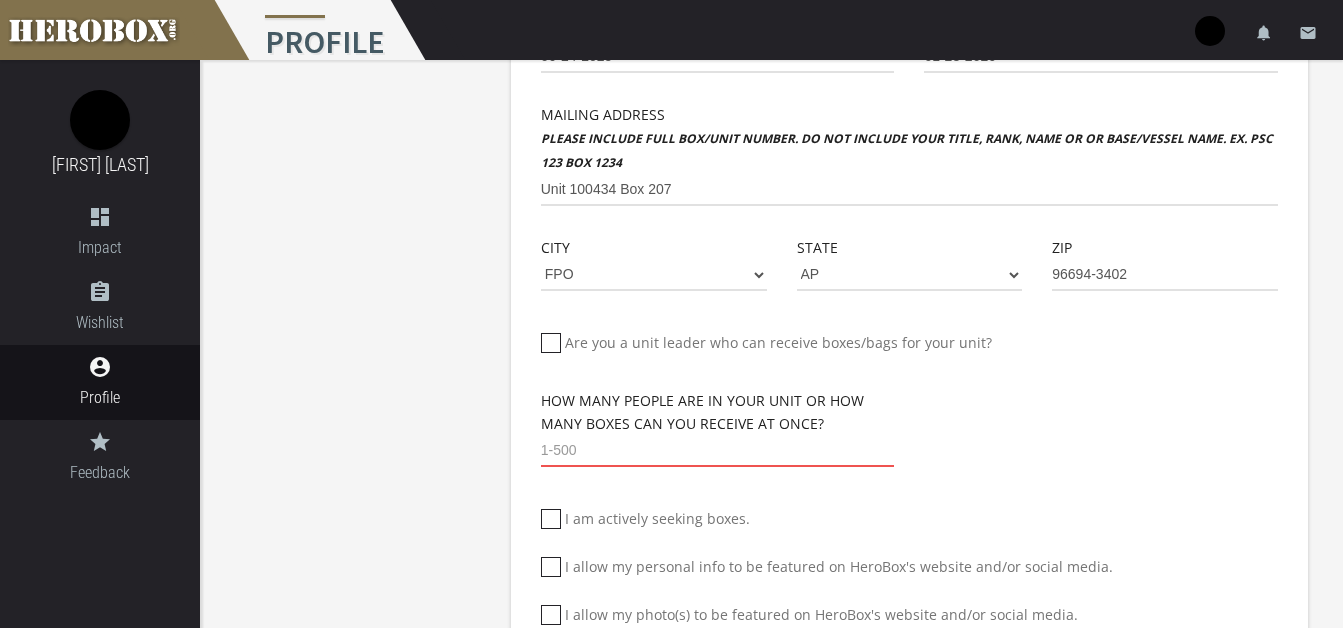 click at bounding box center [718, 451] 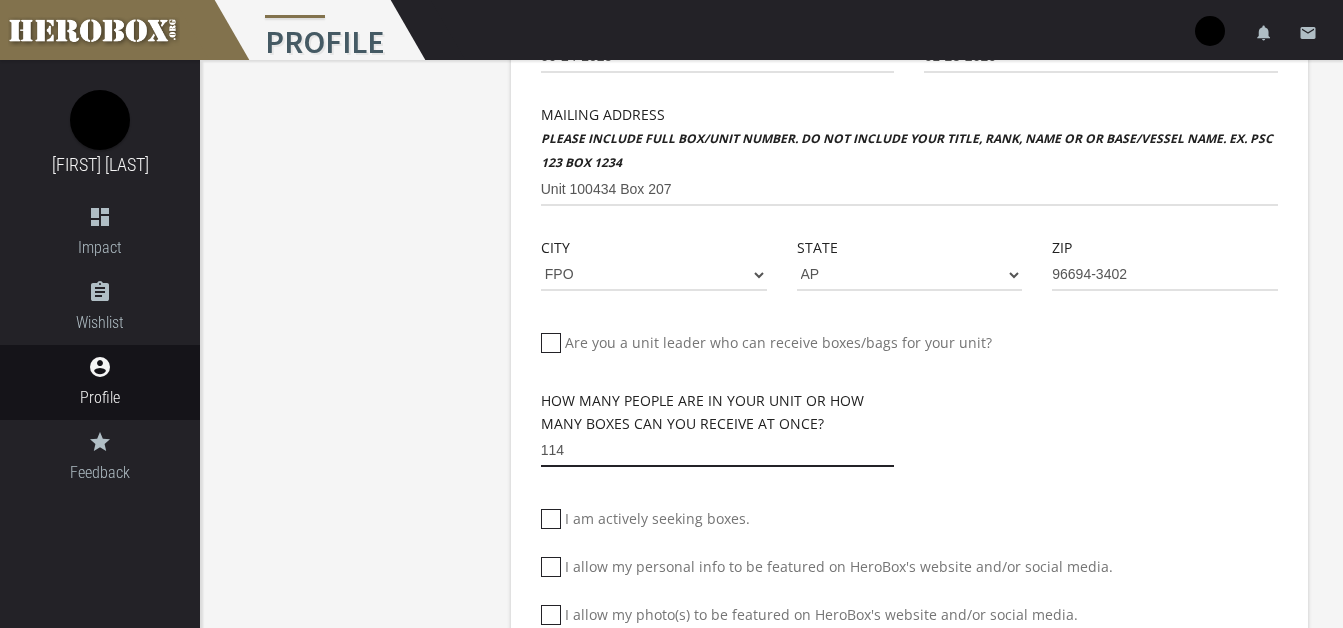 scroll, scrollTop: 848, scrollLeft: 0, axis: vertical 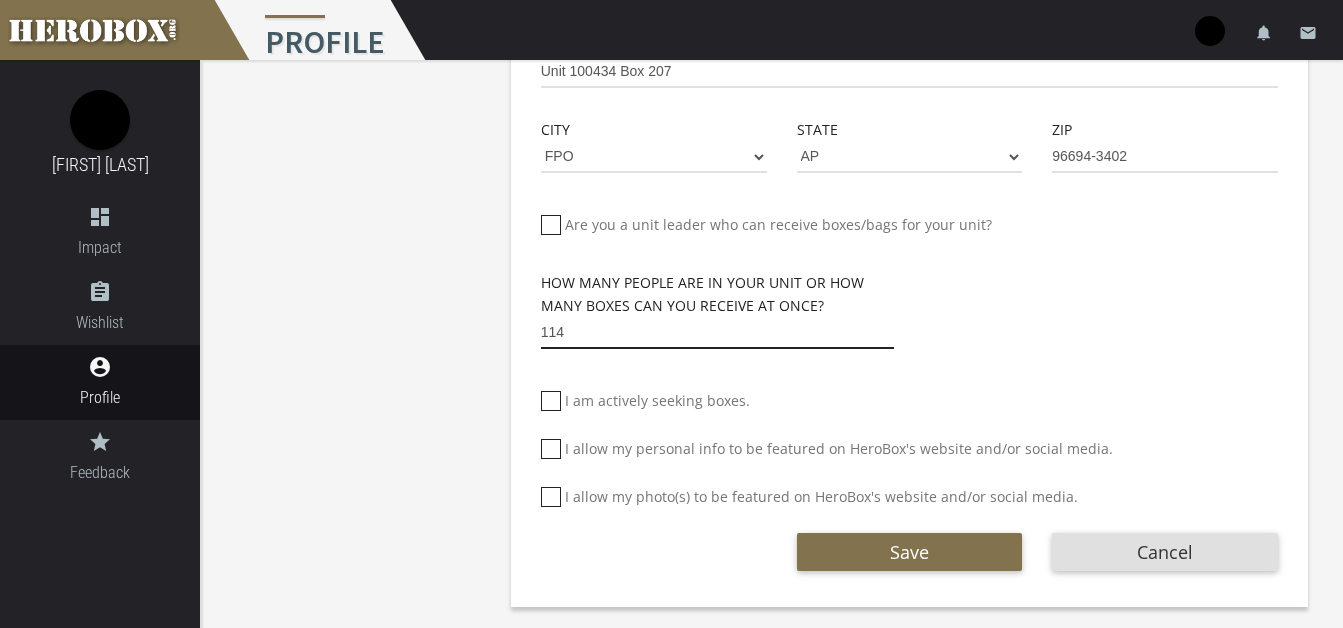 type on "114" 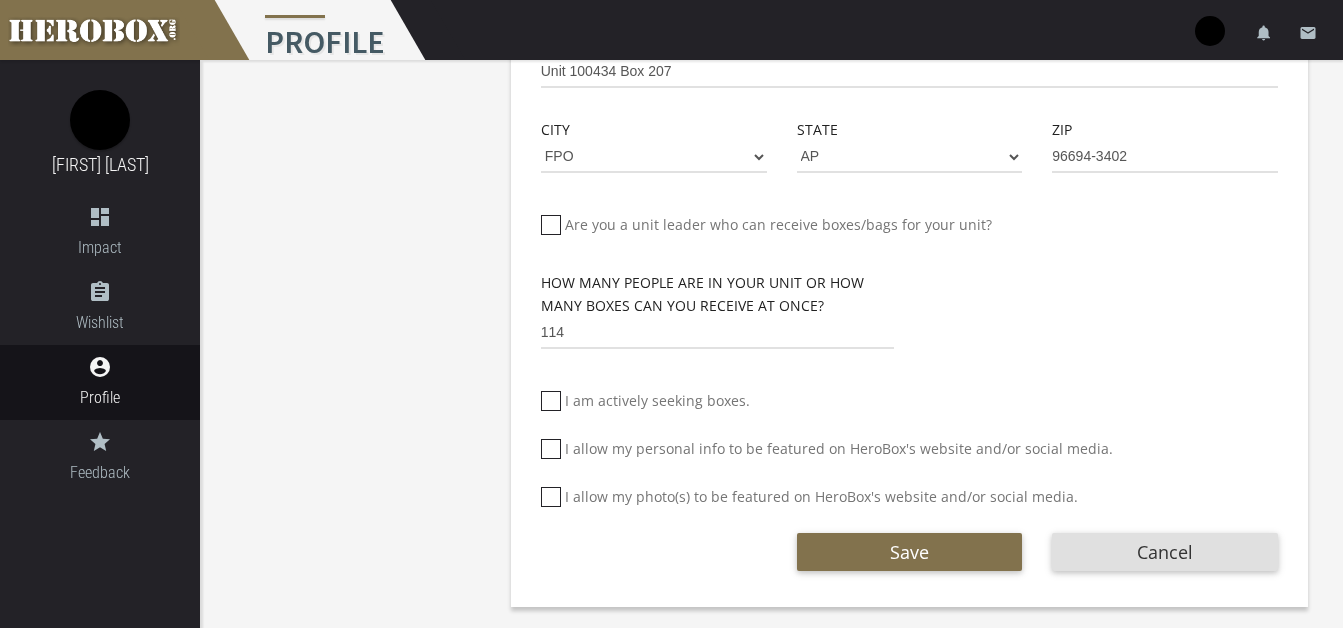 click at bounding box center [551, 449] 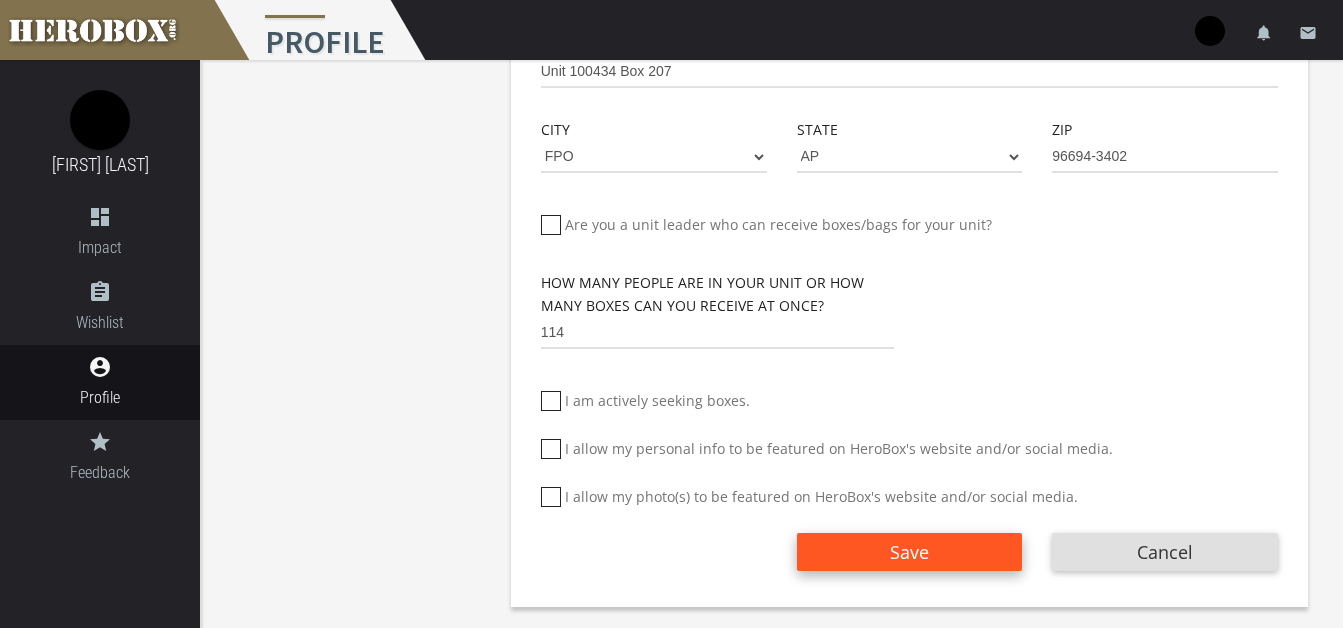 click on "Save" at bounding box center [909, 552] 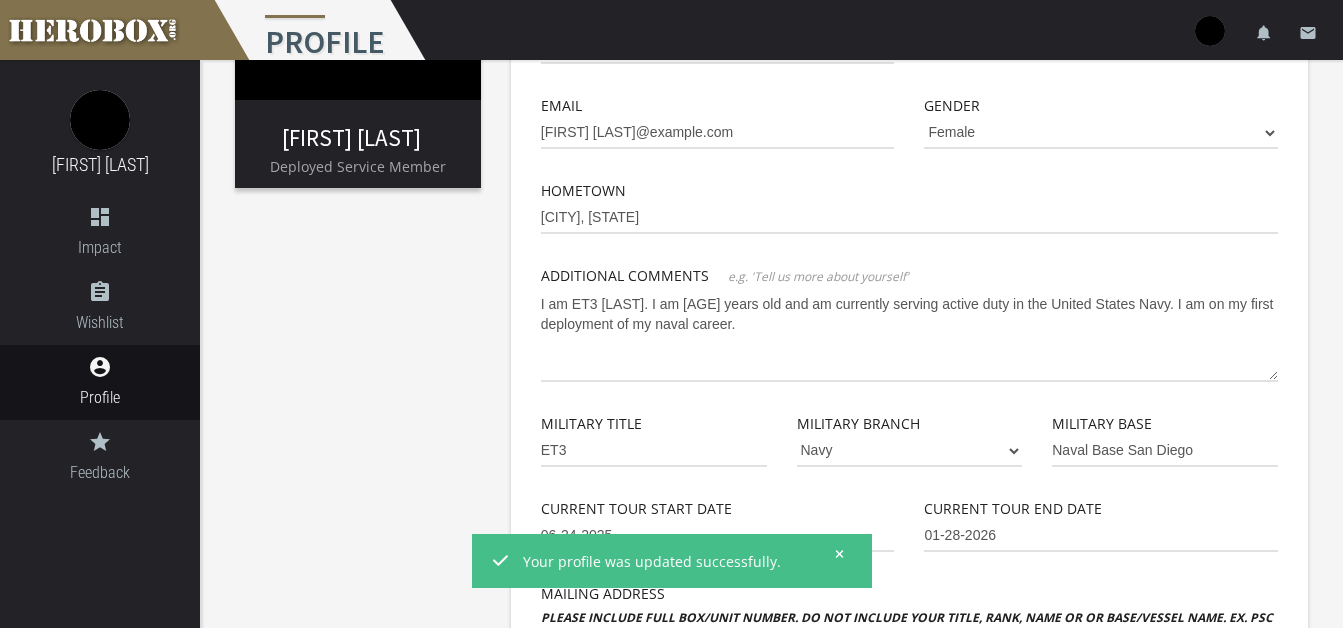 scroll, scrollTop: 0, scrollLeft: 0, axis: both 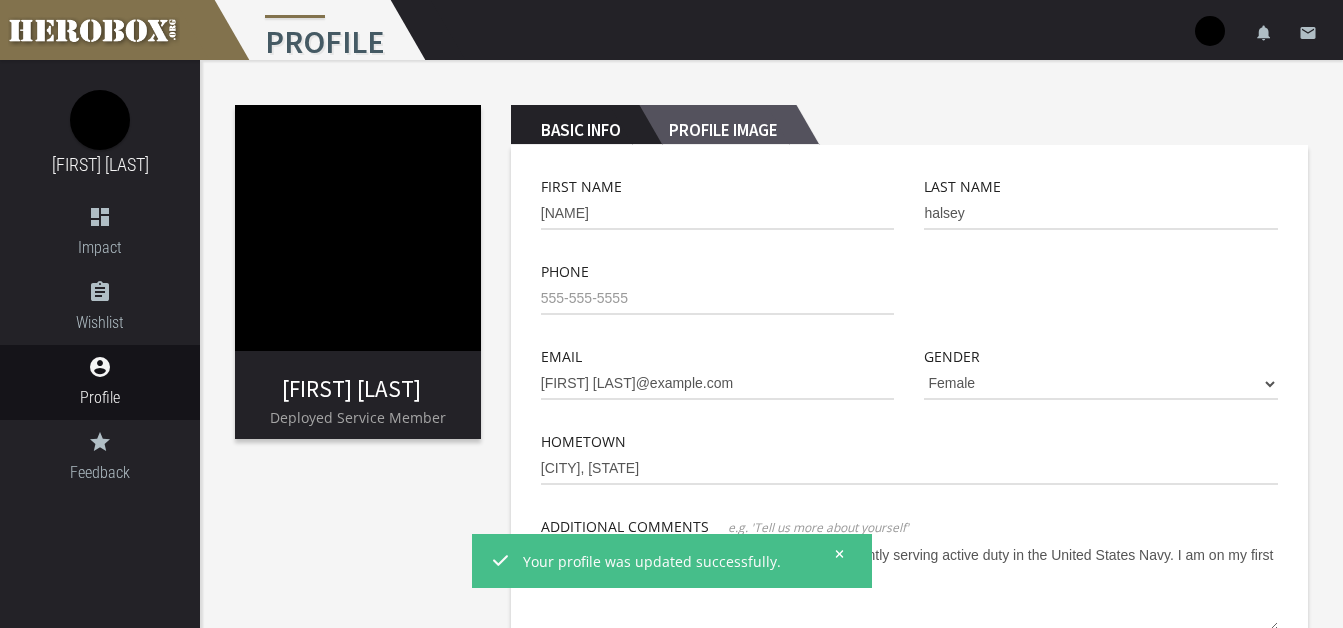 click on "Profile Image" at bounding box center [717, 125] 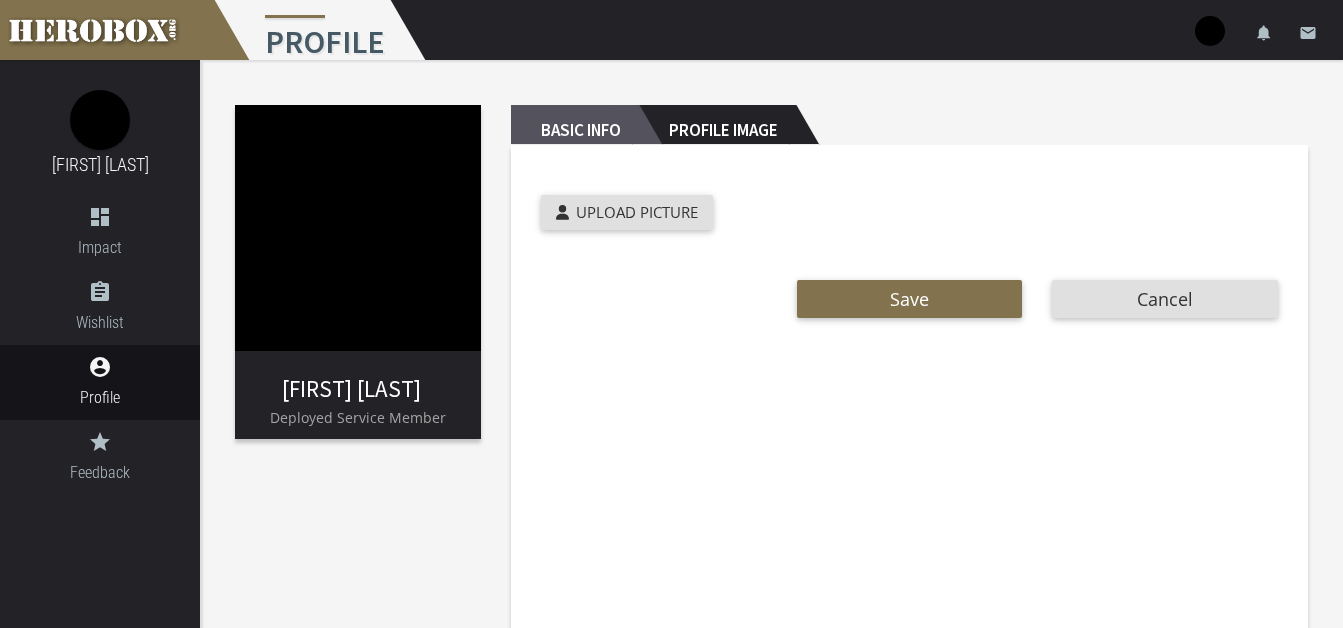 click on "Basic Info" at bounding box center [575, 125] 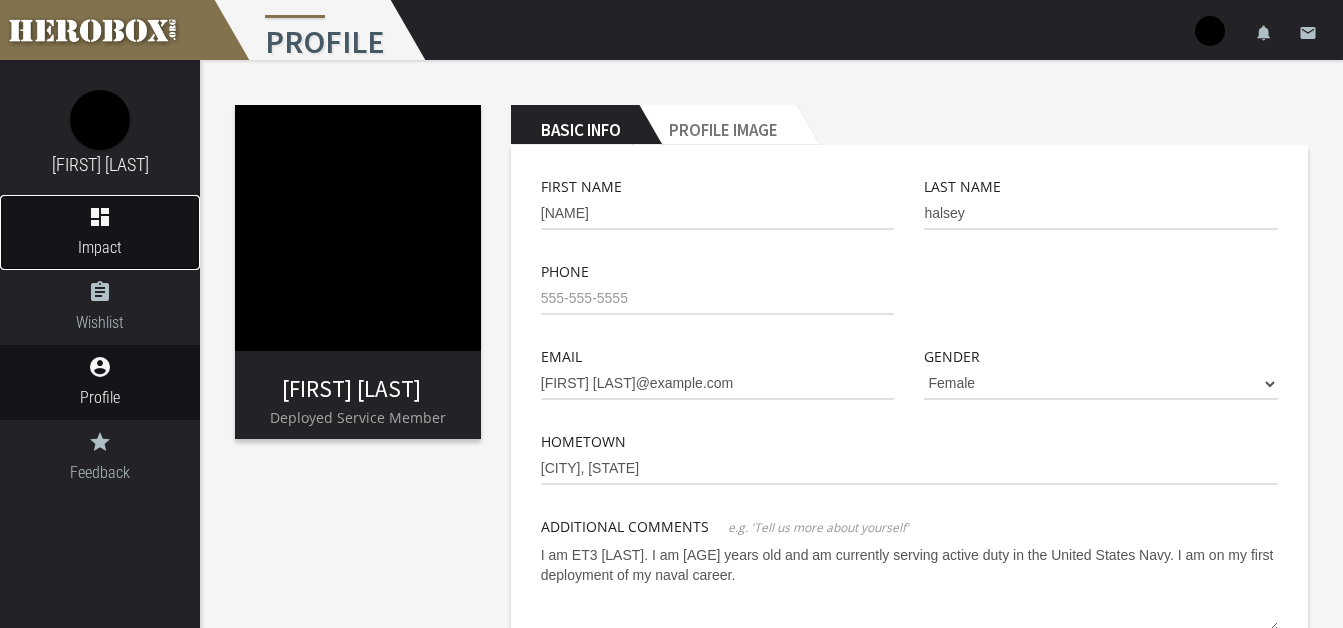 click on "Impact" at bounding box center (100, 247) 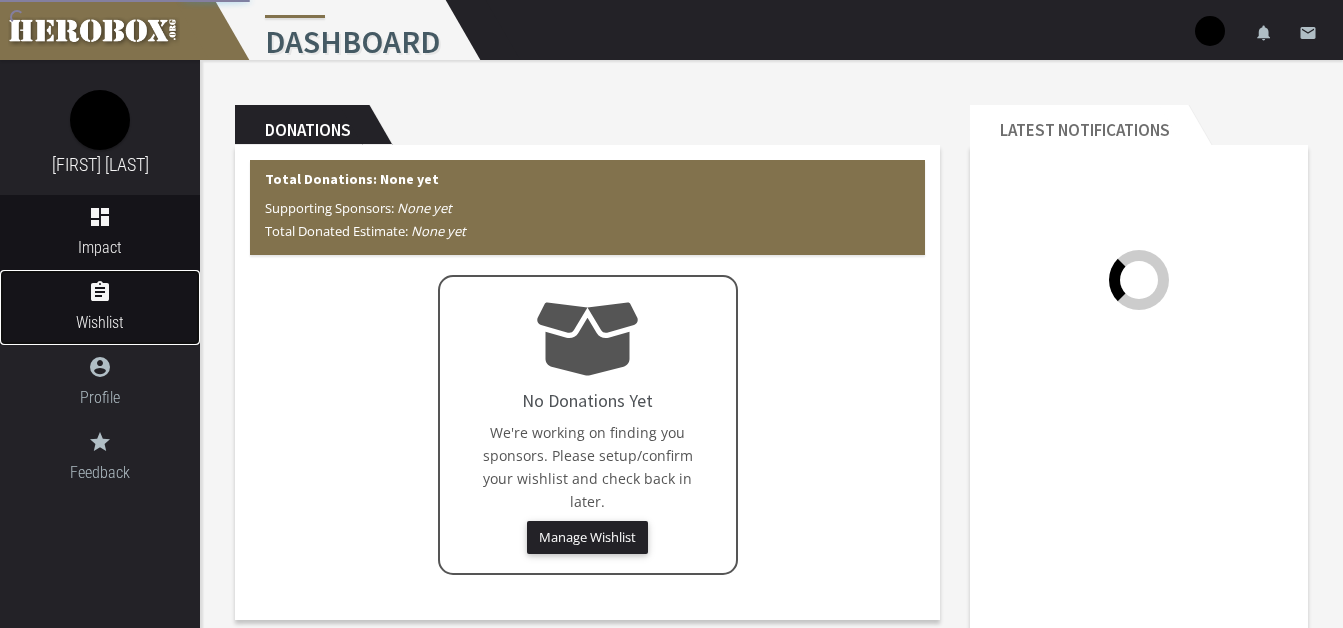 click on "assignment" at bounding box center [100, 292] 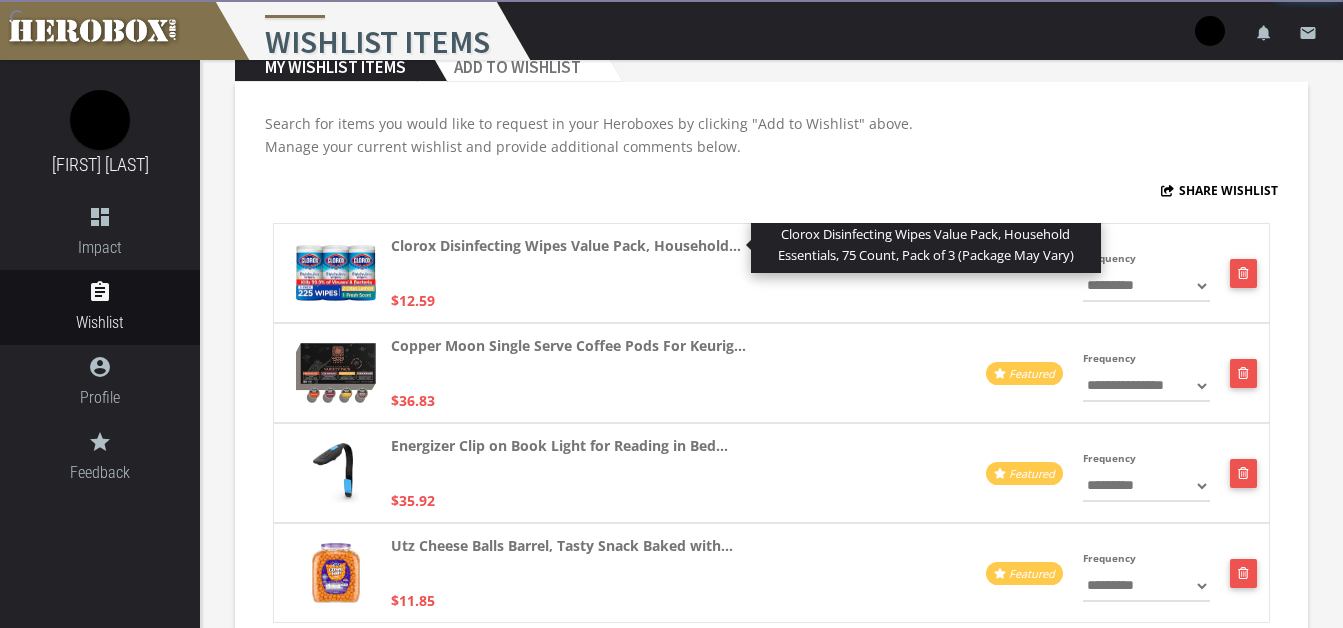 scroll, scrollTop: 0, scrollLeft: 0, axis: both 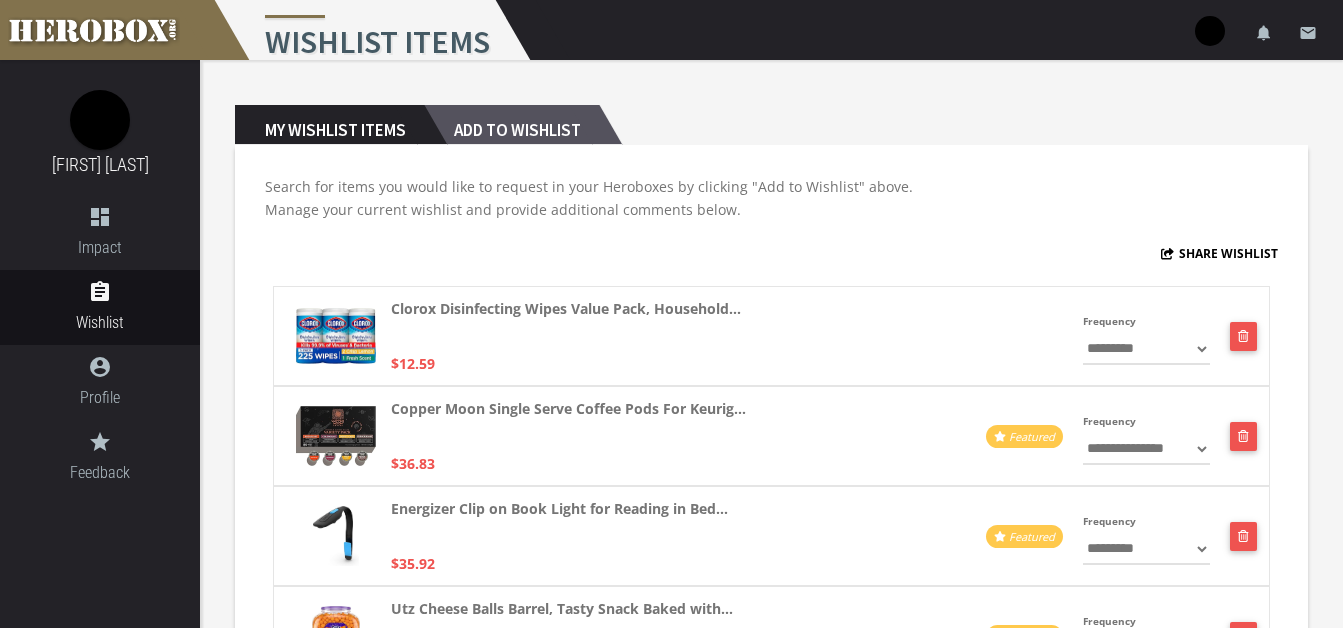 click on "Add to Wishlist" at bounding box center (511, 125) 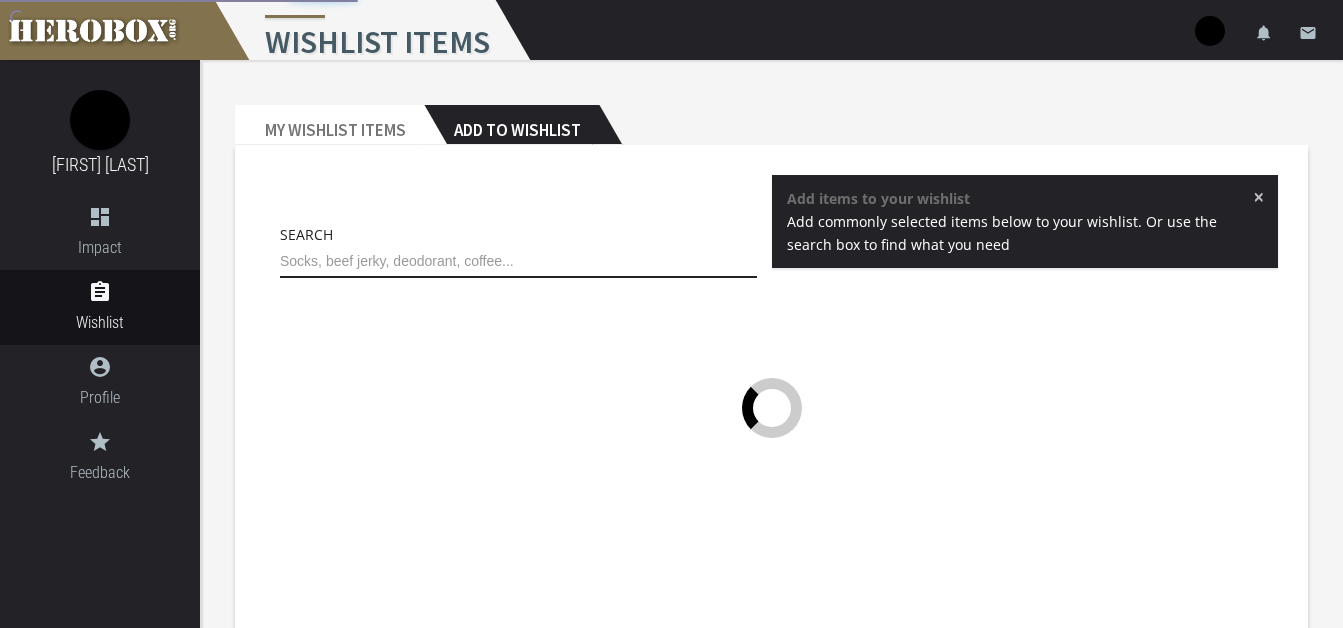 click at bounding box center (518, 262) 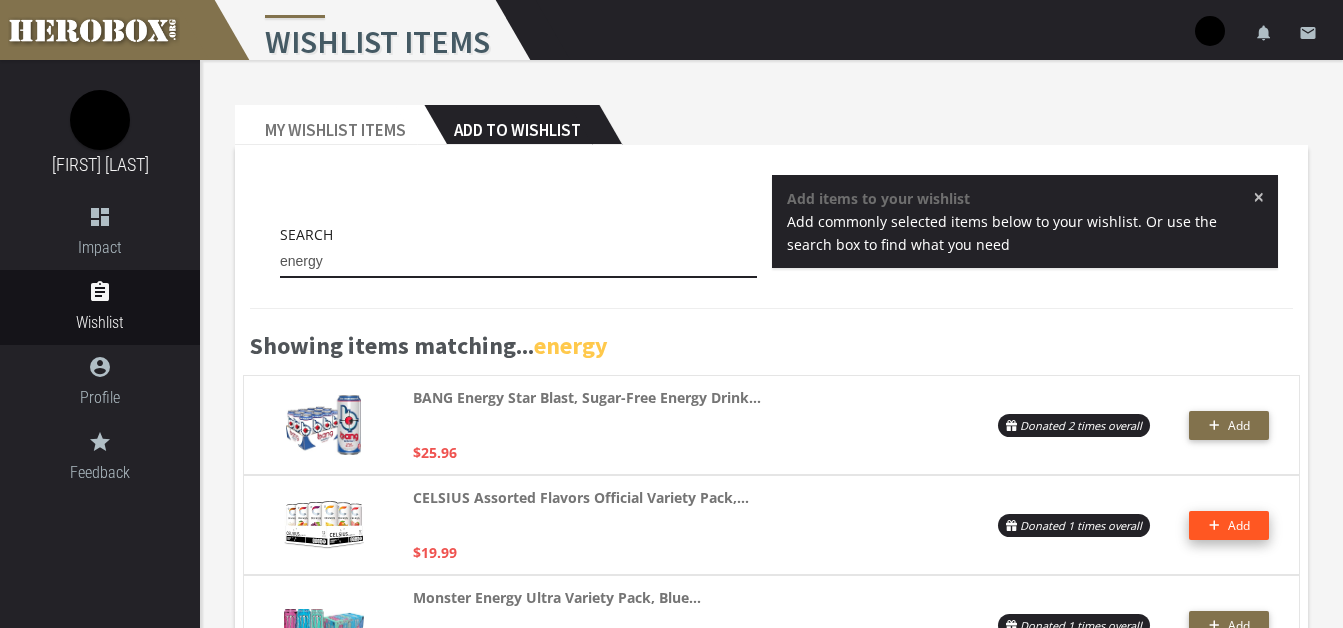 type on "energy" 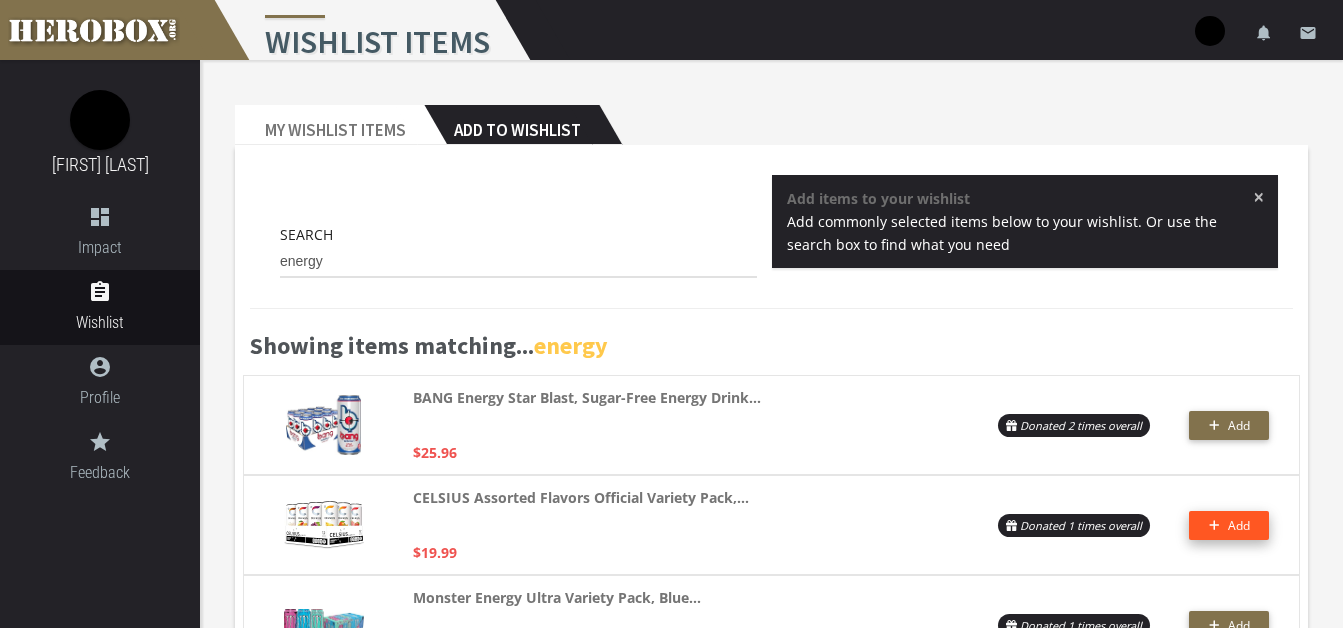 click on "Add" at bounding box center (1239, 525) 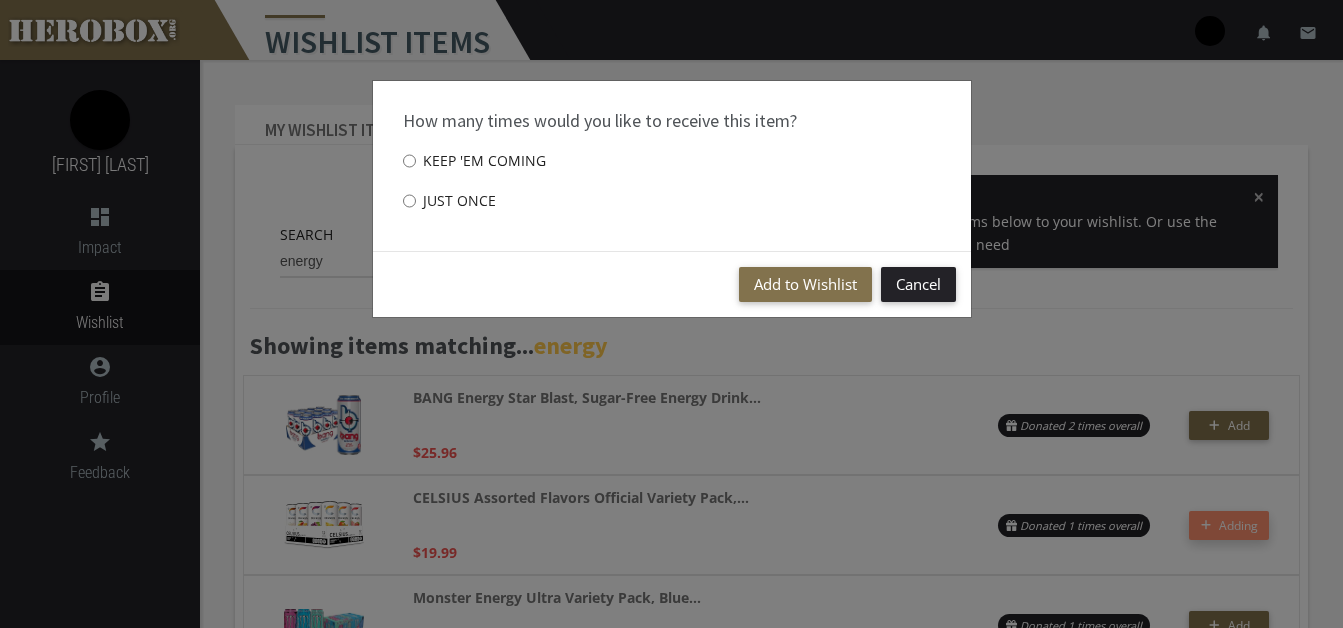 click on "How many times would you like to receive this item?
Keep 'em coming
Just once" at bounding box center [672, 166] 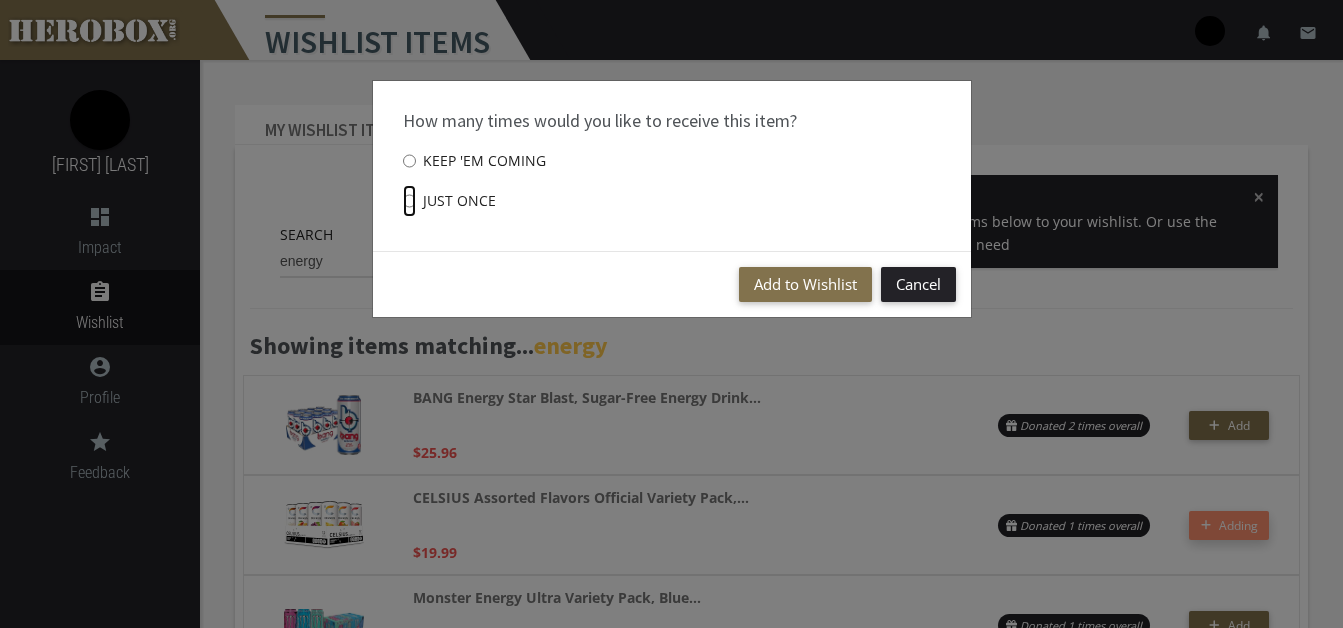 click on "Just once" at bounding box center [409, 201] 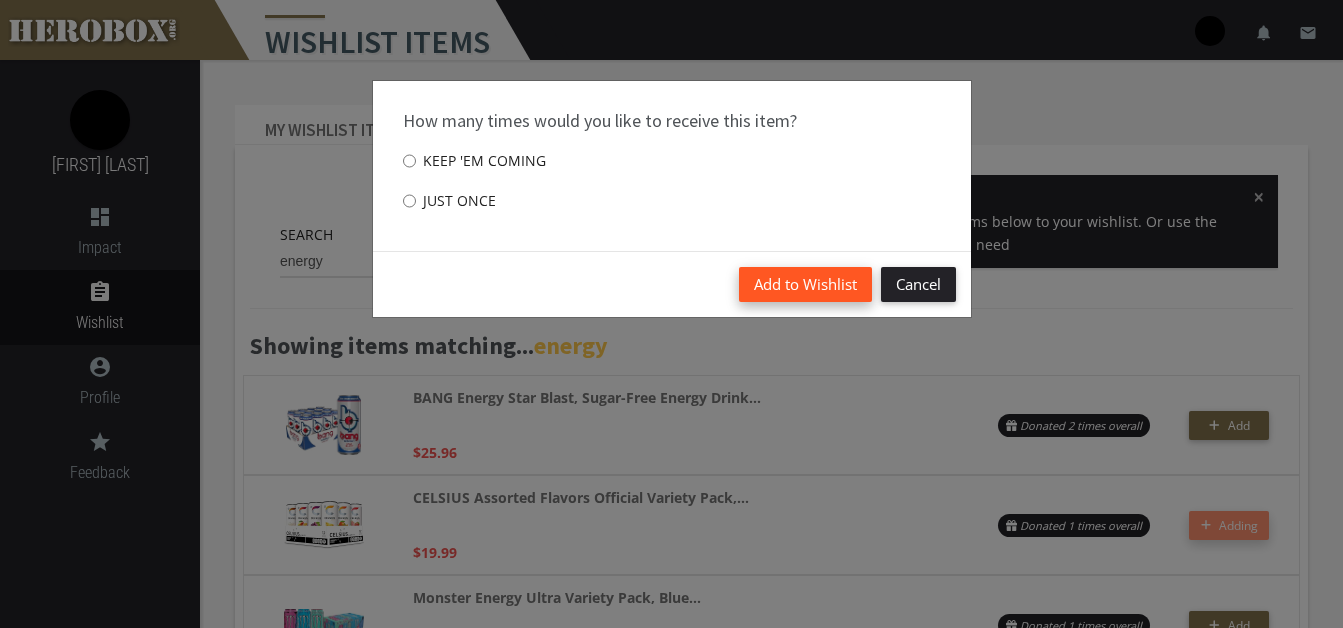 click on "Add to Wishlist" at bounding box center (805, 284) 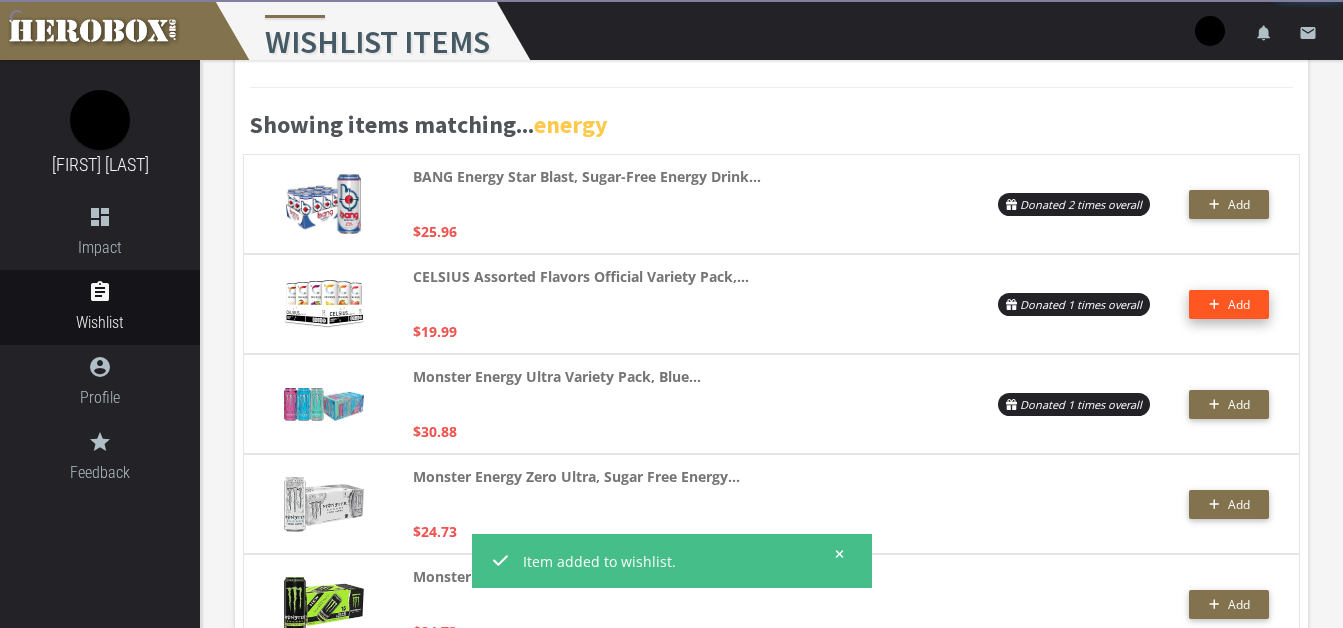 scroll, scrollTop: 223, scrollLeft: 0, axis: vertical 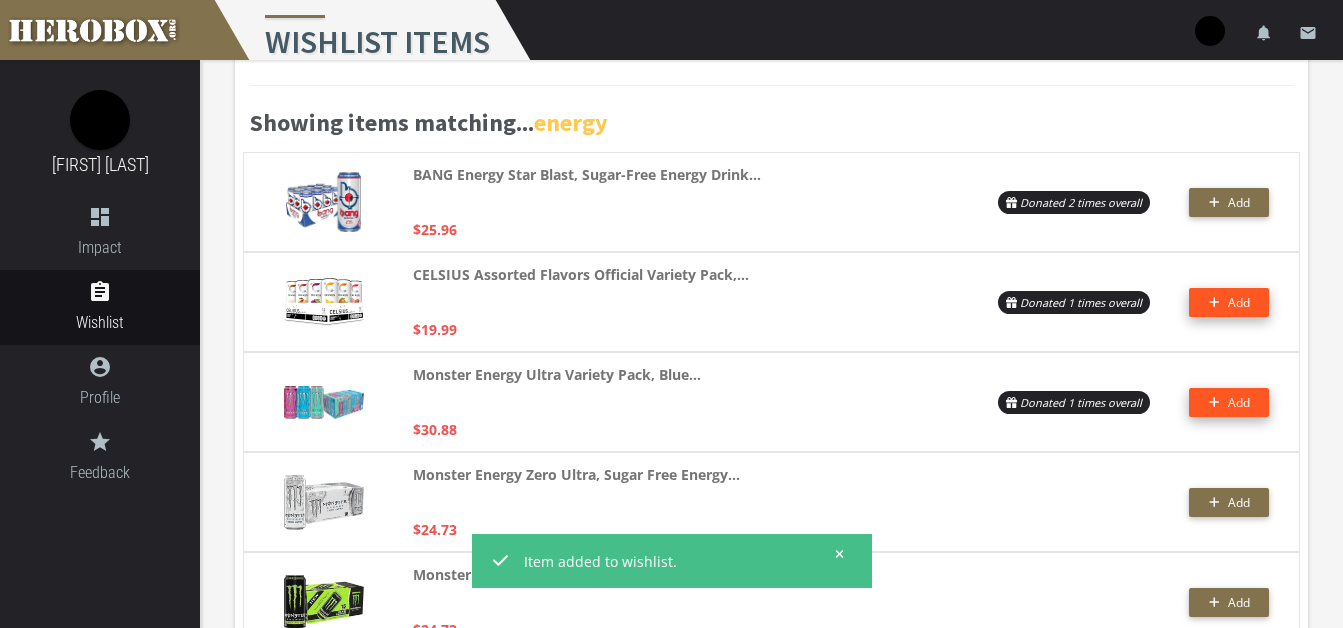 click on "Add" at bounding box center (1229, 402) 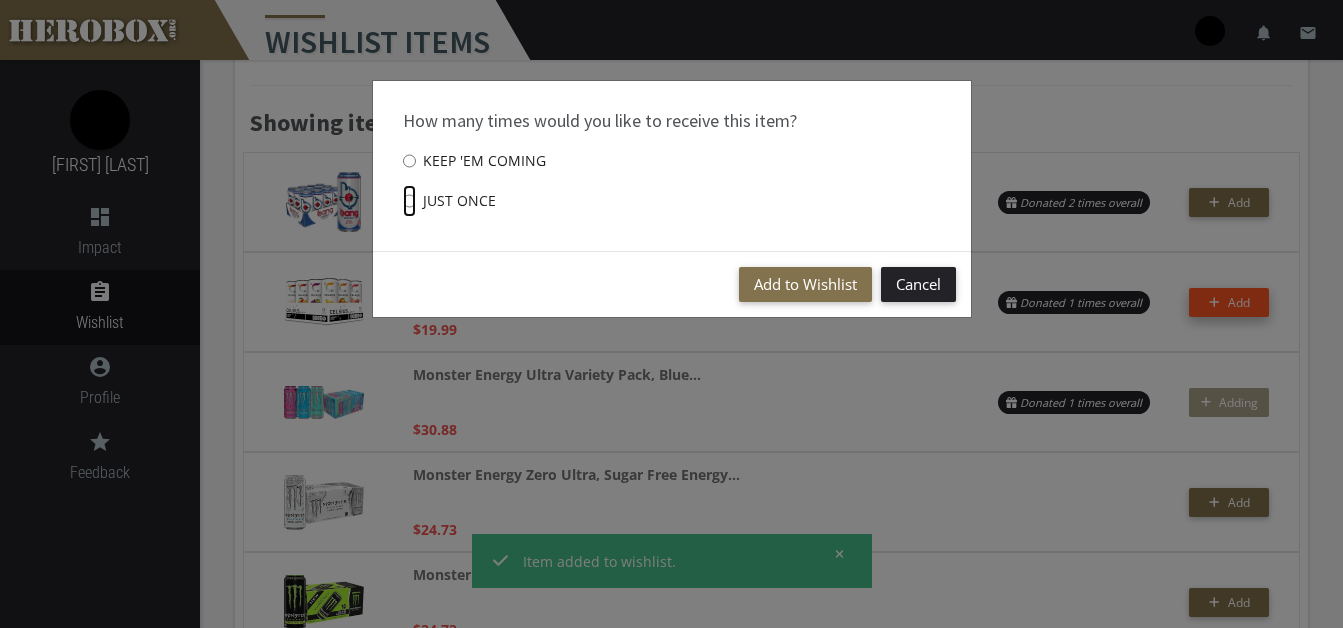 click on "Just once" at bounding box center [409, 201] 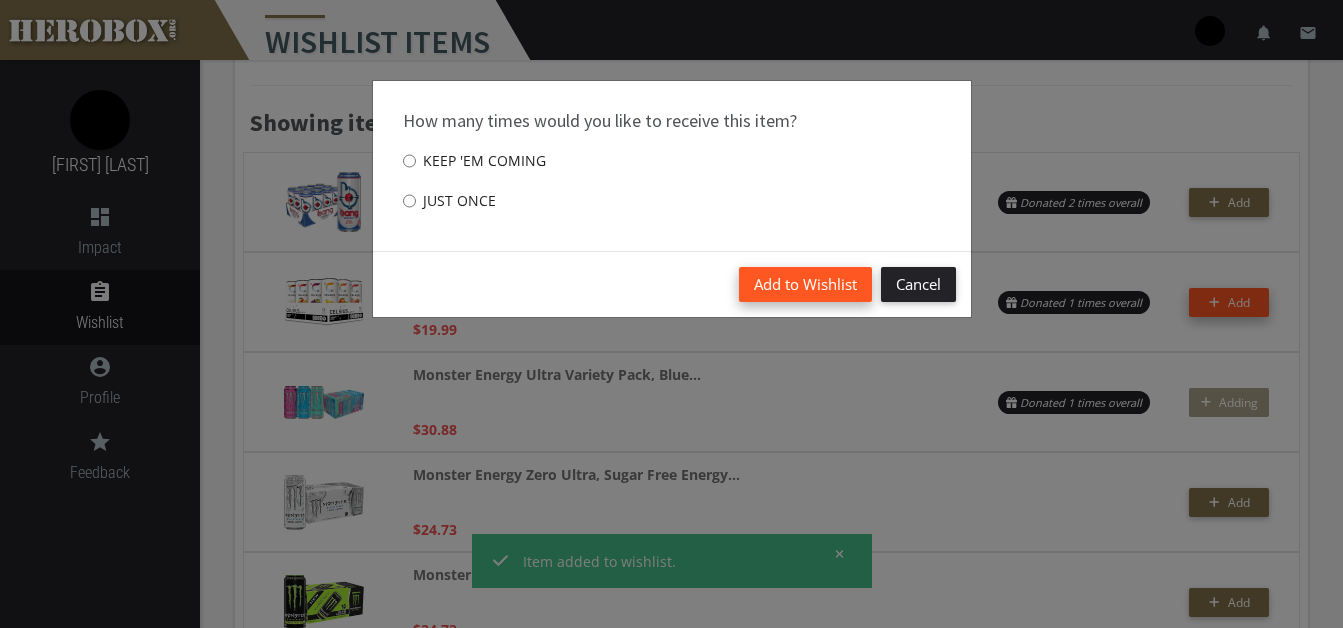 click on "Add to Wishlist" at bounding box center (805, 284) 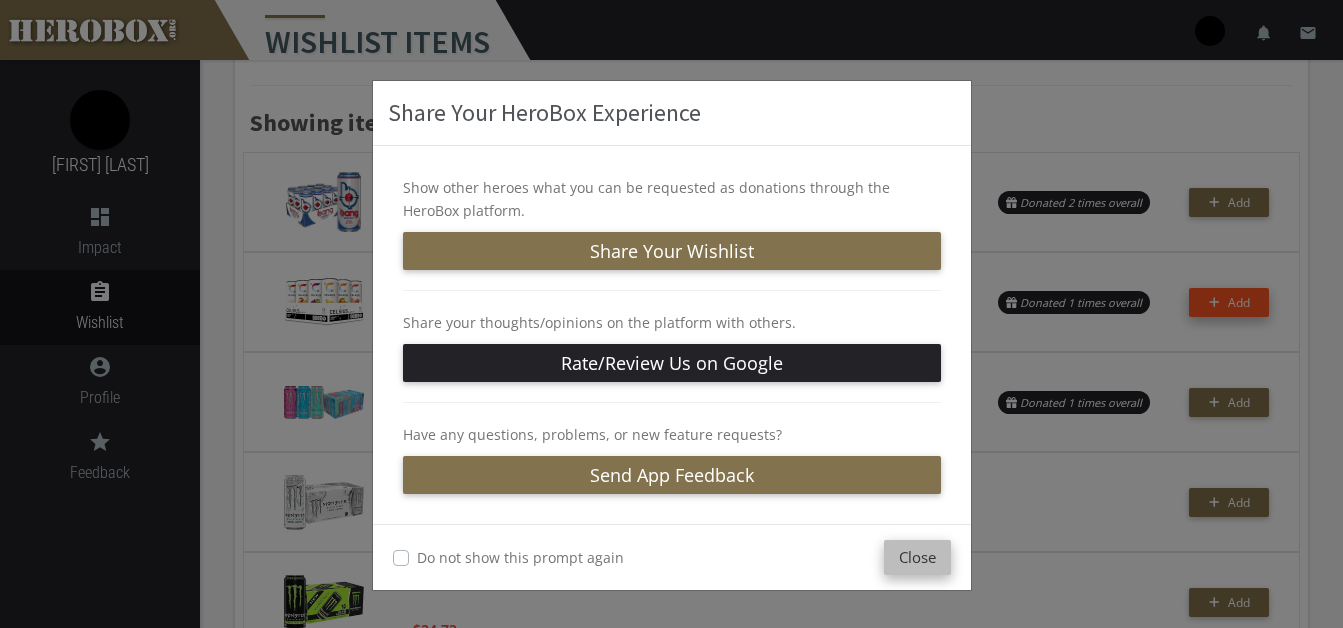 click on "Close" at bounding box center [917, 557] 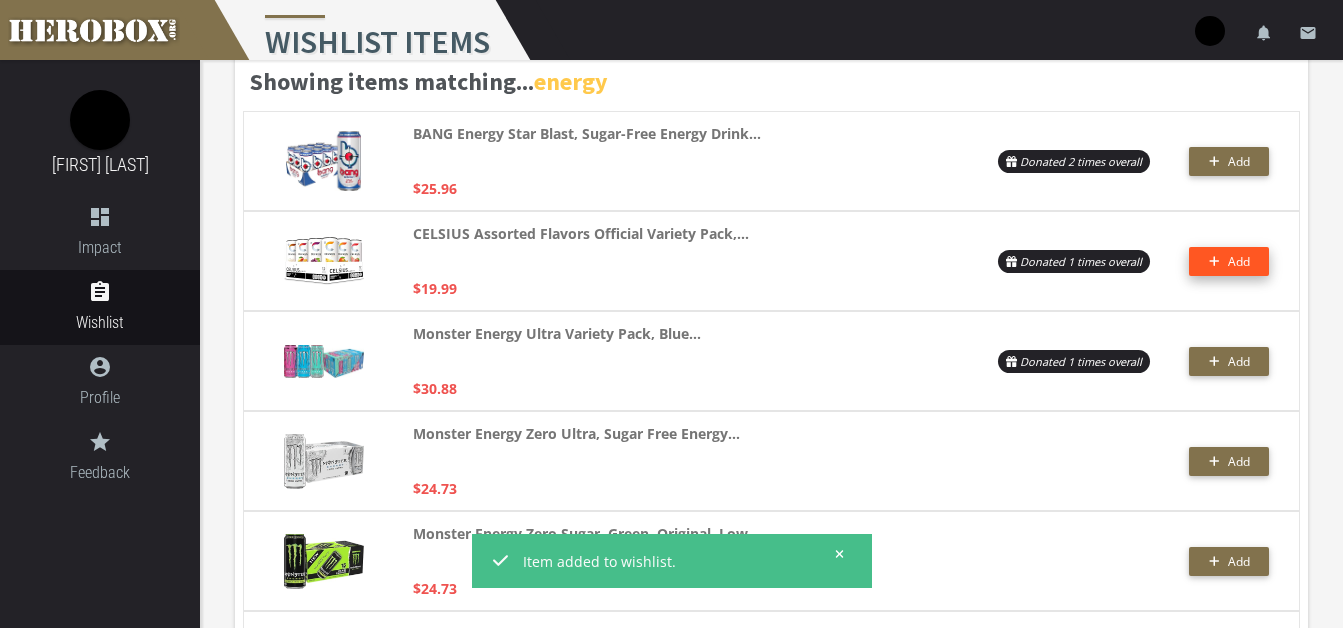 scroll, scrollTop: 265, scrollLeft: 0, axis: vertical 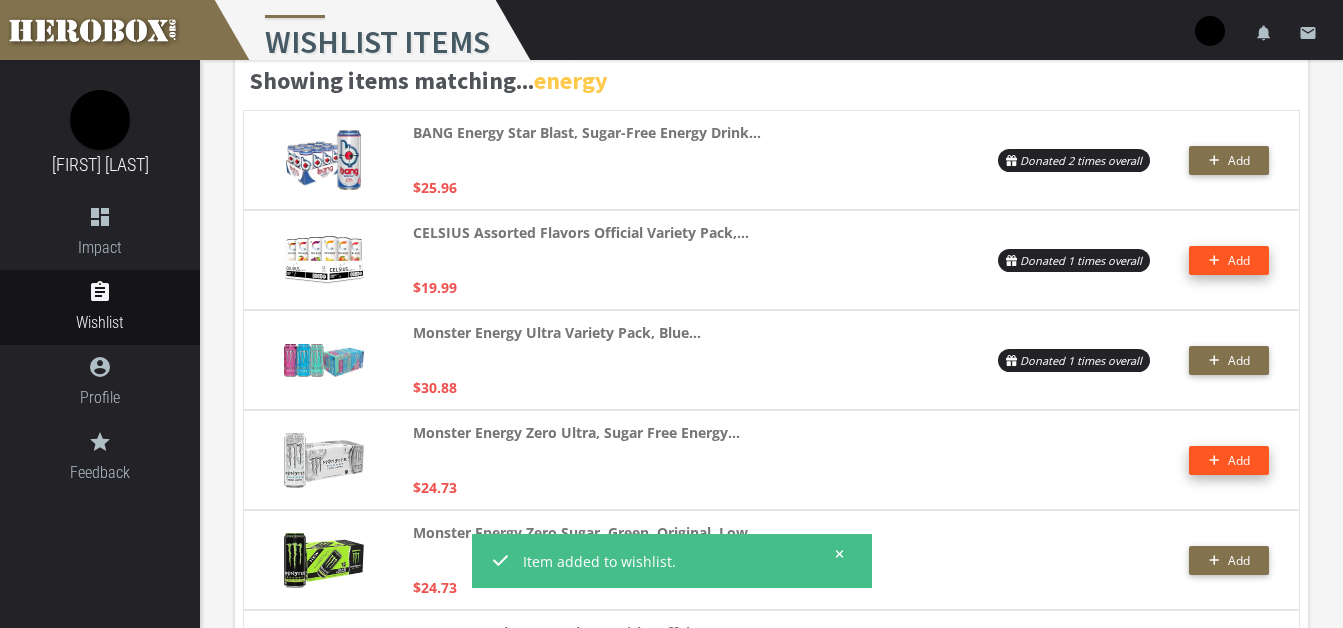 click on "Add" at bounding box center (1239, 460) 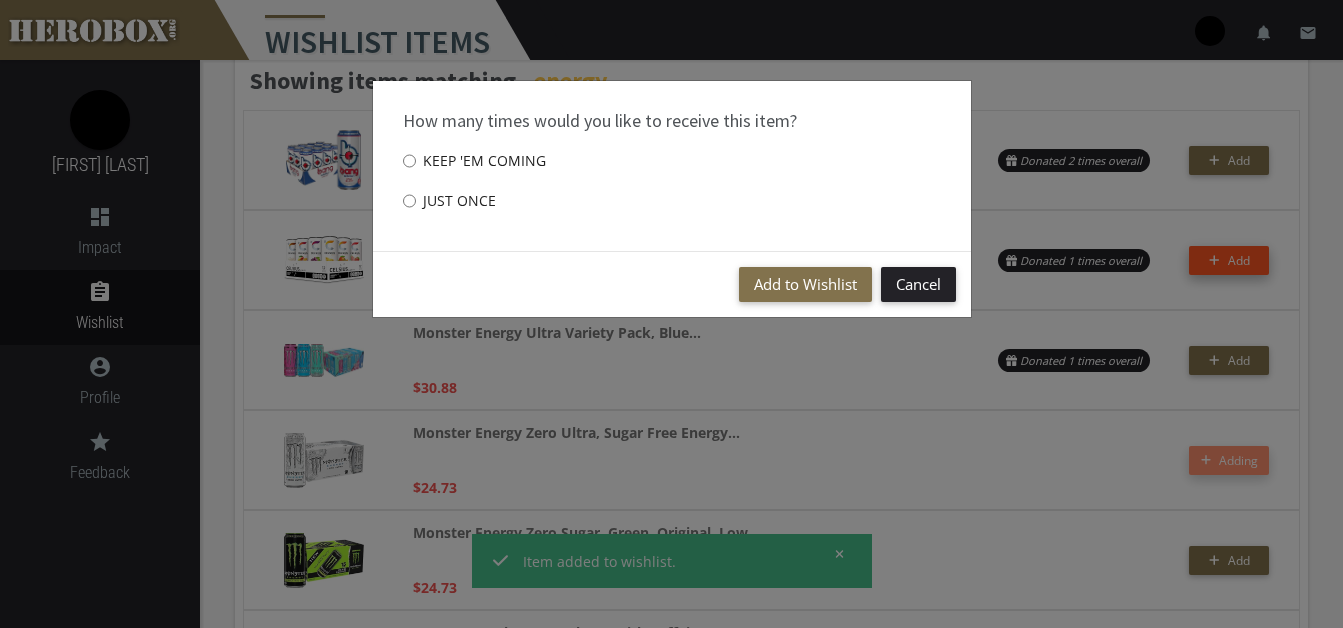 click on "Just once" at bounding box center (449, 201) 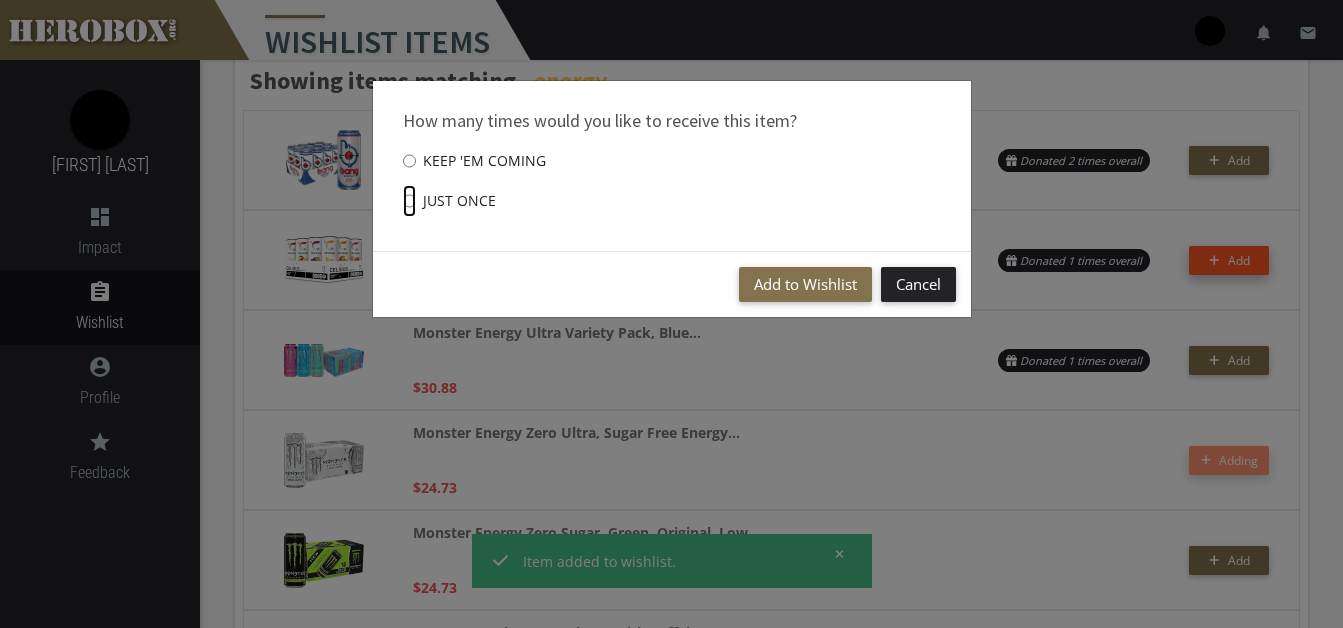 radio on "****" 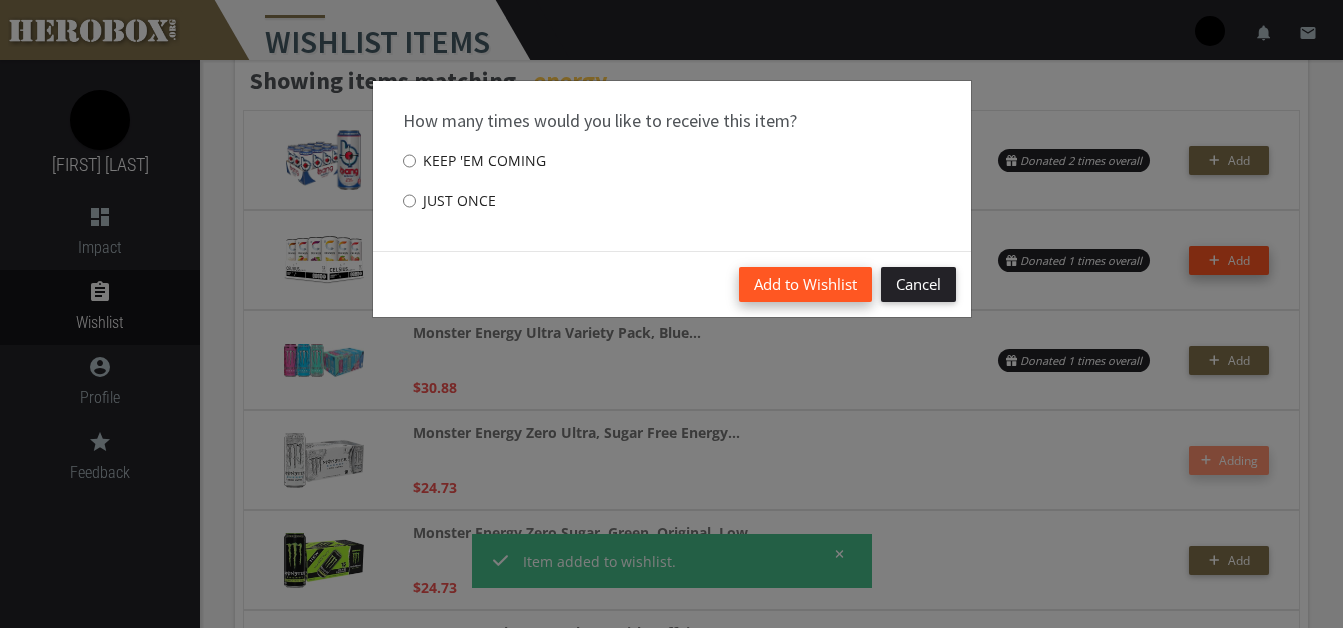 click on "Add to Wishlist" at bounding box center [805, 284] 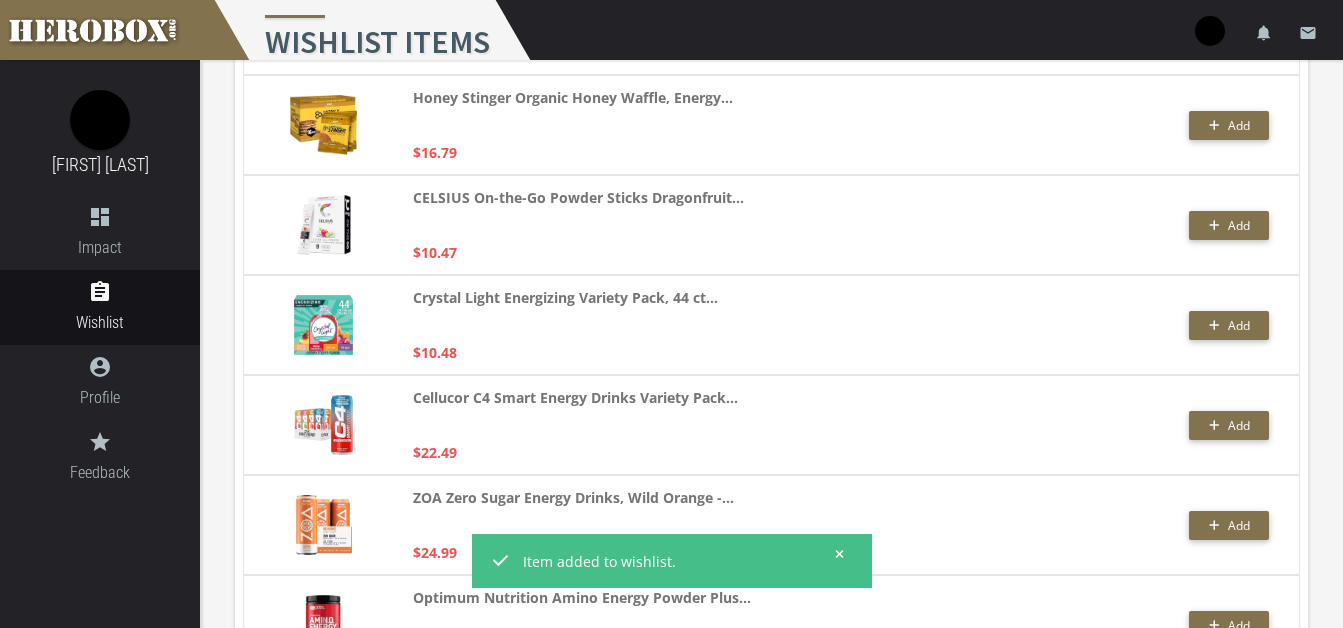scroll, scrollTop: 1398, scrollLeft: 0, axis: vertical 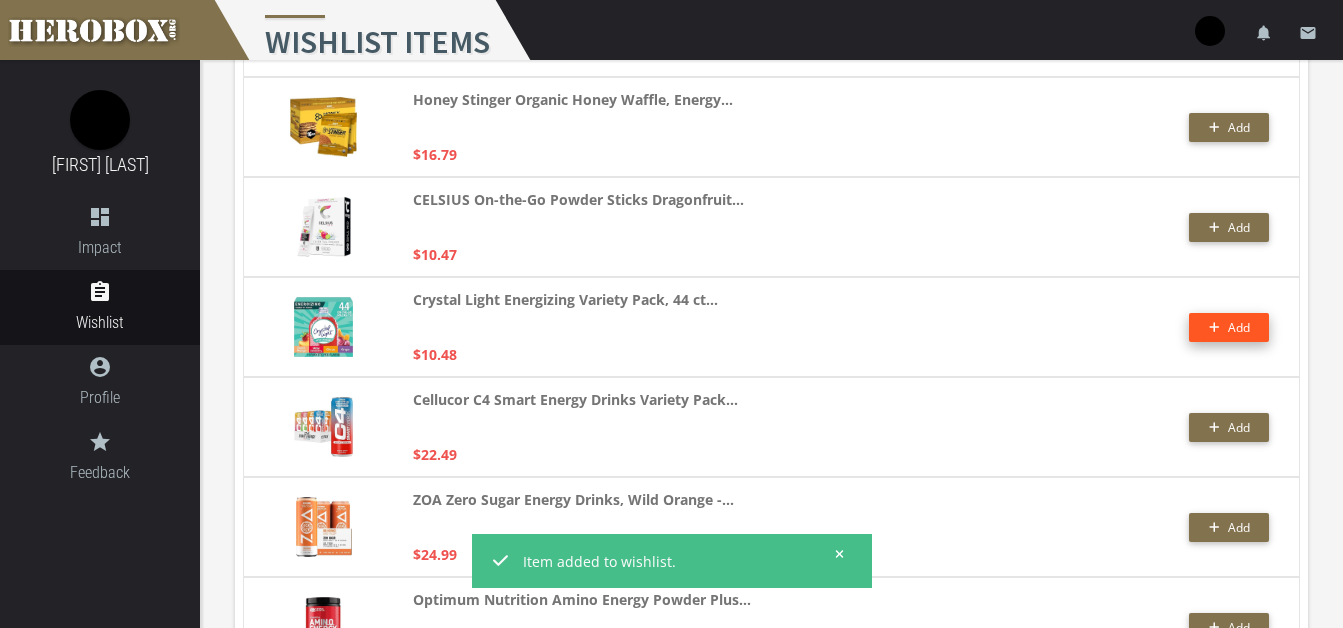click 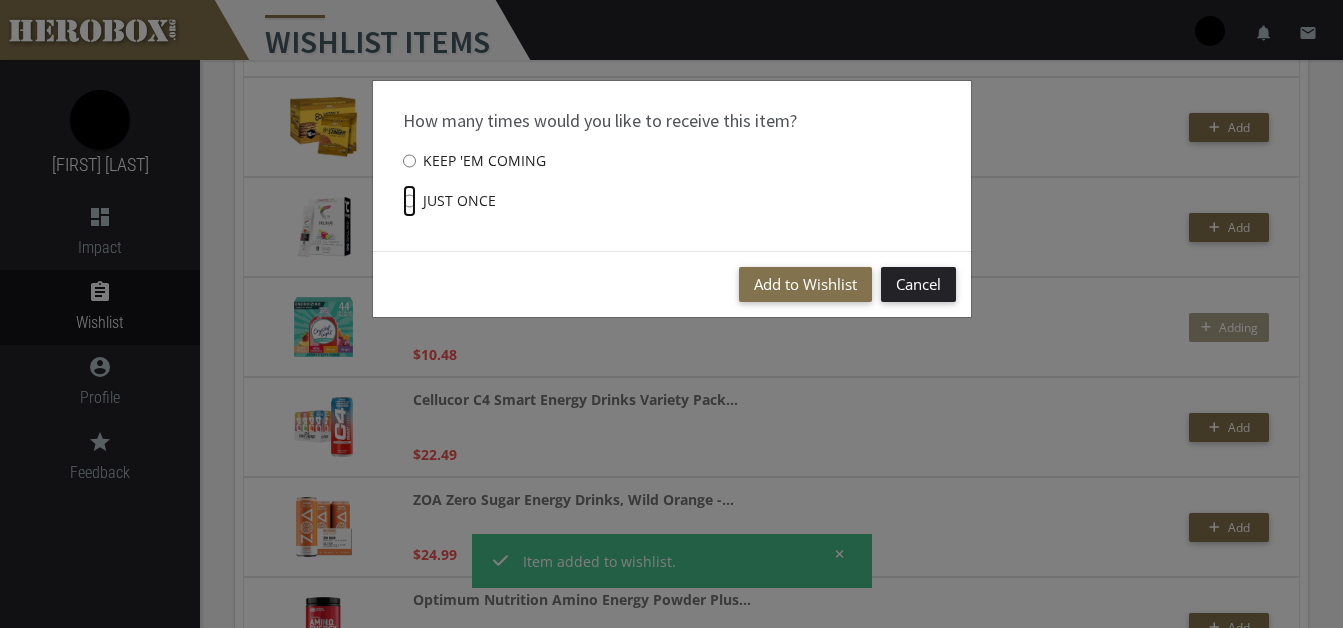 click on "Just once" at bounding box center [409, 201] 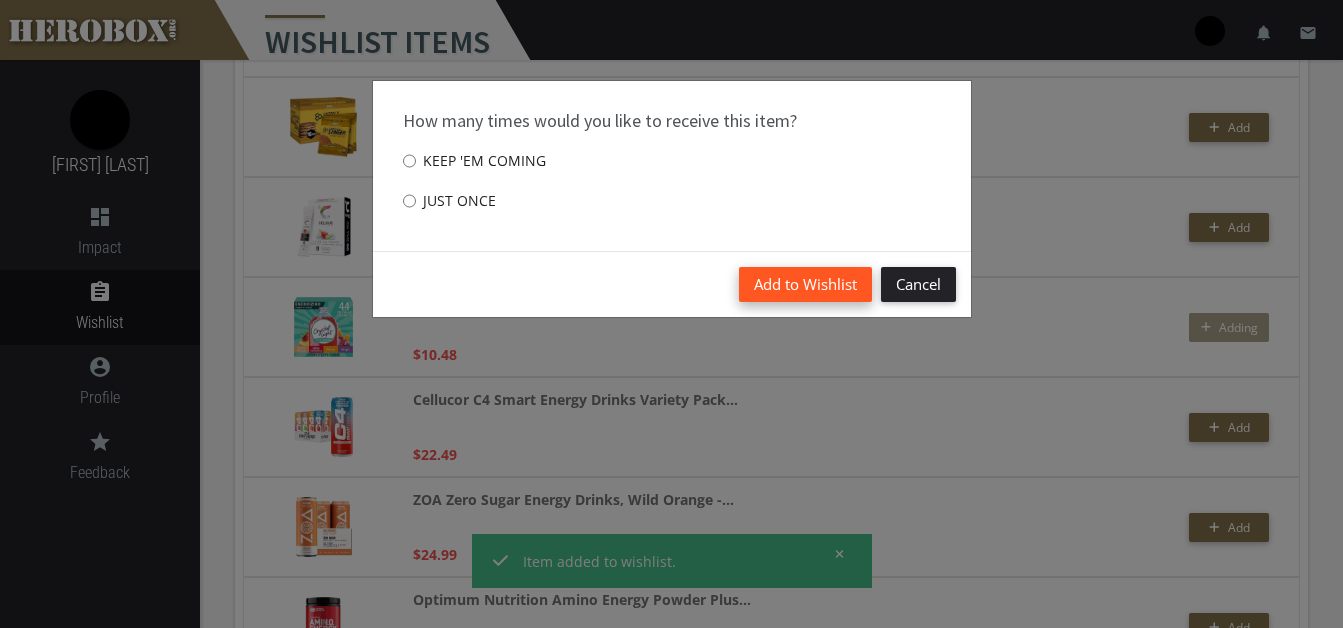 click on "Add to Wishlist" at bounding box center (805, 284) 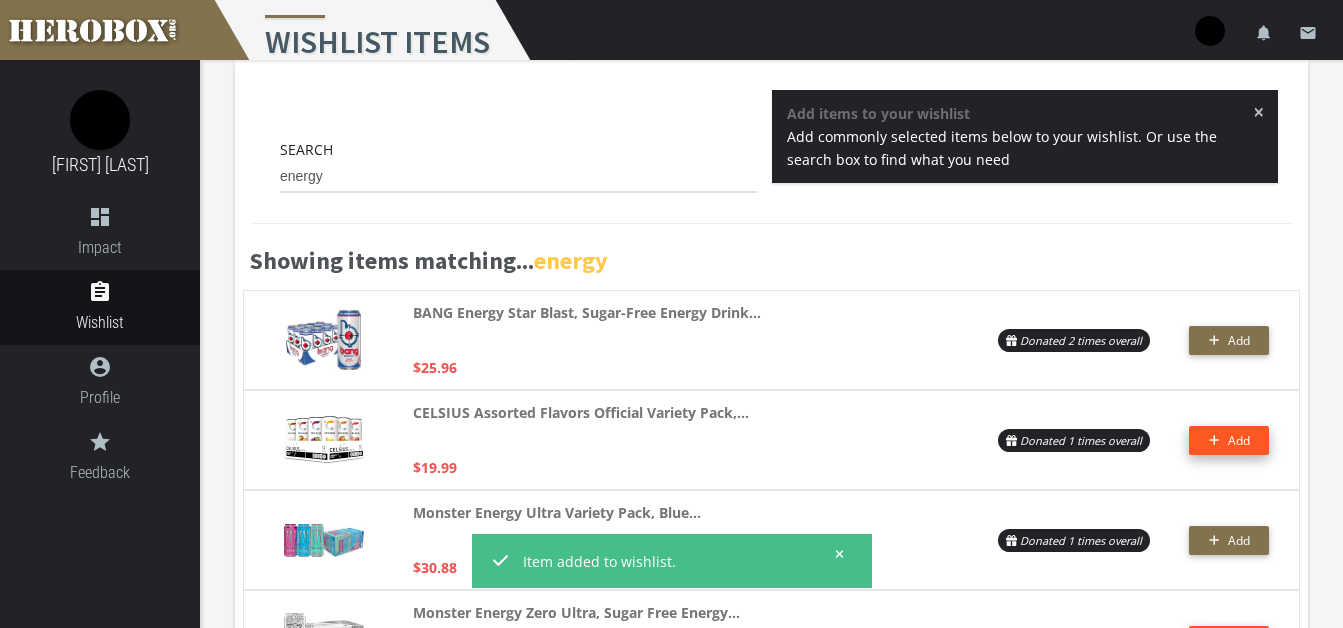 scroll, scrollTop: 0, scrollLeft: 0, axis: both 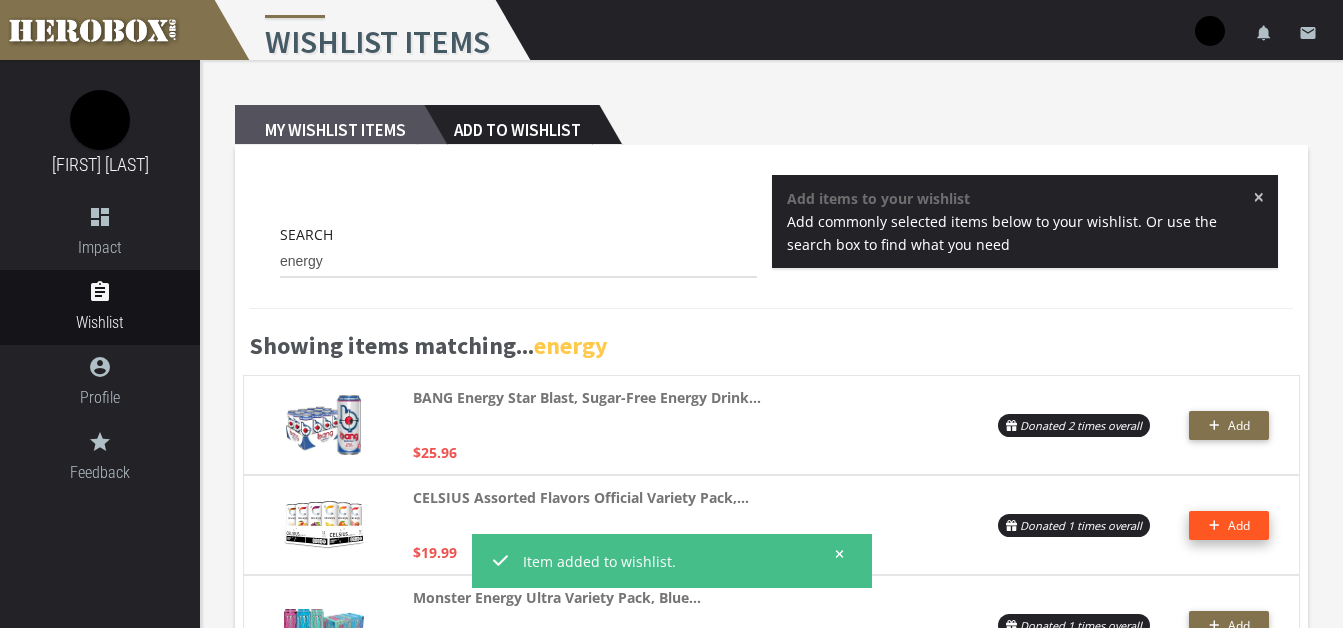 click on "My Wishlist Items" at bounding box center [329, 125] 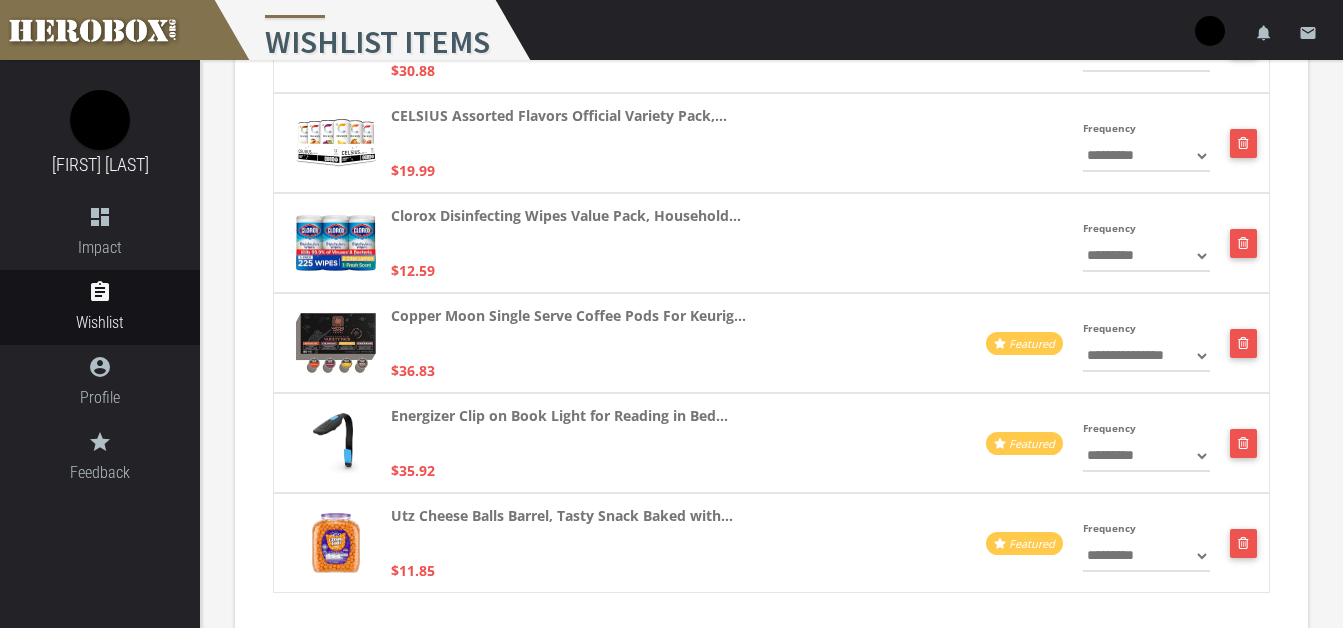 scroll, scrollTop: 491, scrollLeft: 0, axis: vertical 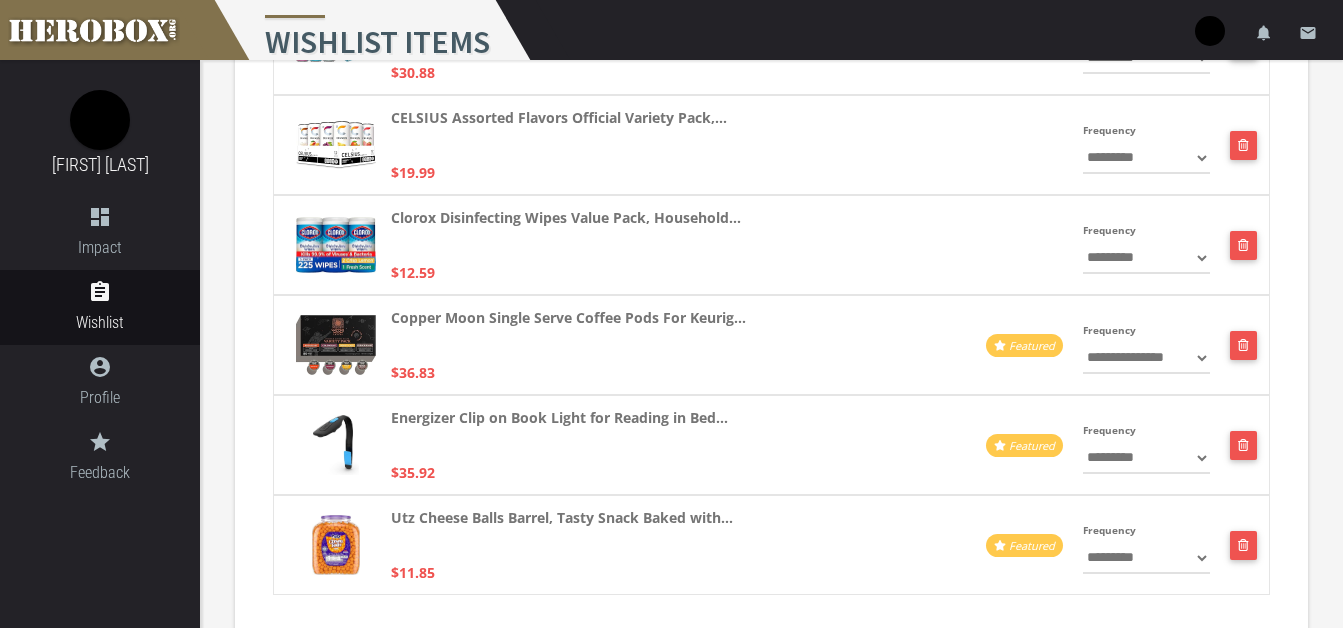 drag, startPoint x: 609, startPoint y: 296, endPoint x: 647, endPoint y: 335, distance: 54.451813 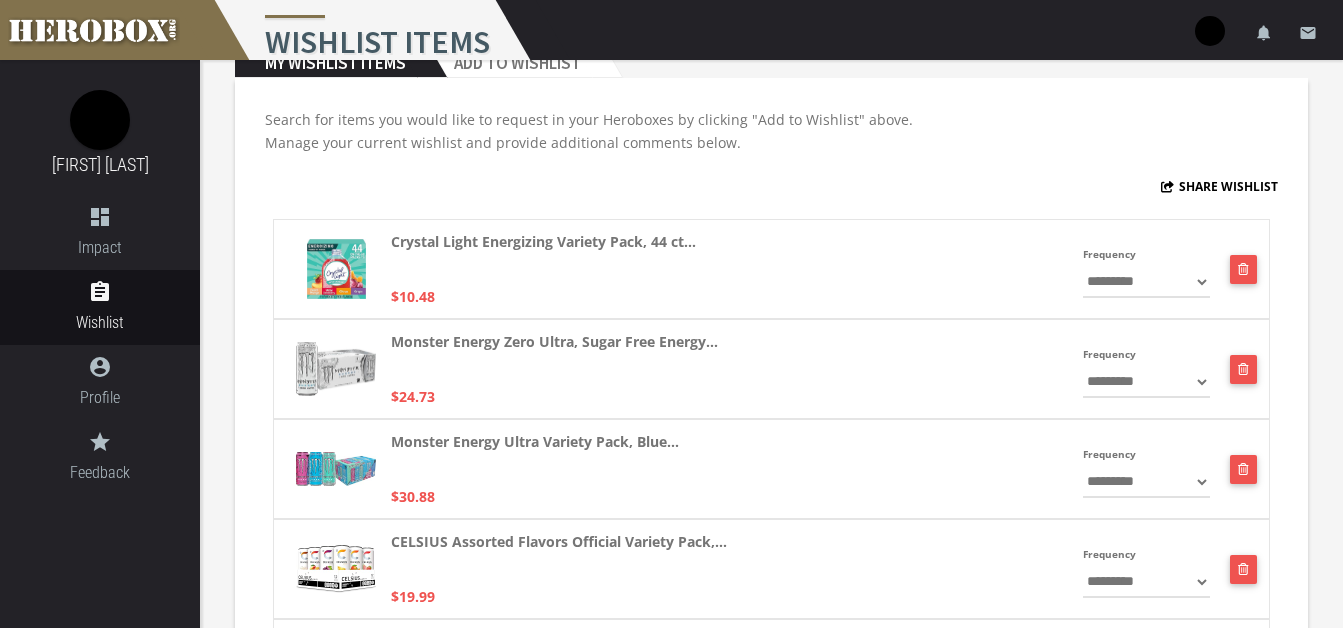 scroll, scrollTop: 0, scrollLeft: 0, axis: both 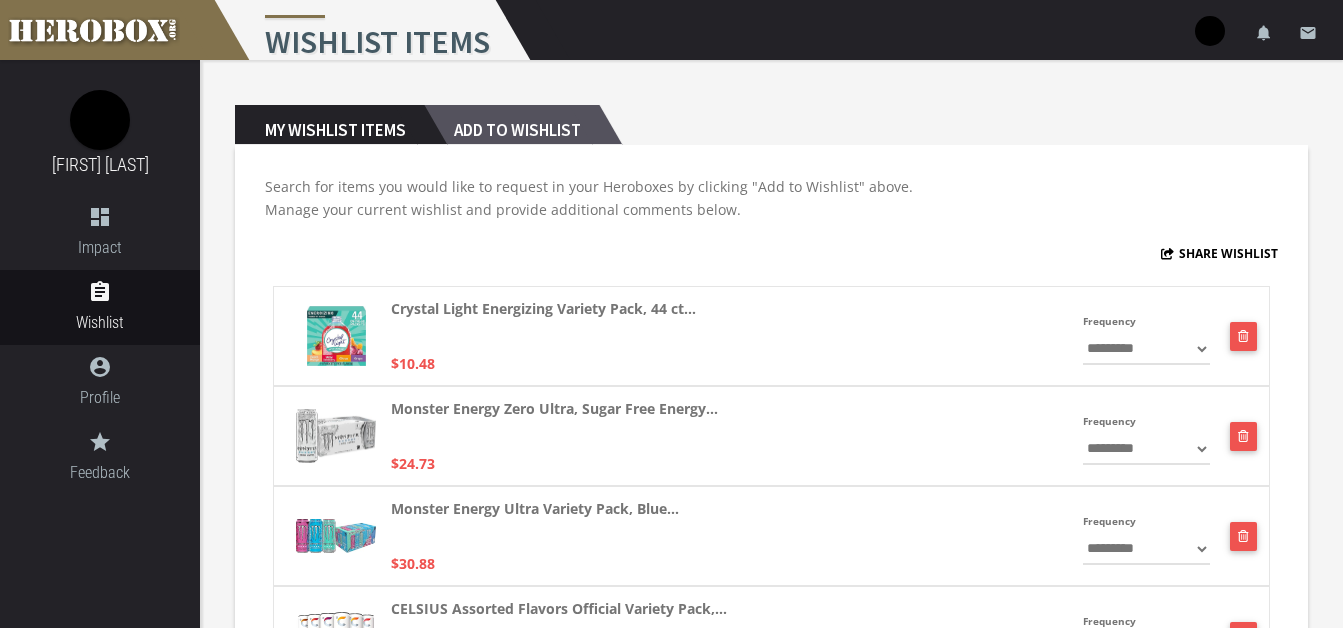 click on "Add to Wishlist" at bounding box center (511, 125) 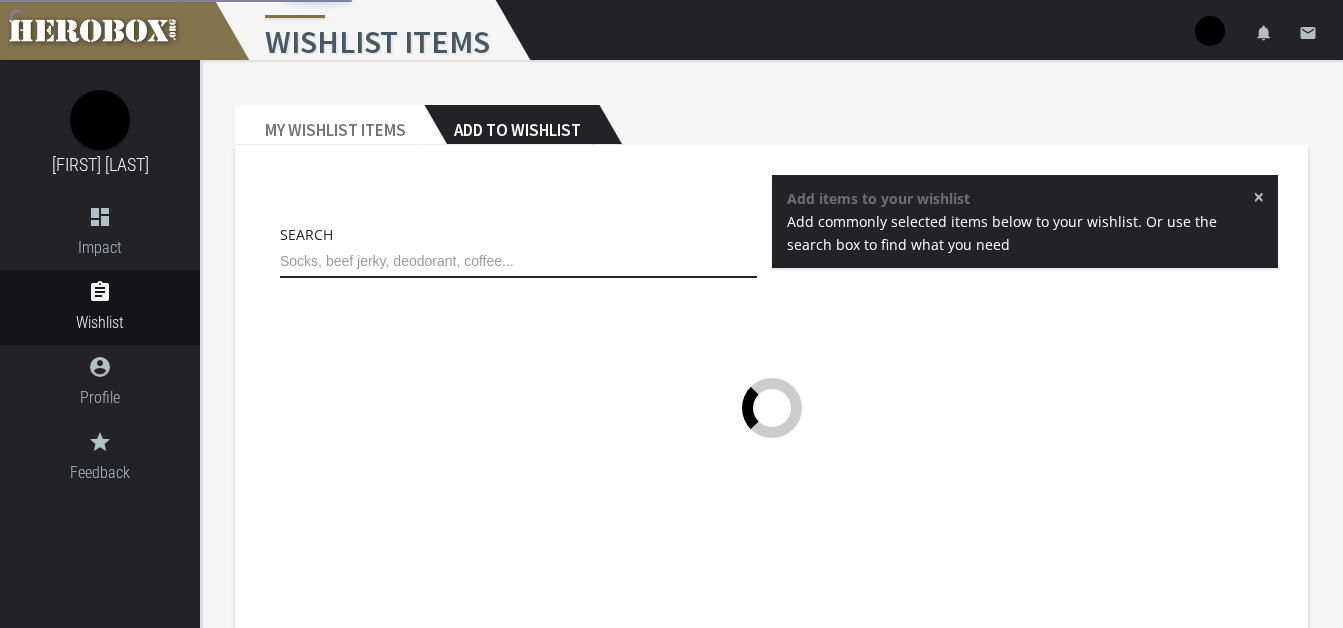 click at bounding box center [518, 262] 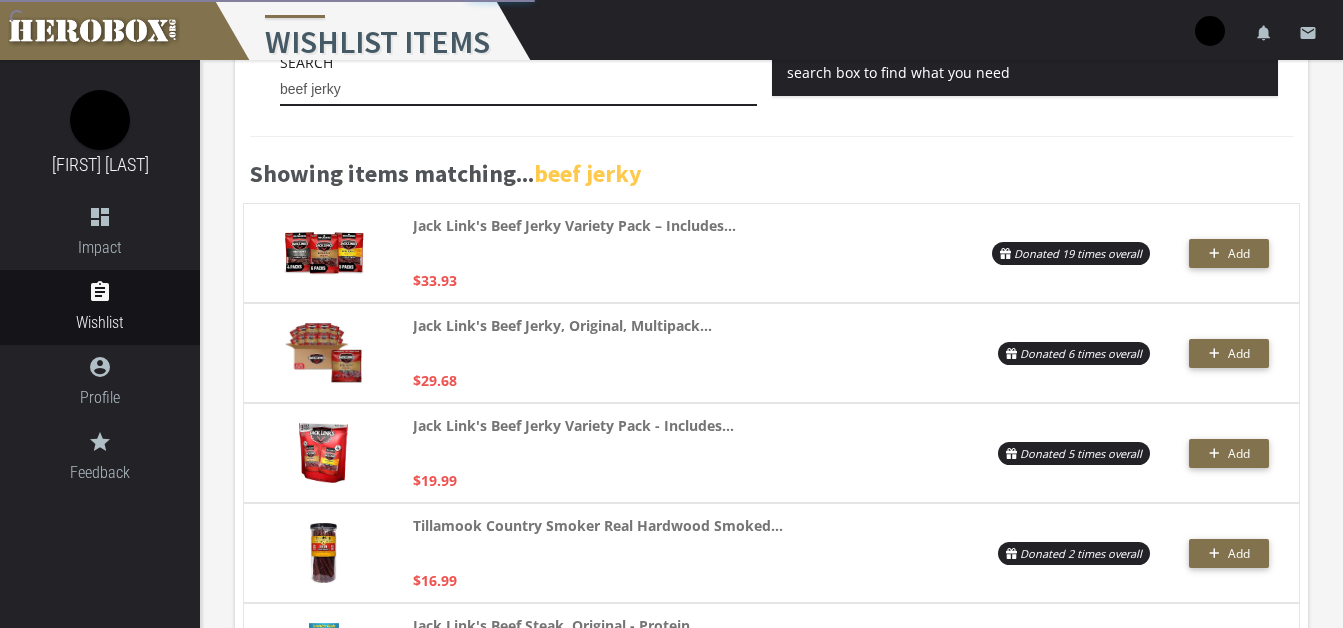 scroll, scrollTop: 189, scrollLeft: 0, axis: vertical 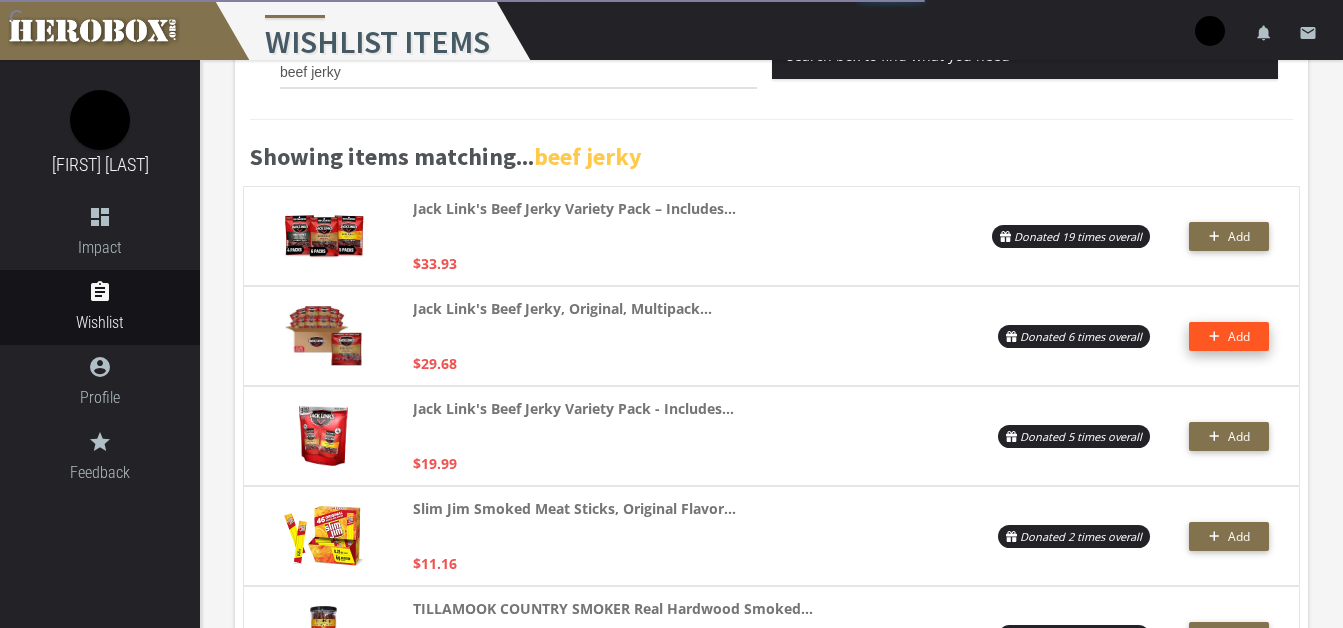 click on "Add" at bounding box center (1239, 336) 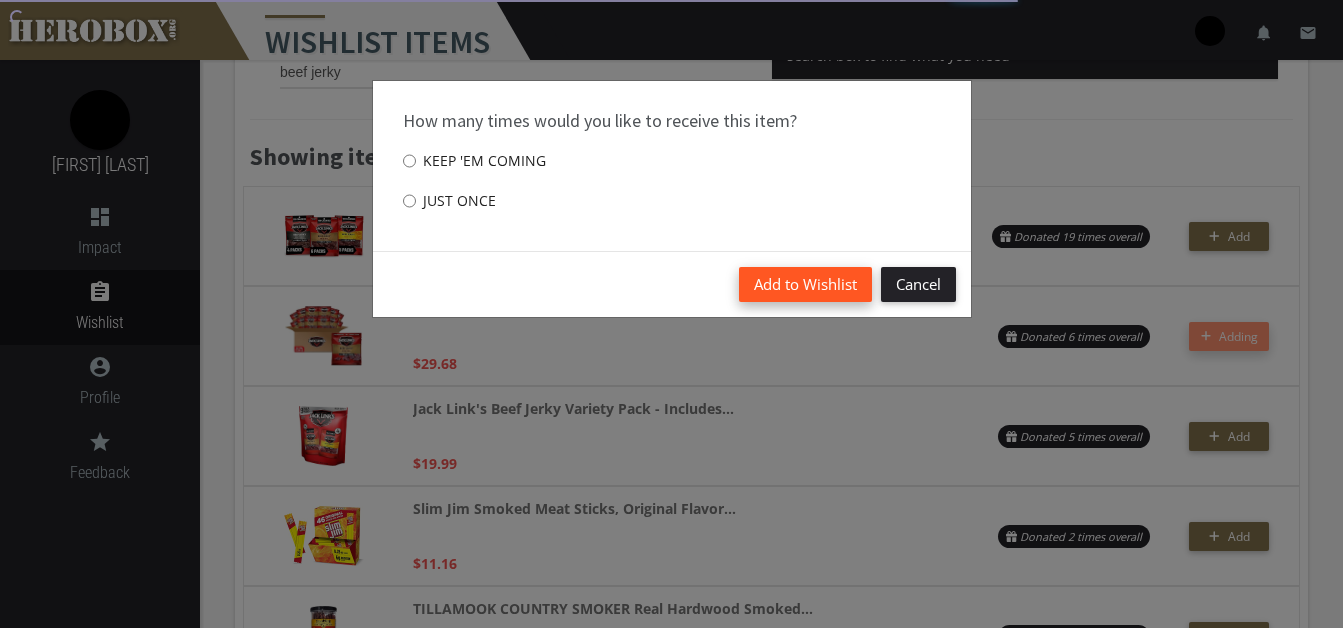 click on "Add to Wishlist" at bounding box center (805, 284) 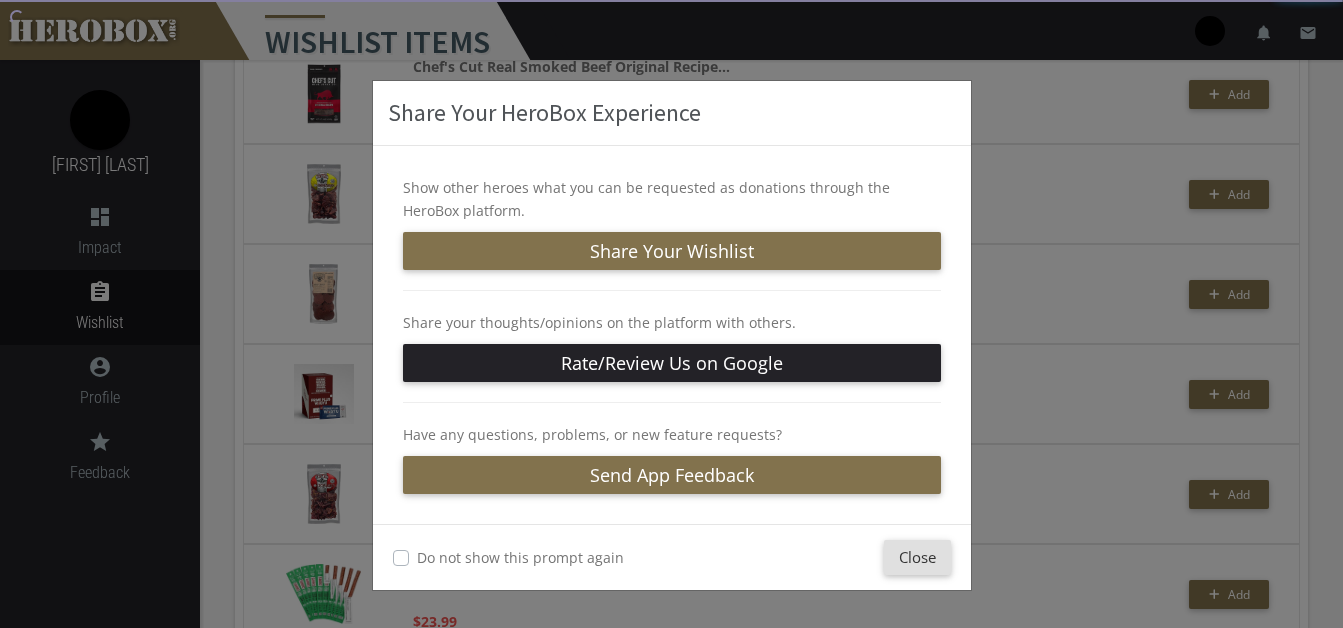 scroll, scrollTop: 4085, scrollLeft: 0, axis: vertical 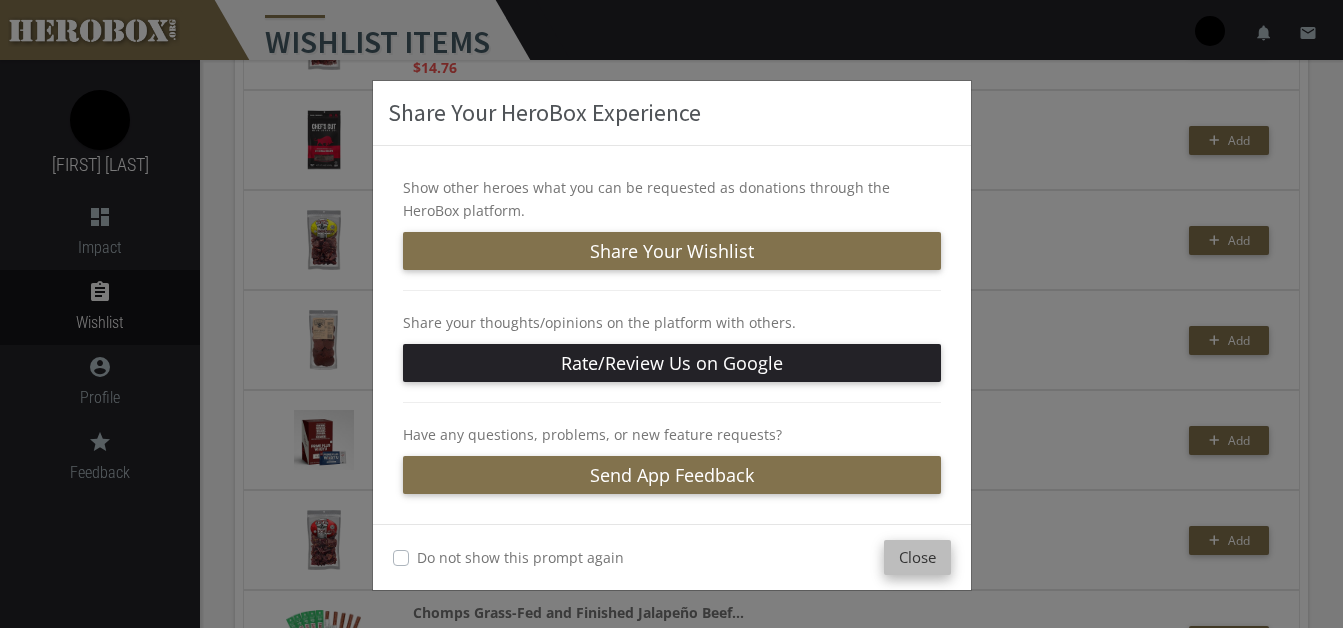 click on "Close" at bounding box center (917, 557) 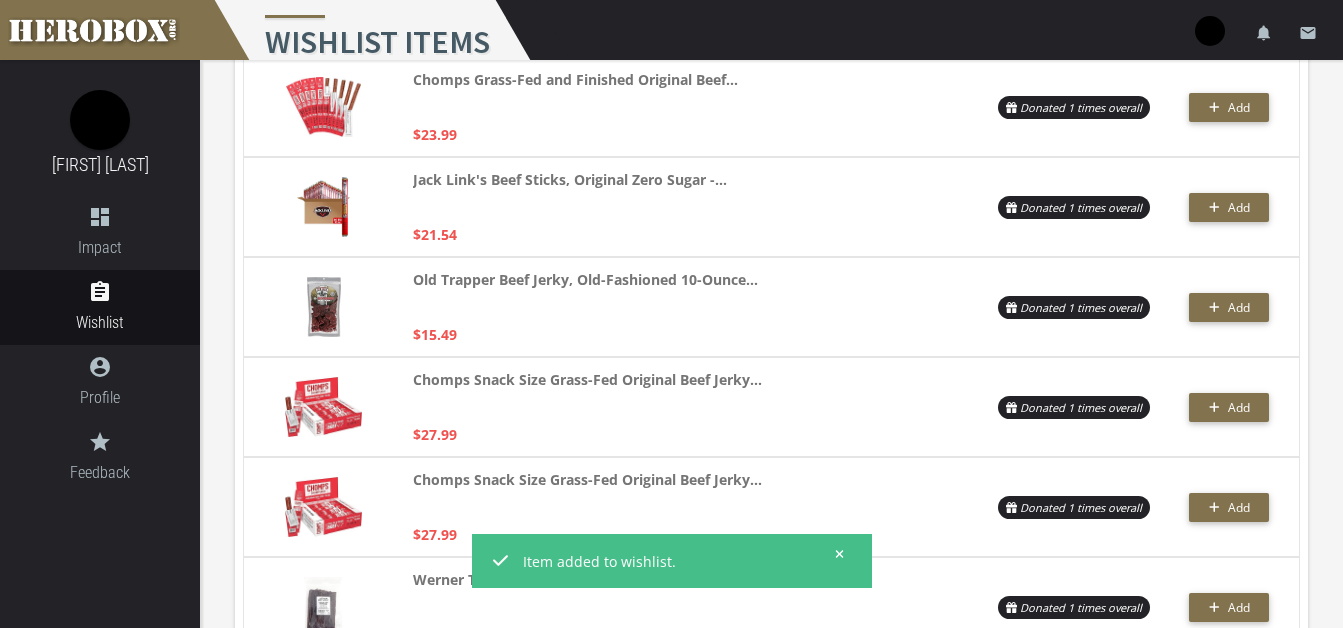 scroll, scrollTop: 1006, scrollLeft: 0, axis: vertical 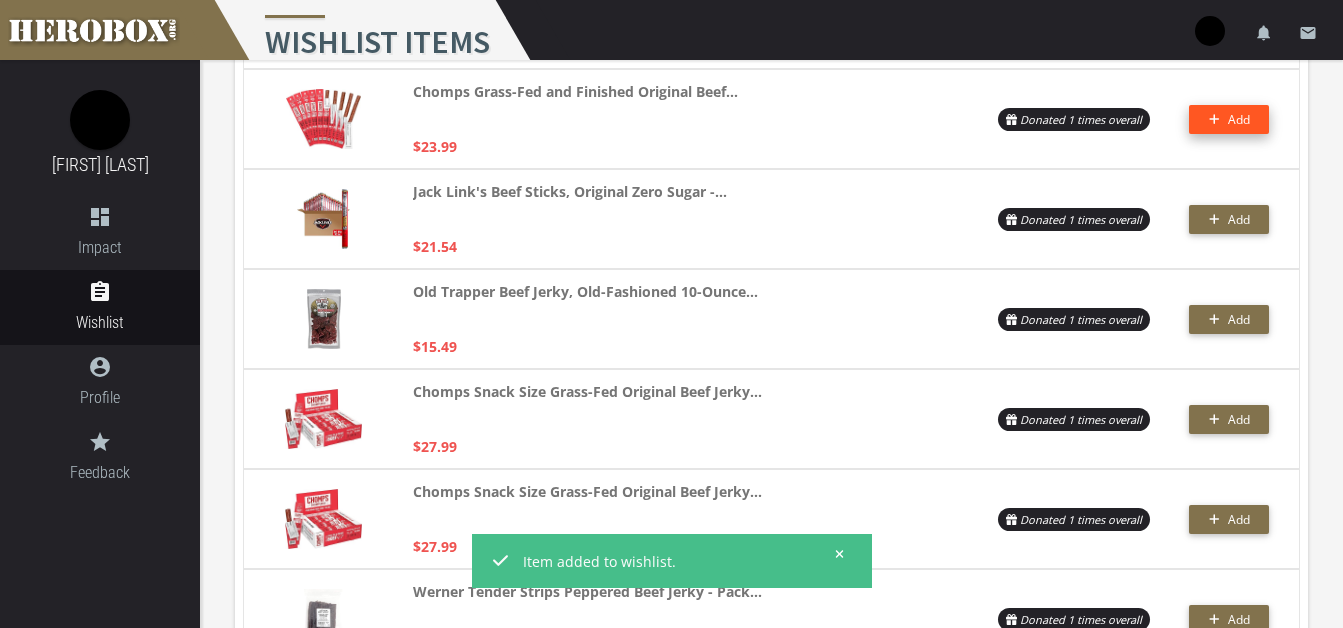 click on "Add" at bounding box center (1229, 119) 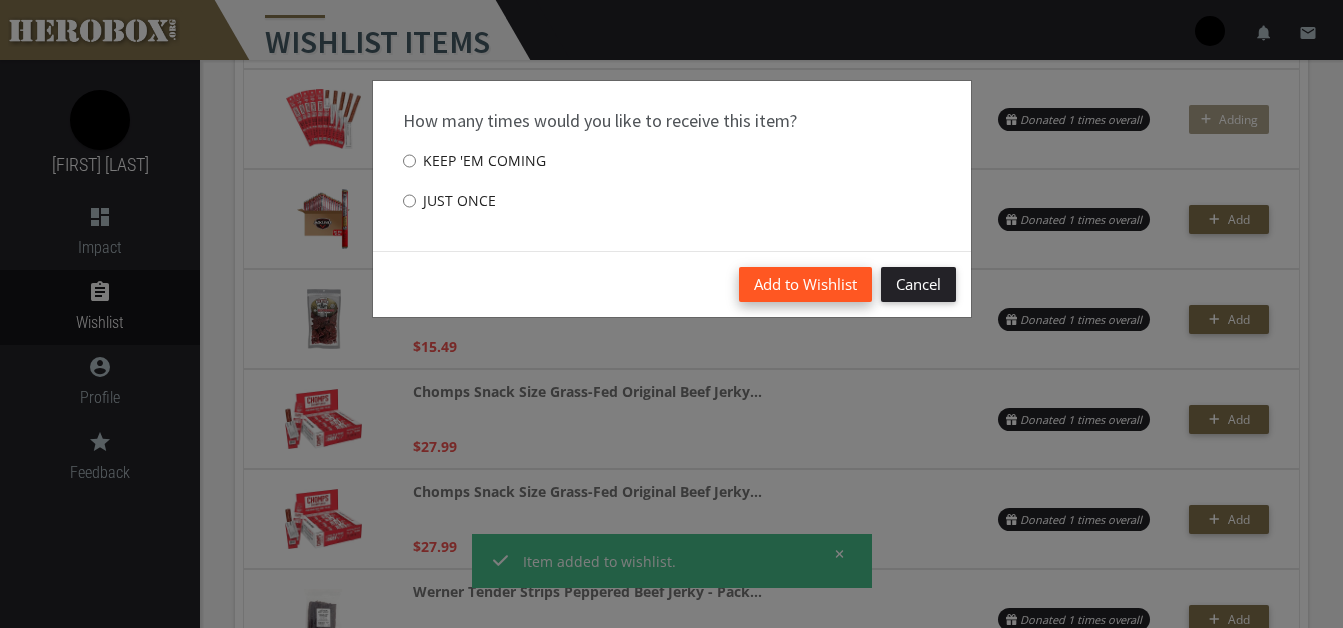 click on "Add to Wishlist" at bounding box center (805, 284) 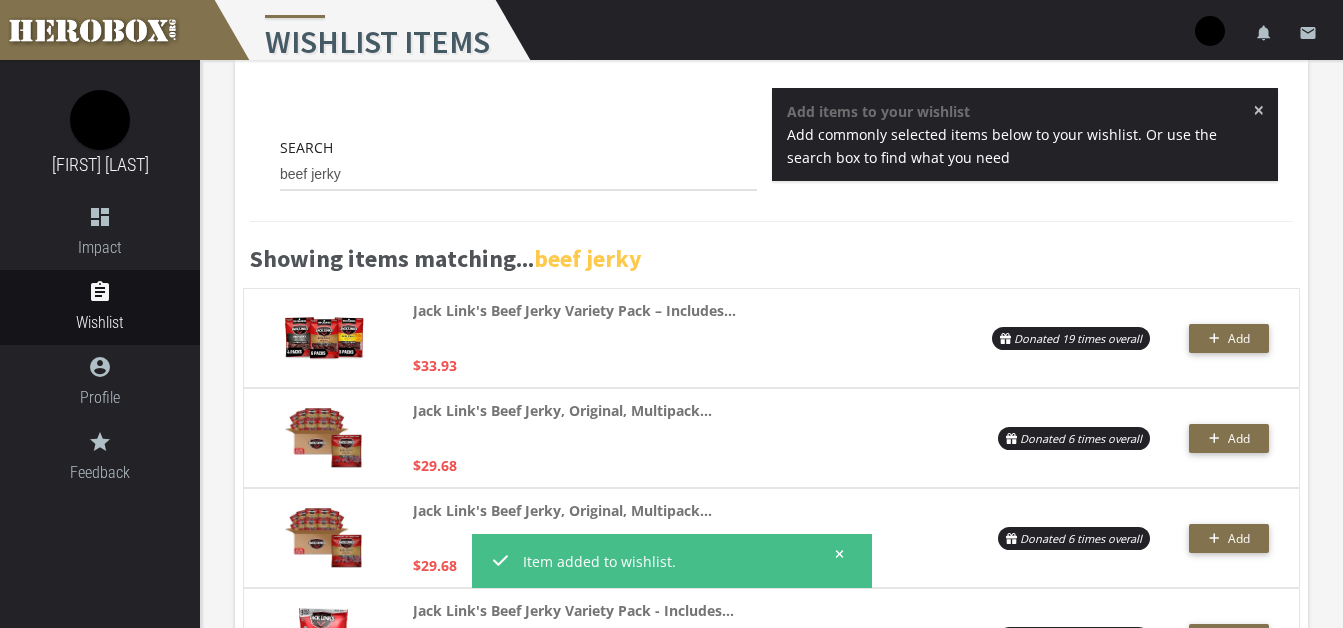 scroll, scrollTop: 0, scrollLeft: 0, axis: both 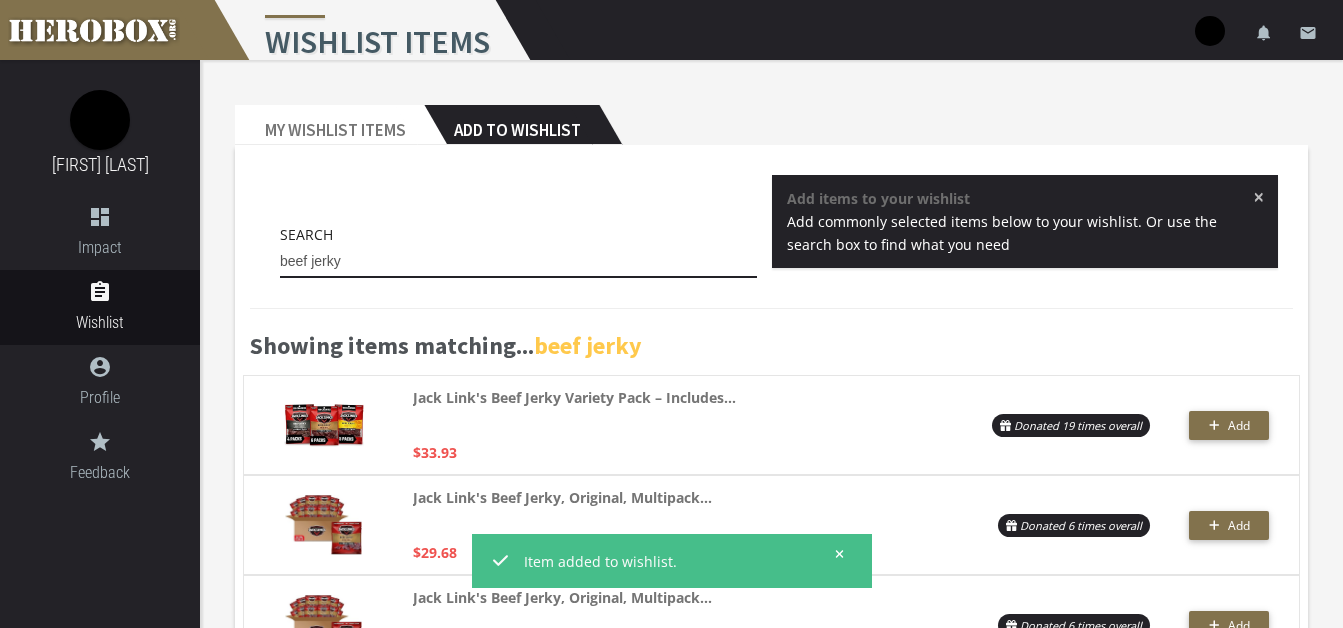 click on "beef jerky" at bounding box center (518, 262) 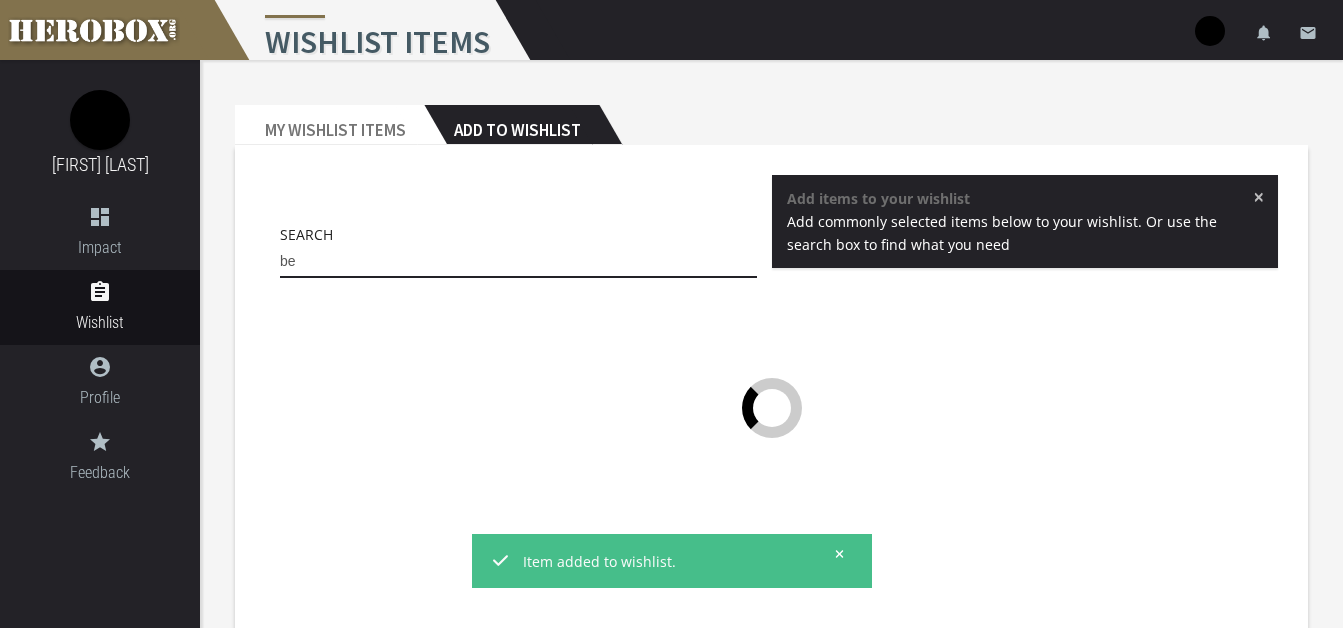 type on "b" 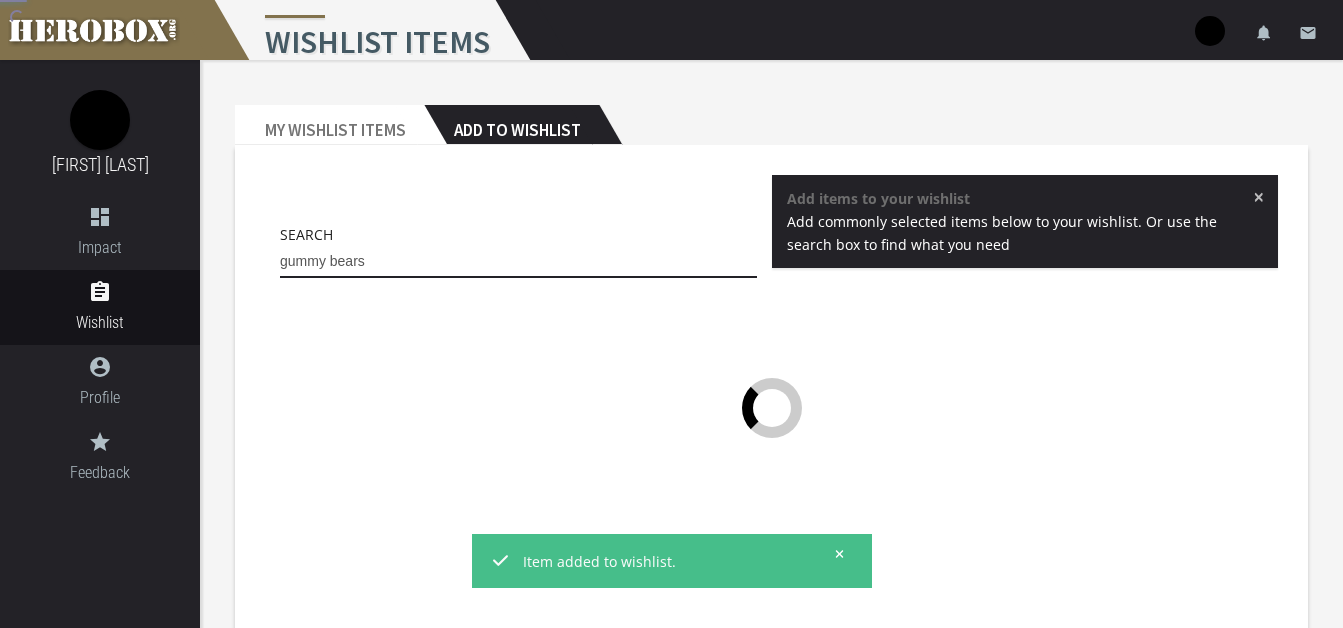 type on "gummy bears" 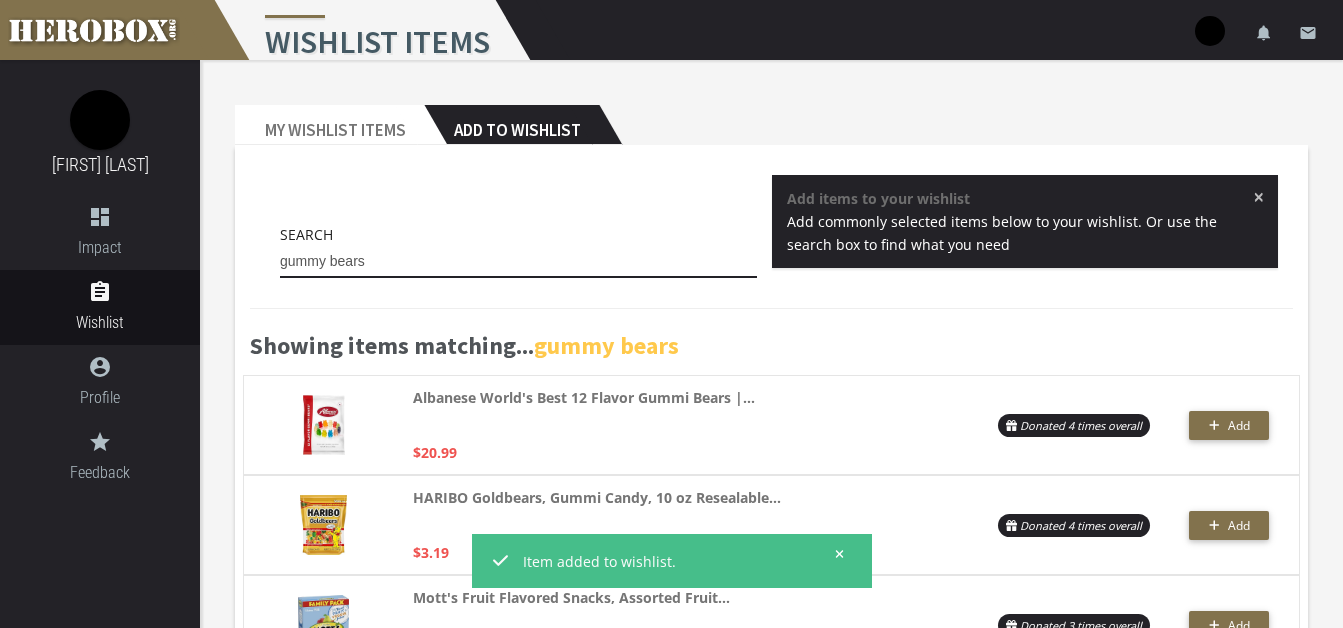 scroll, scrollTop: 46, scrollLeft: 0, axis: vertical 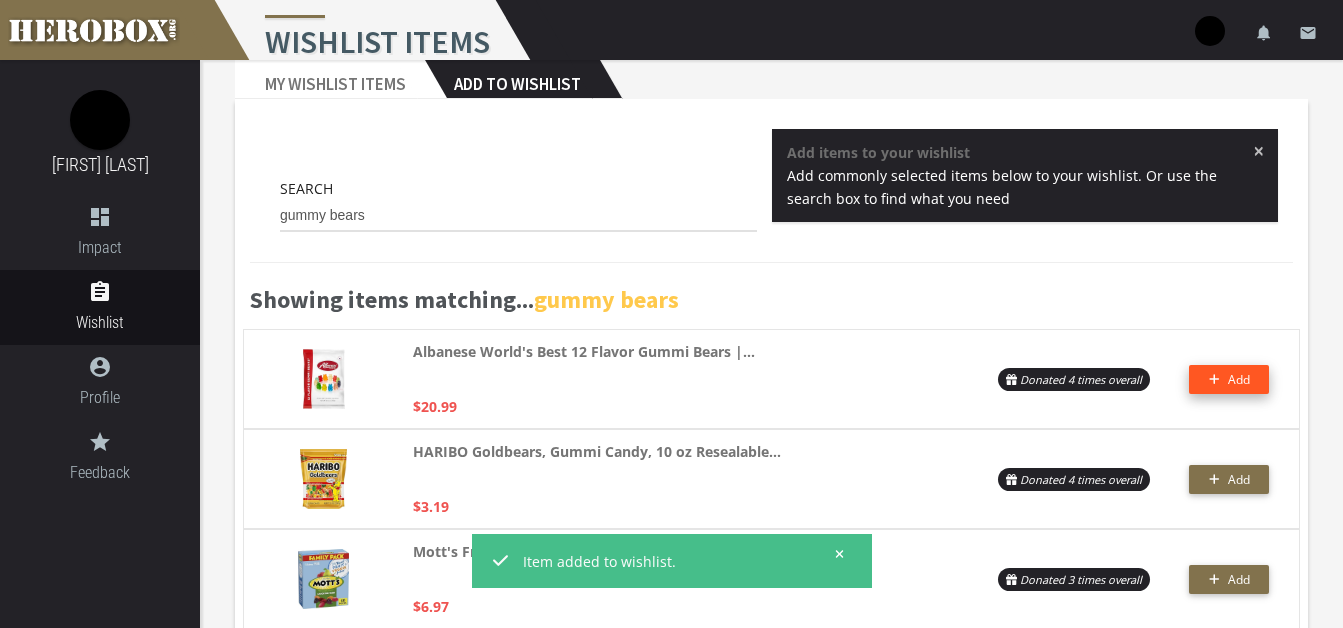 click on "Add" at bounding box center [1239, 379] 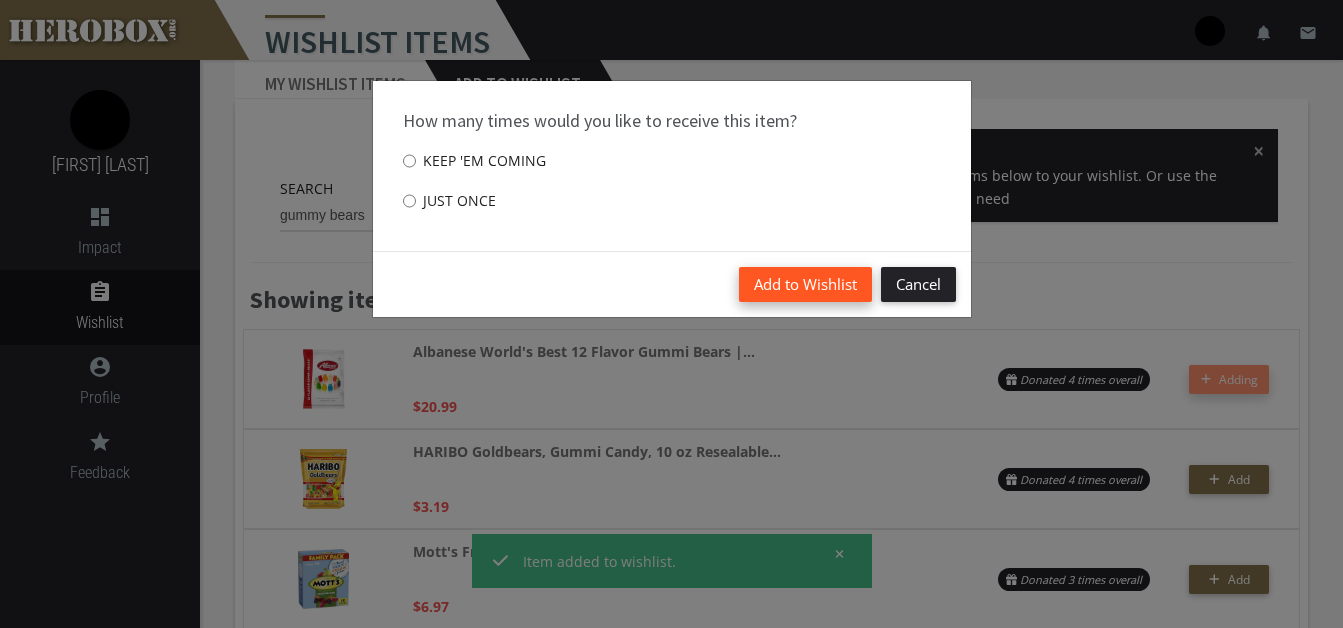 click on "Add to Wishlist" at bounding box center [805, 284] 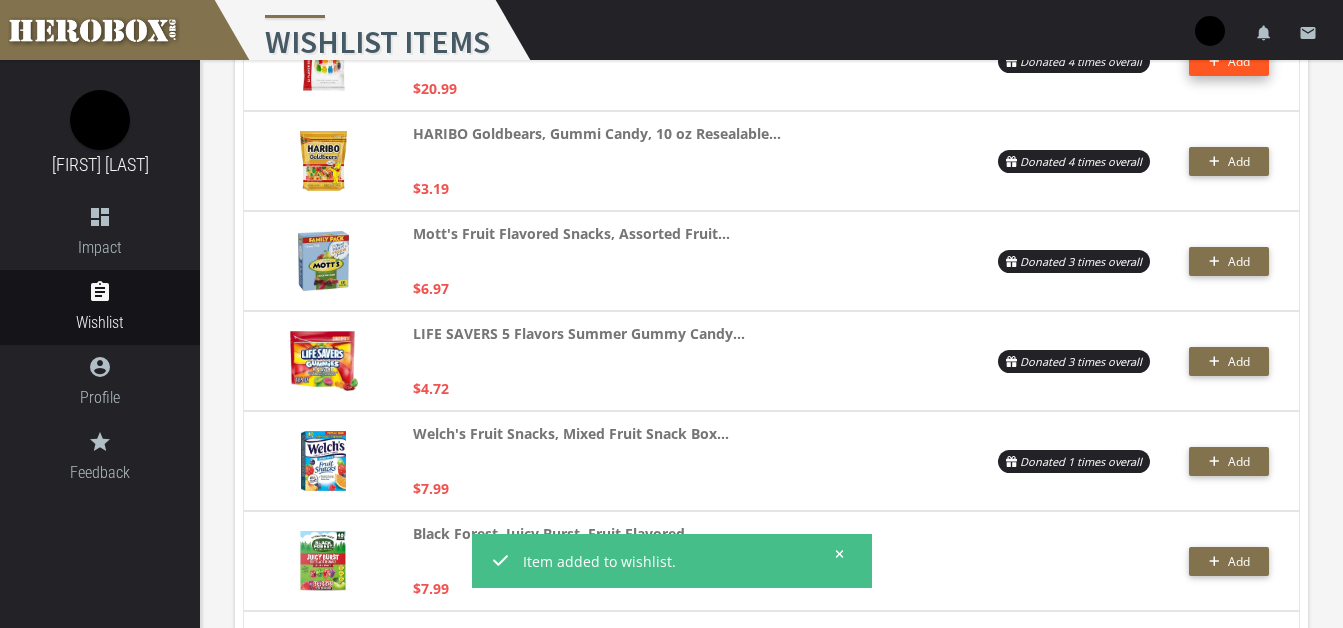 scroll, scrollTop: 365, scrollLeft: 0, axis: vertical 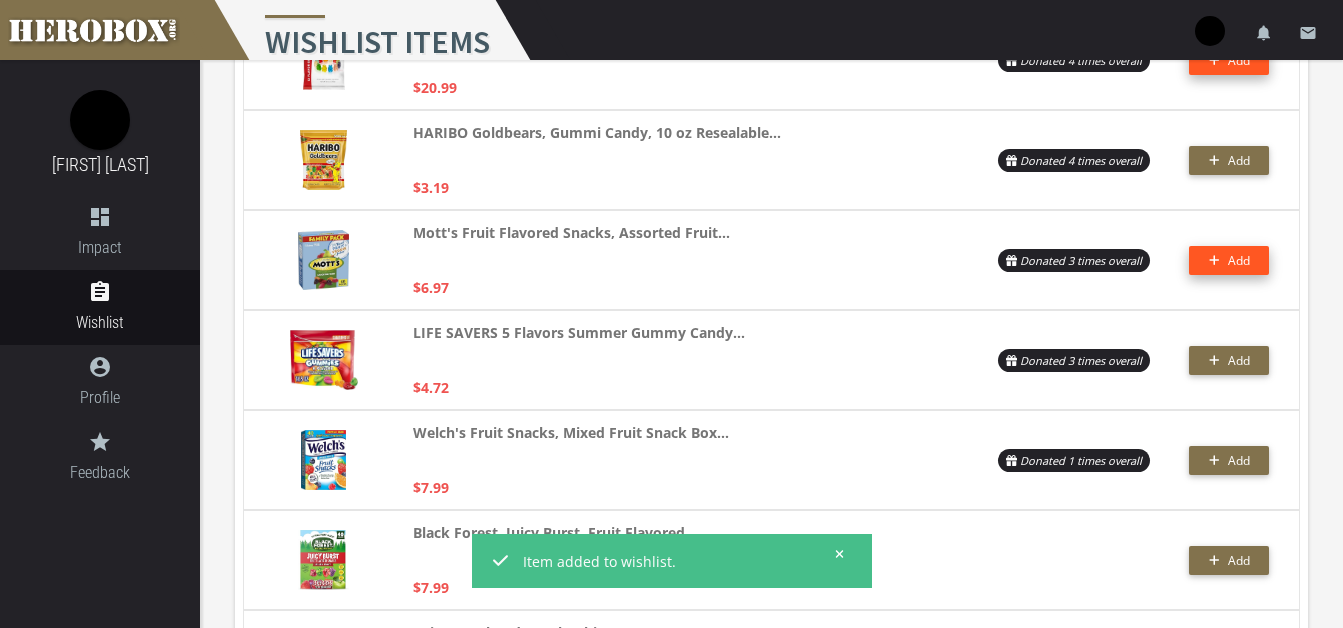 click on "Add" at bounding box center [1239, 260] 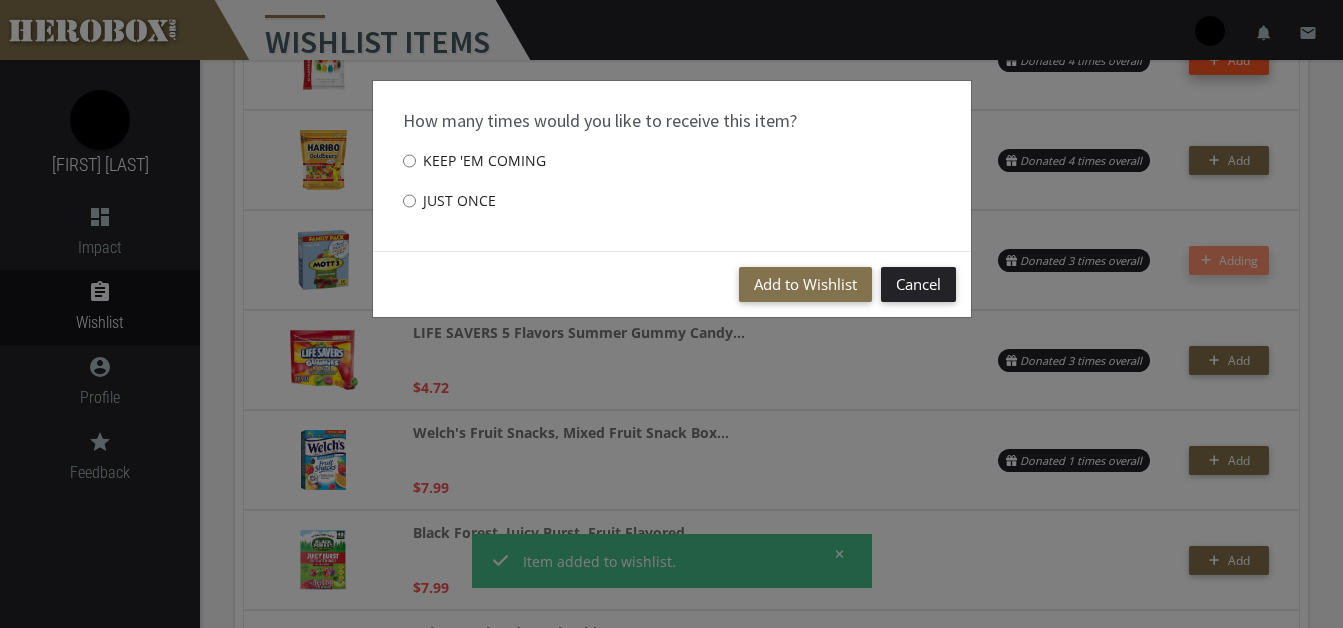 click on "How many times would you like to receive this item?
Keep 'em coming
Just once" at bounding box center (672, 166) 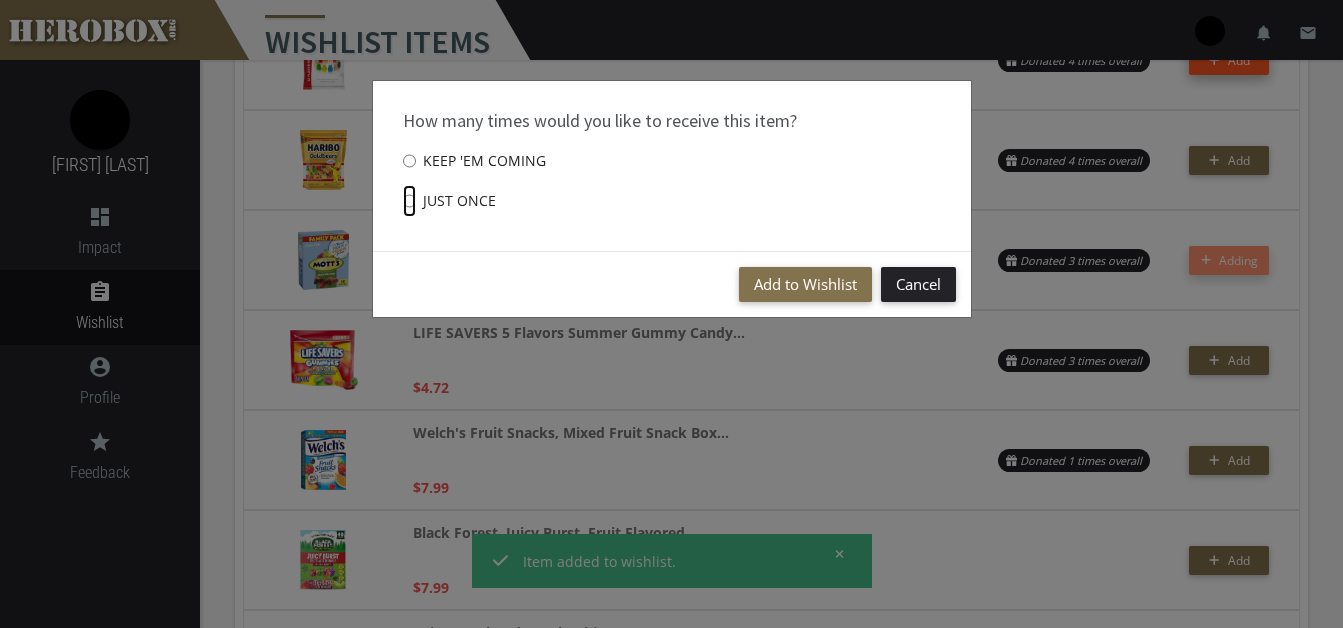 radio on "****" 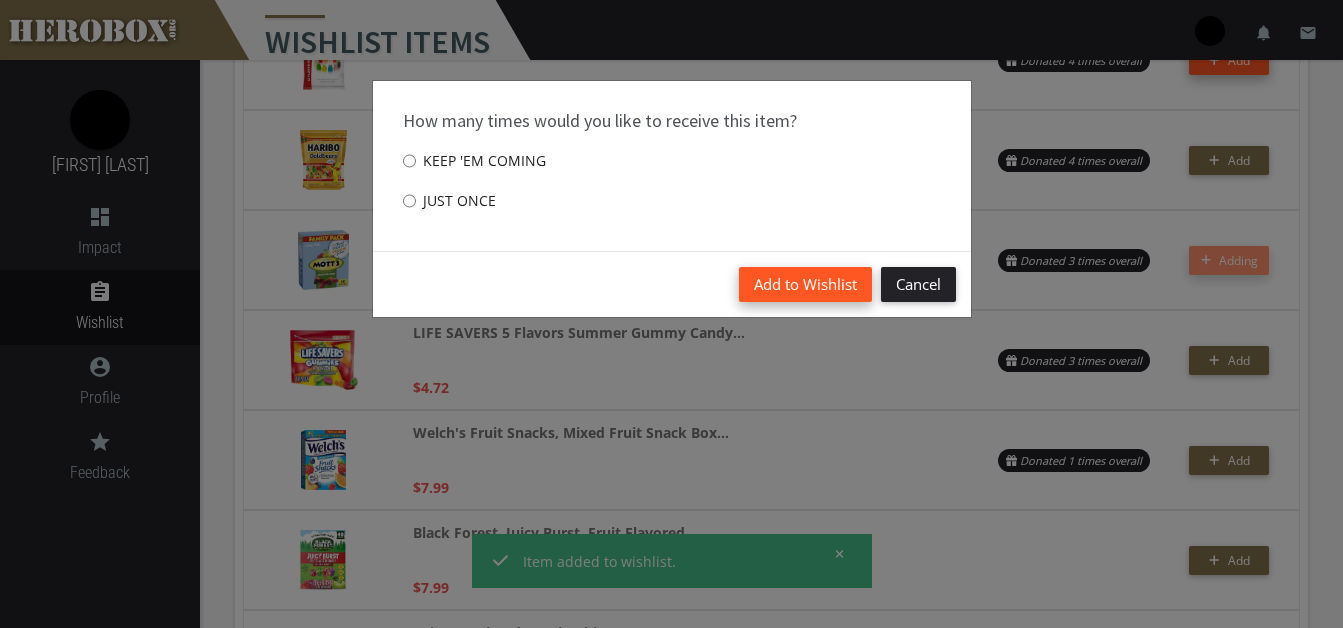 click on "Add to Wishlist" at bounding box center [805, 284] 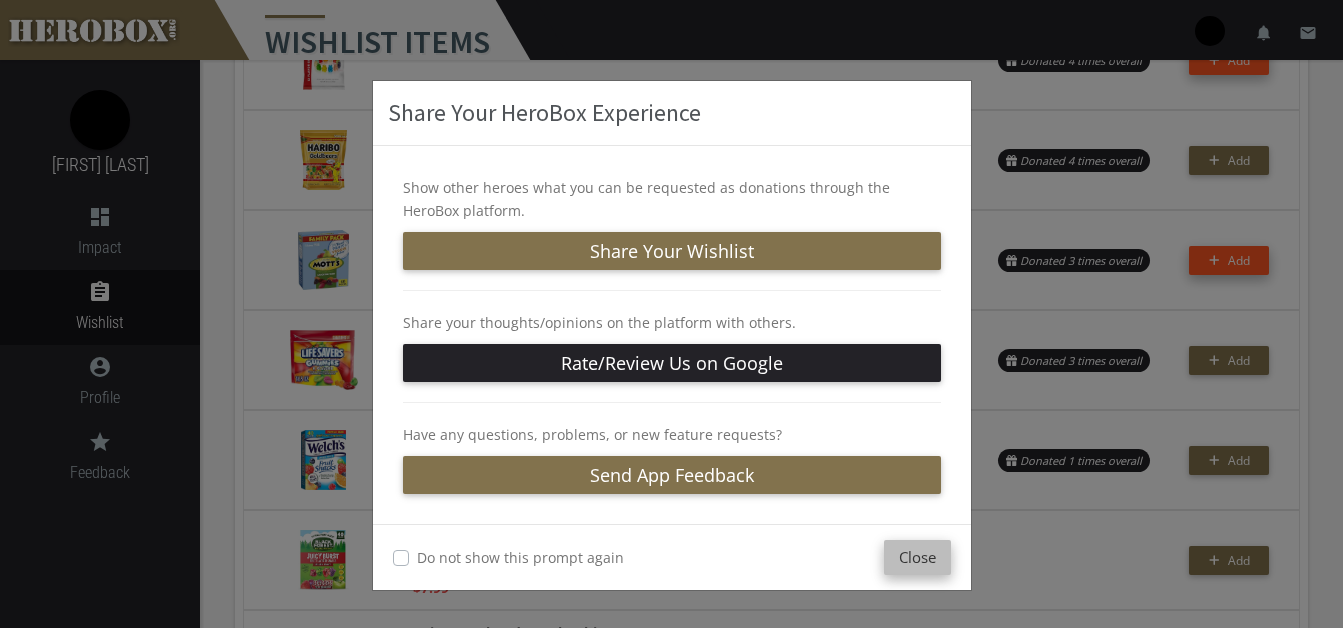 click on "Close" at bounding box center [917, 557] 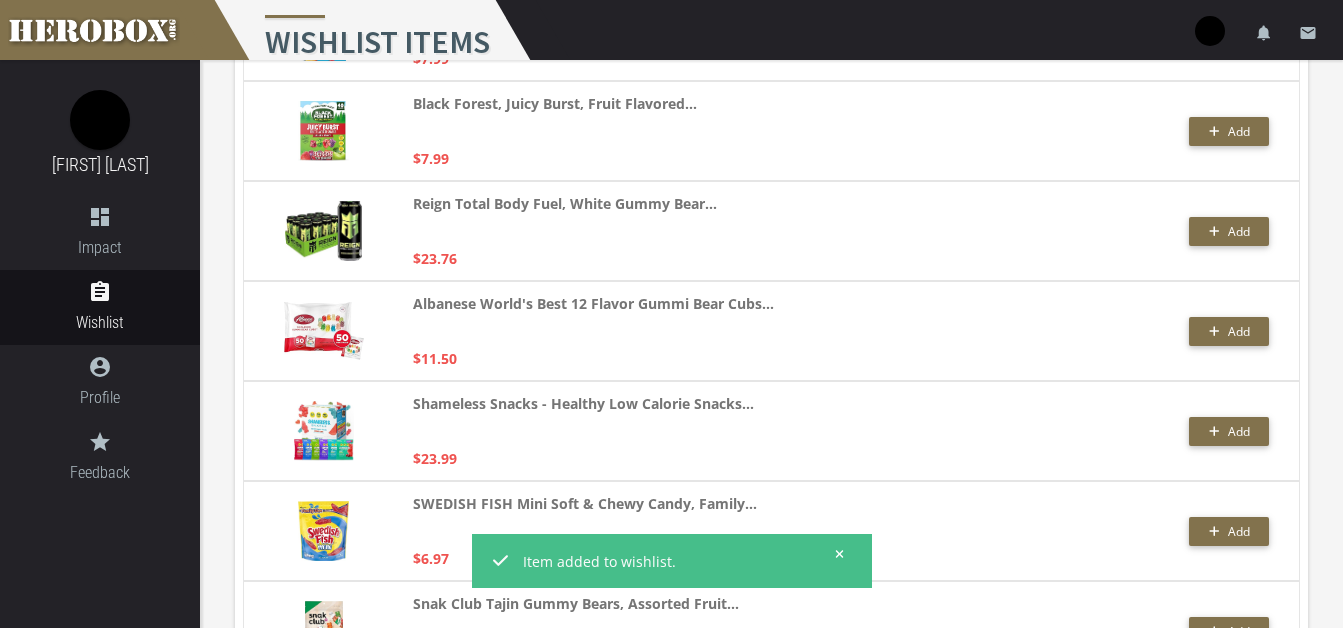 scroll, scrollTop: 795, scrollLeft: 0, axis: vertical 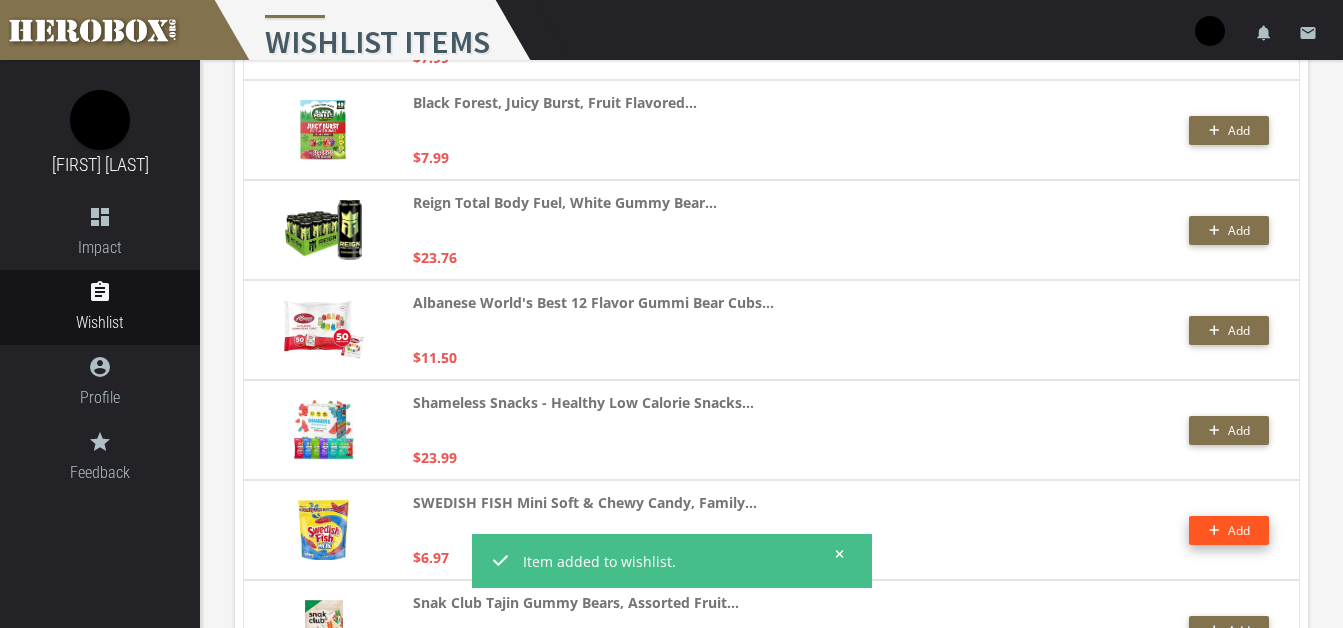 click on "Add" at bounding box center (1229, 530) 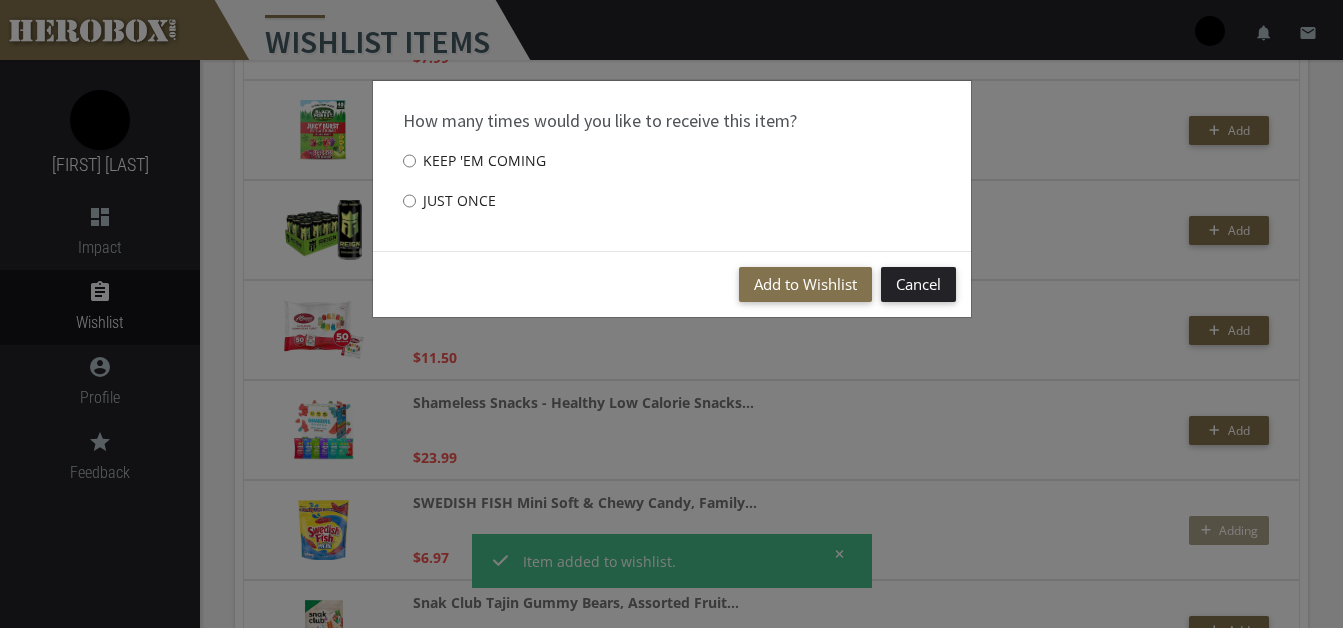 click on "Just once" at bounding box center (449, 201) 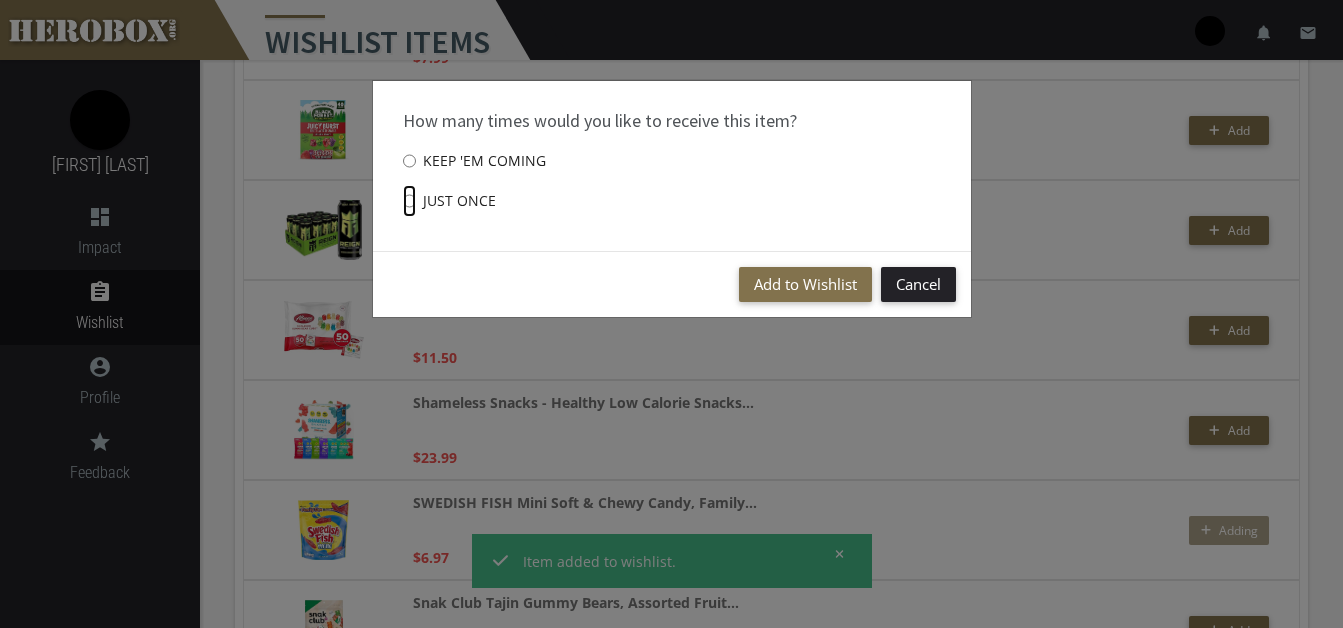 click on "Just once" at bounding box center [409, 201] 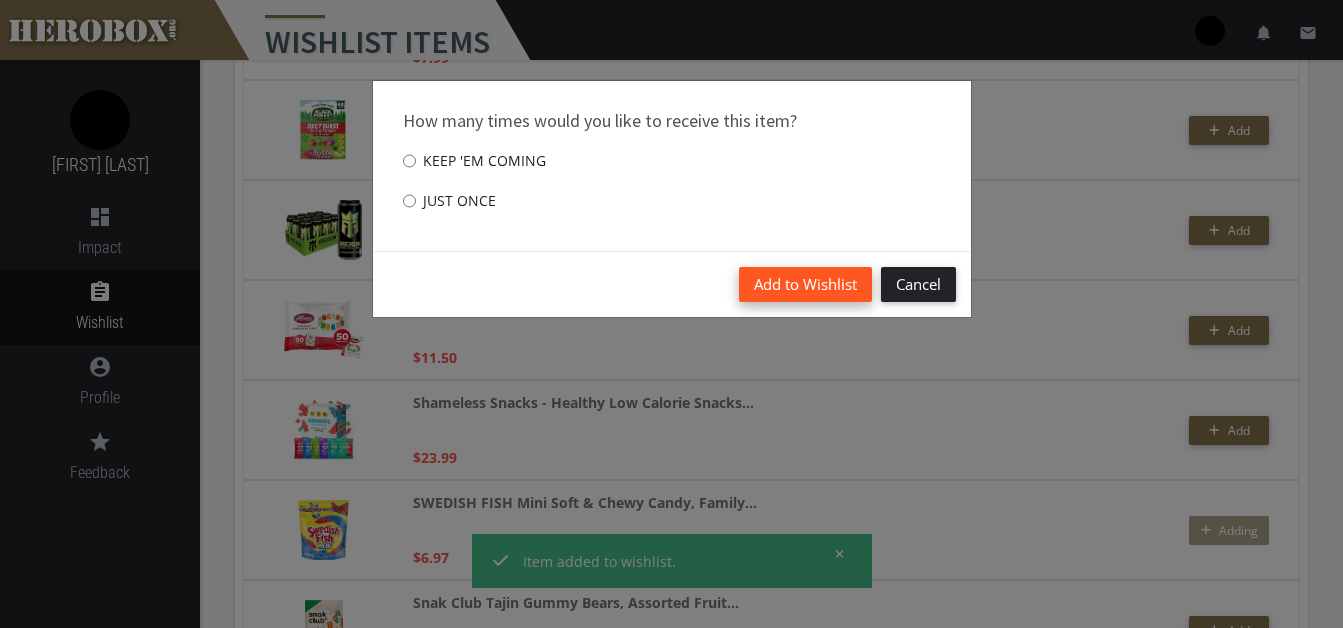 click on "Add to Wishlist" at bounding box center (805, 284) 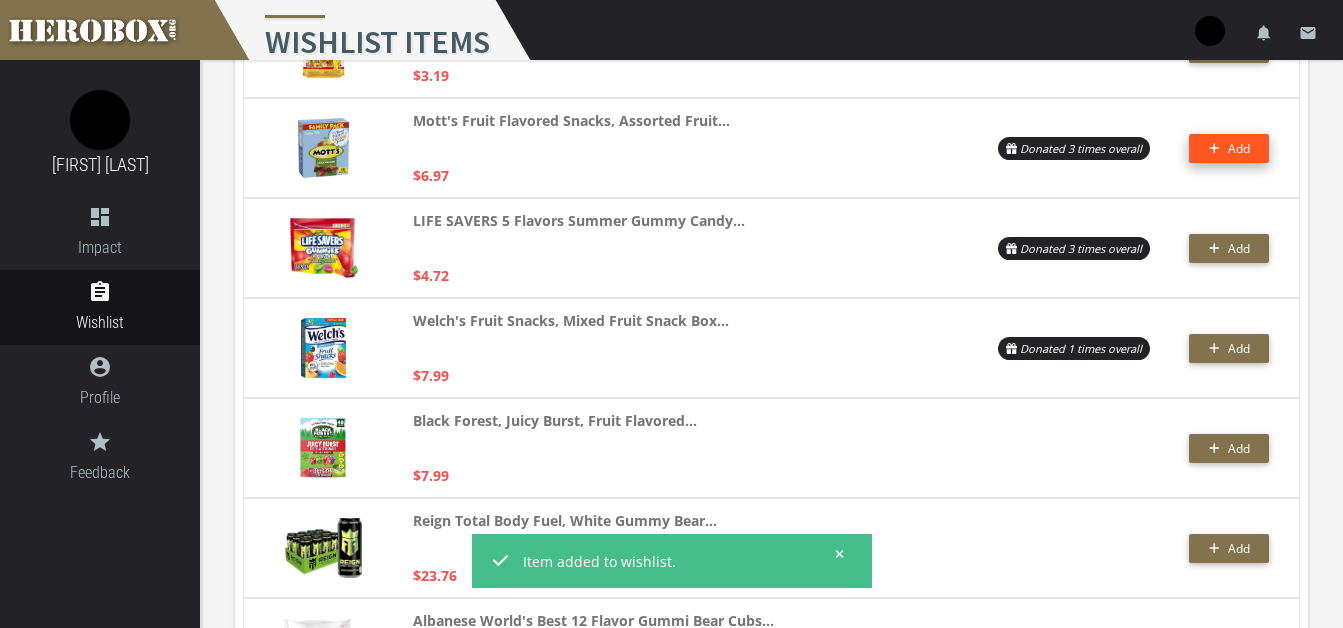 scroll, scrollTop: 0, scrollLeft: 0, axis: both 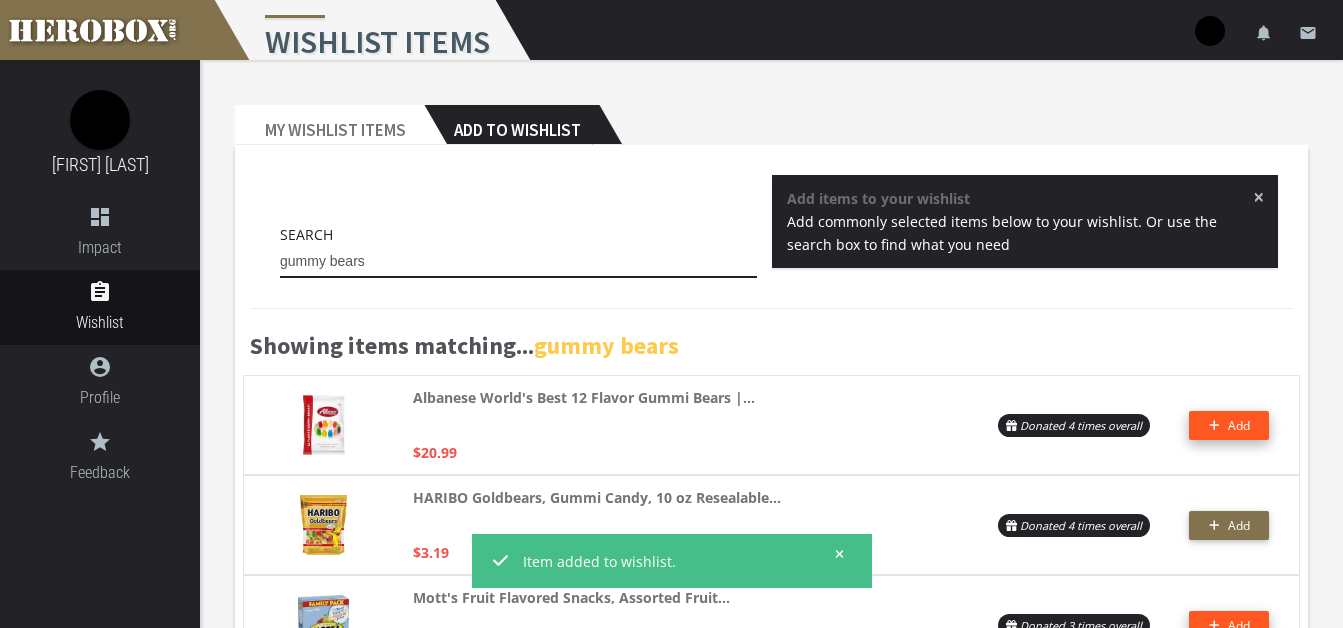 click on "gummy bears" at bounding box center (518, 262) 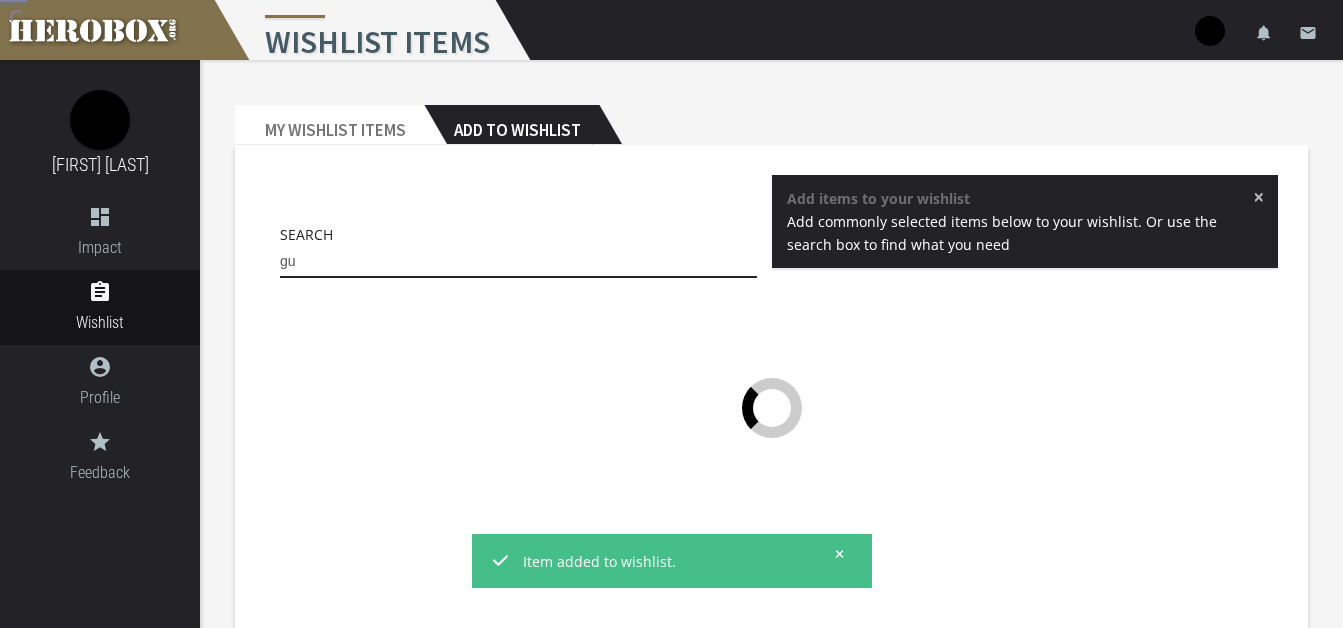 type on "g" 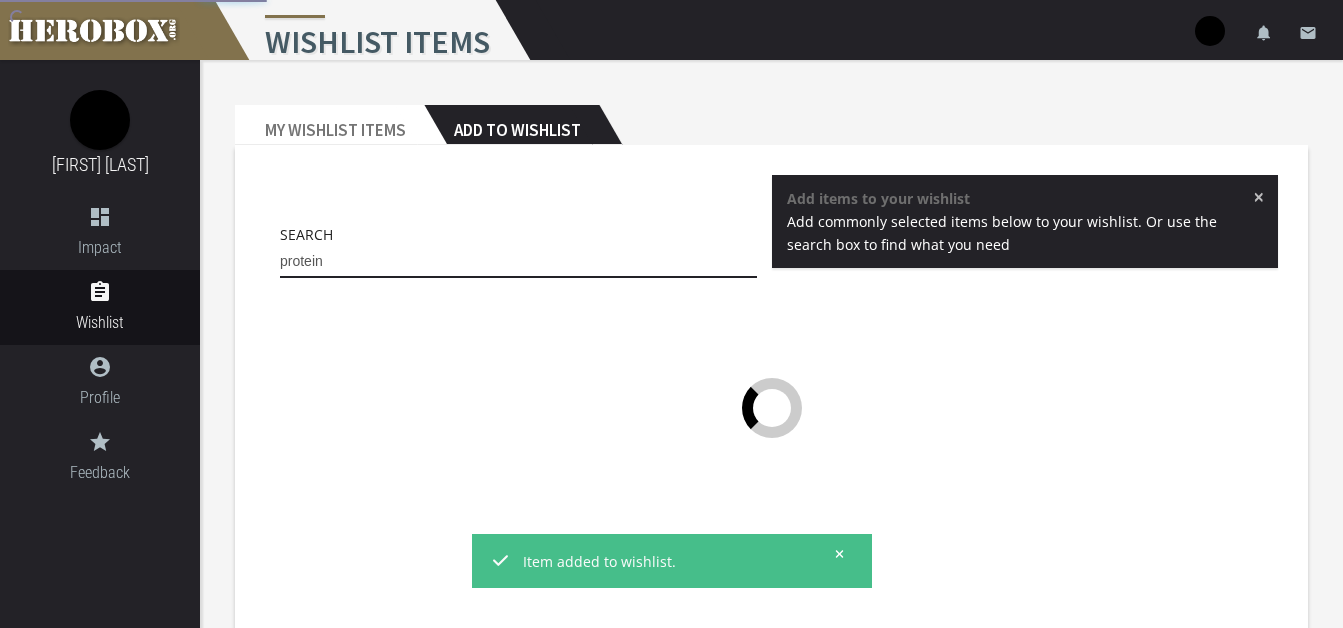 type on "protein" 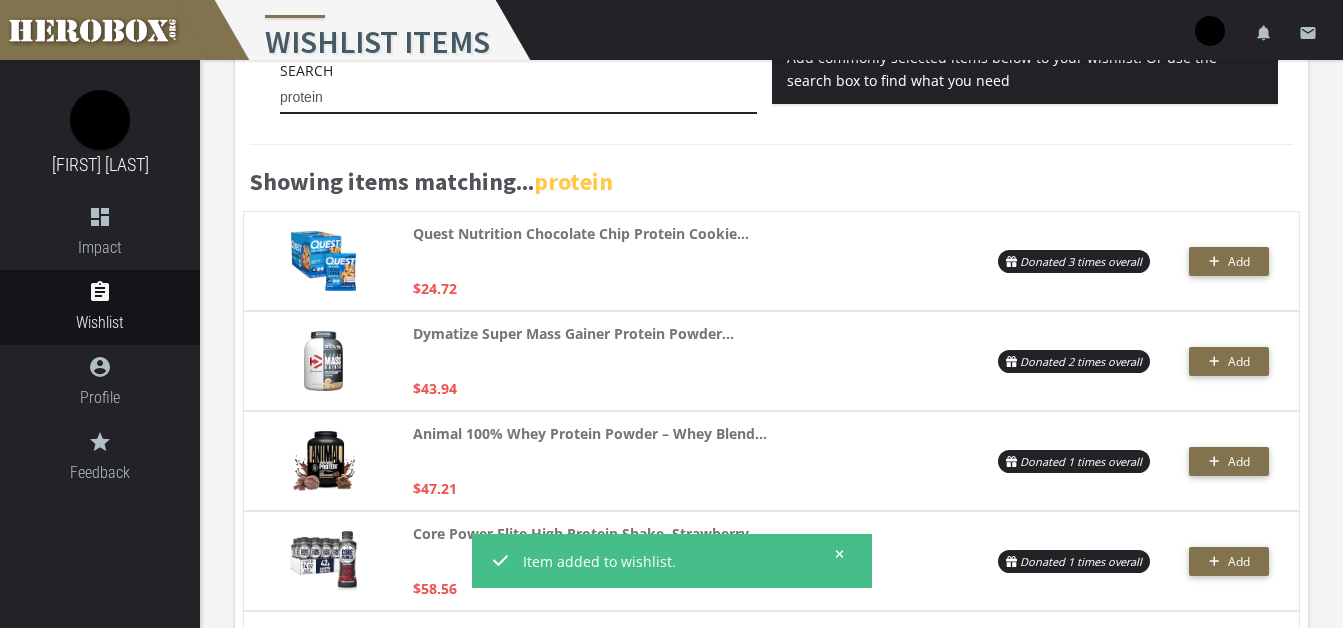 scroll, scrollTop: 169, scrollLeft: 0, axis: vertical 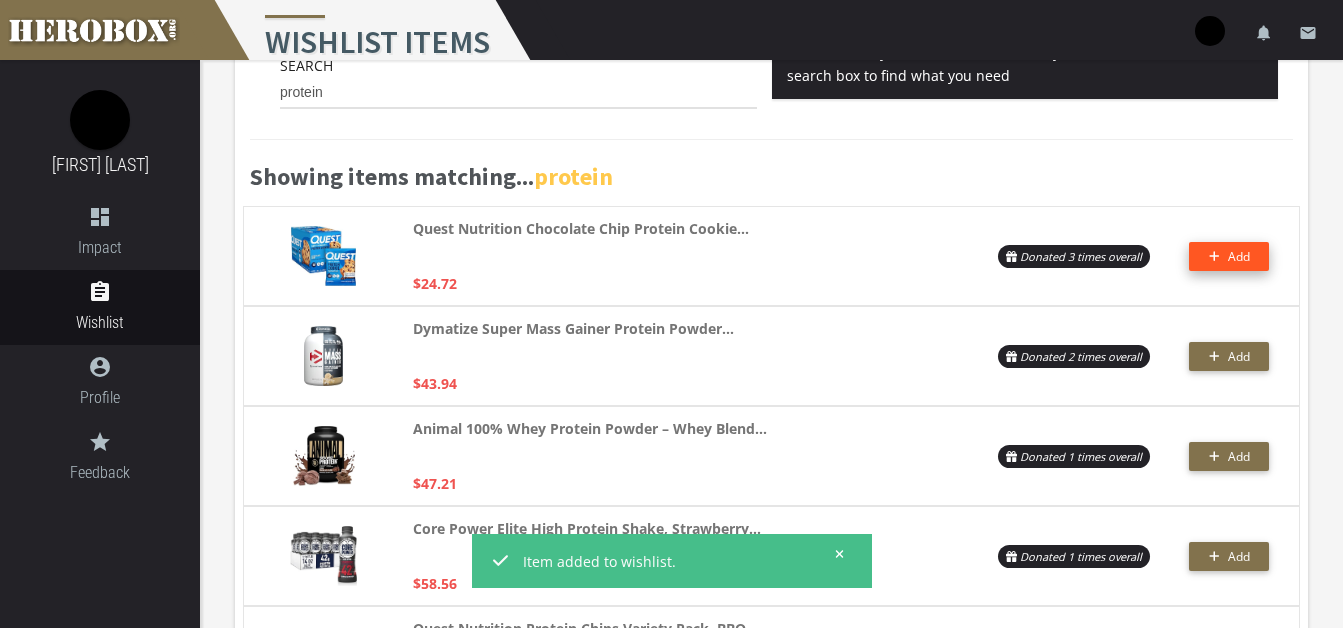 click on "Add" at bounding box center (1229, 256) 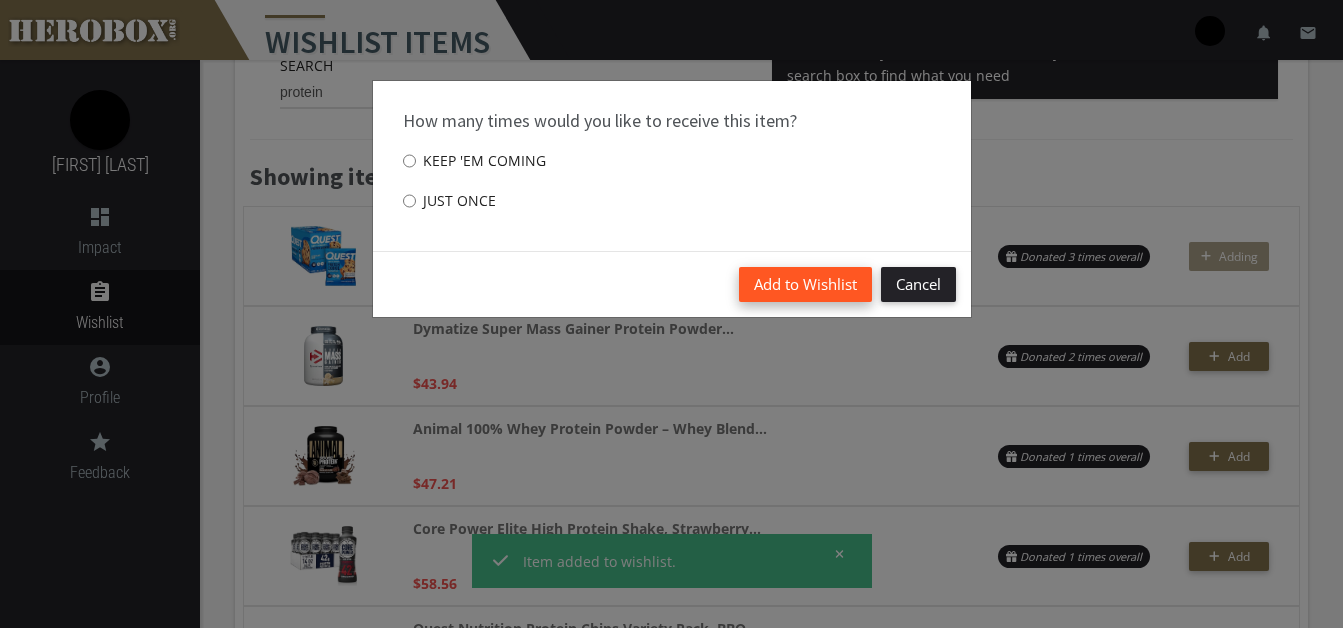click on "Add to Wishlist" at bounding box center (805, 284) 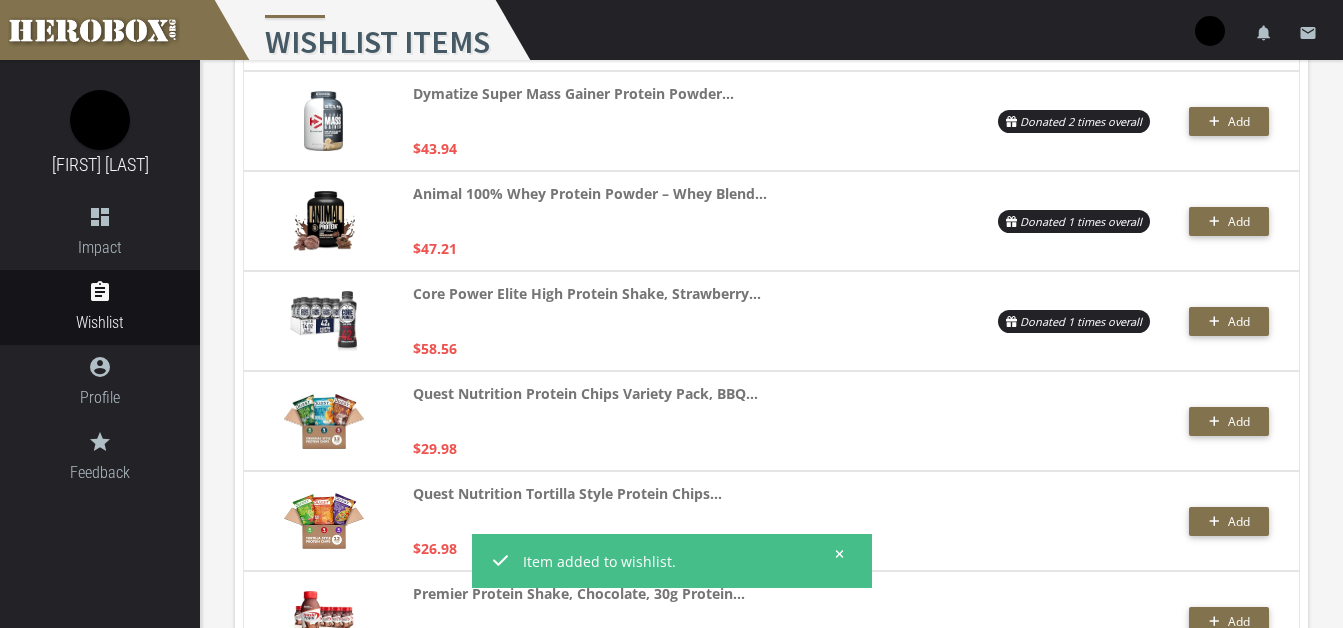 scroll, scrollTop: 465, scrollLeft: 0, axis: vertical 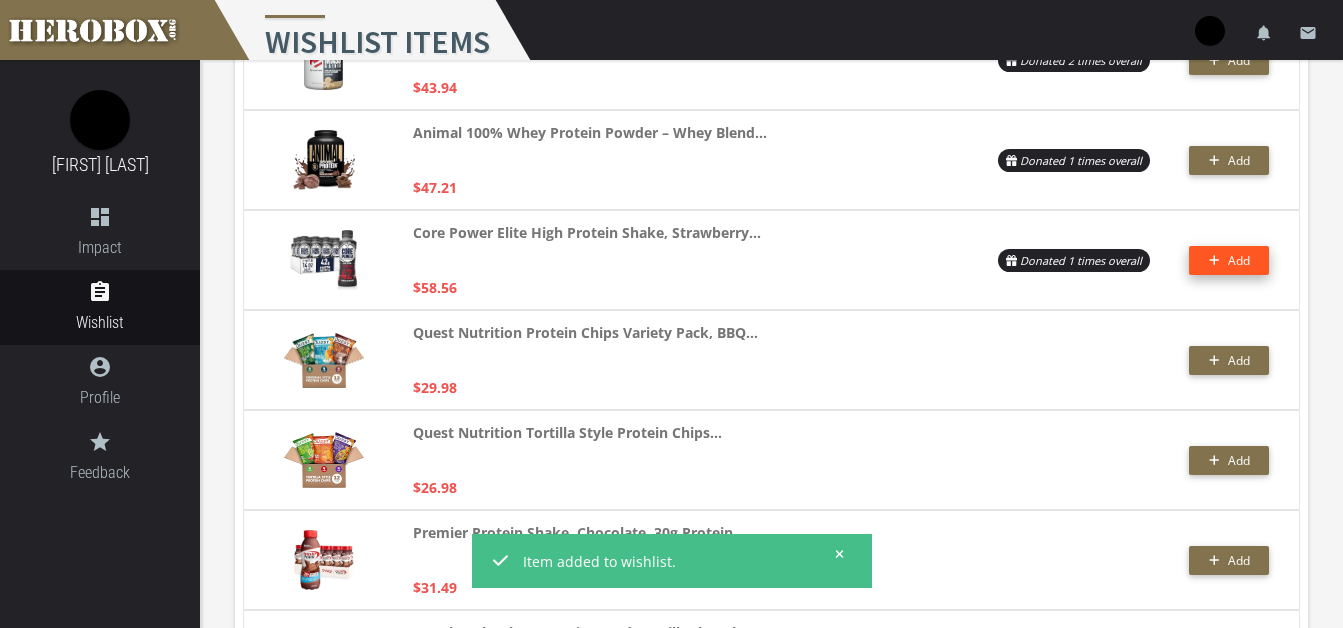 click on "Add" at bounding box center [1239, 260] 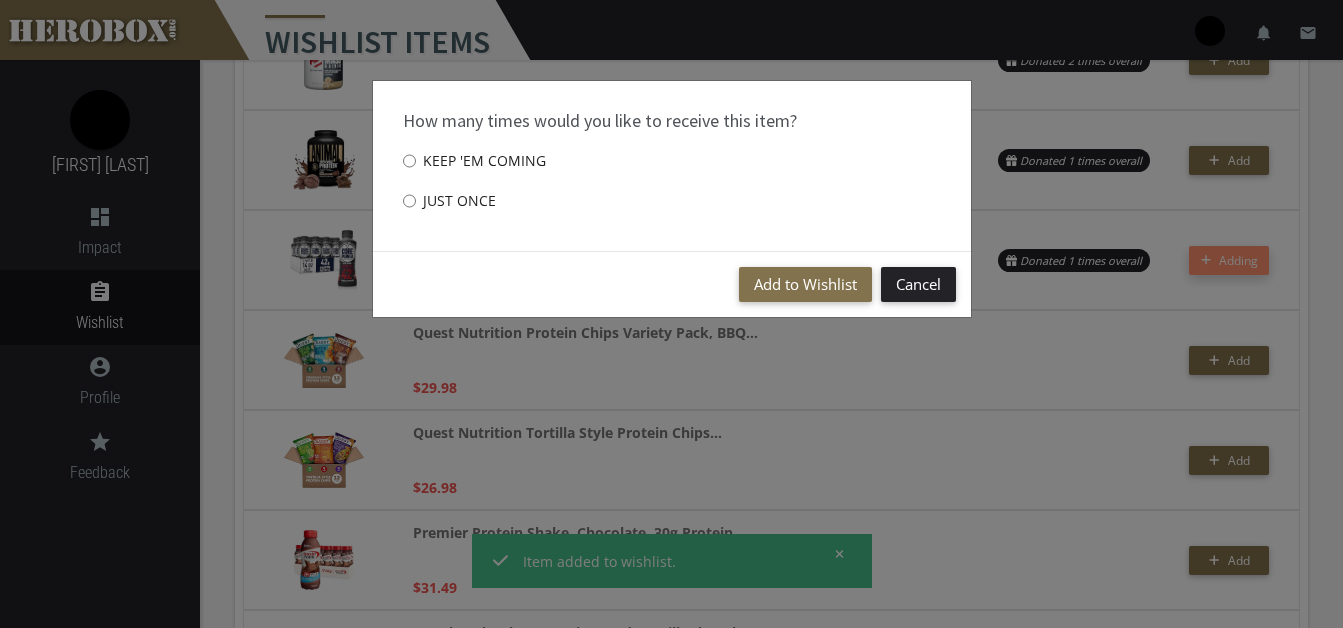click on "Just once" at bounding box center (449, 201) 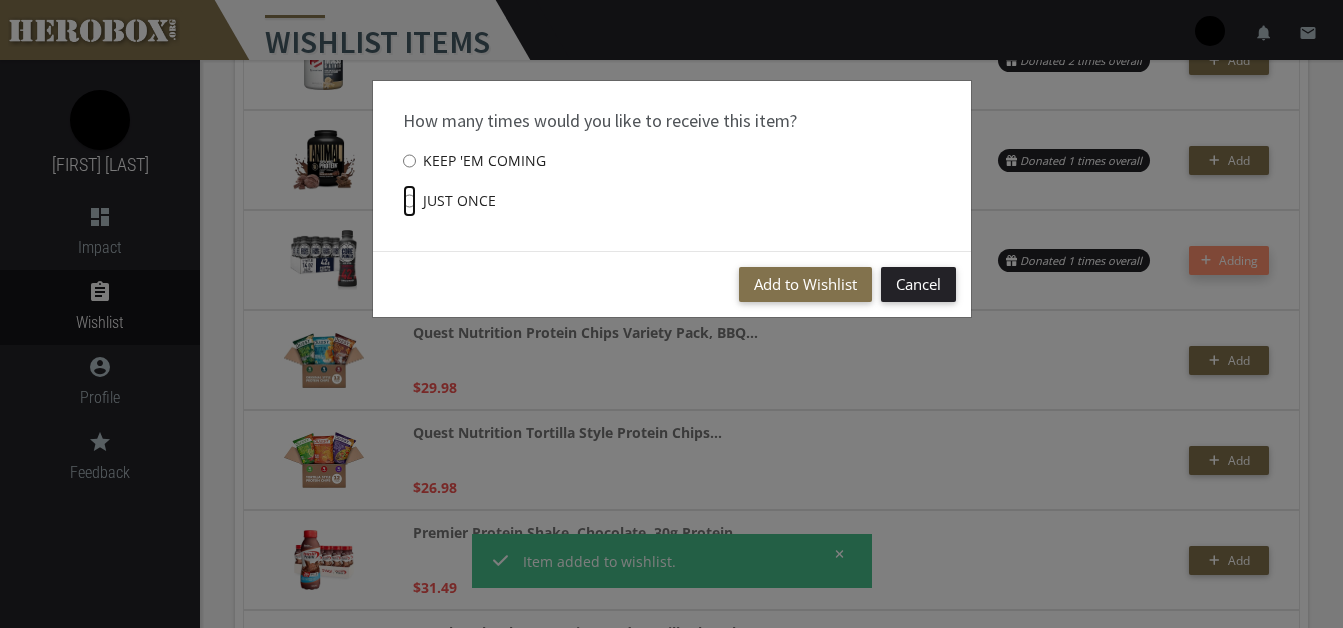 click on "Just once" at bounding box center [409, 201] 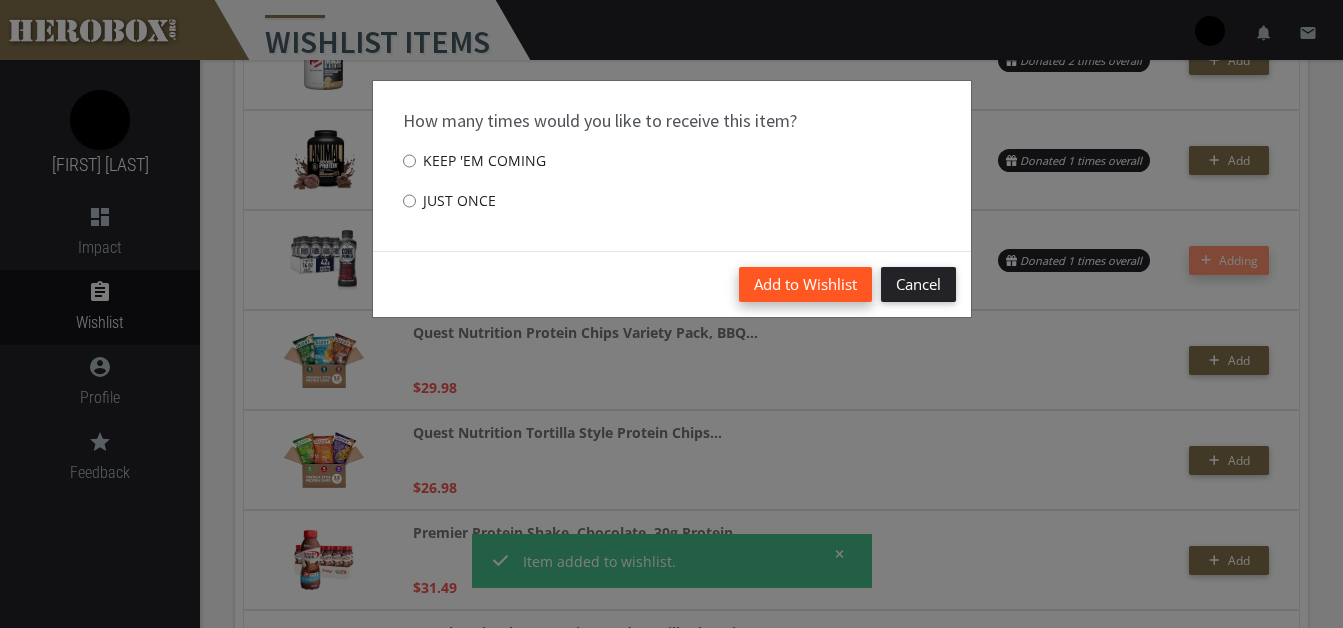 click on "Add to Wishlist" at bounding box center [805, 284] 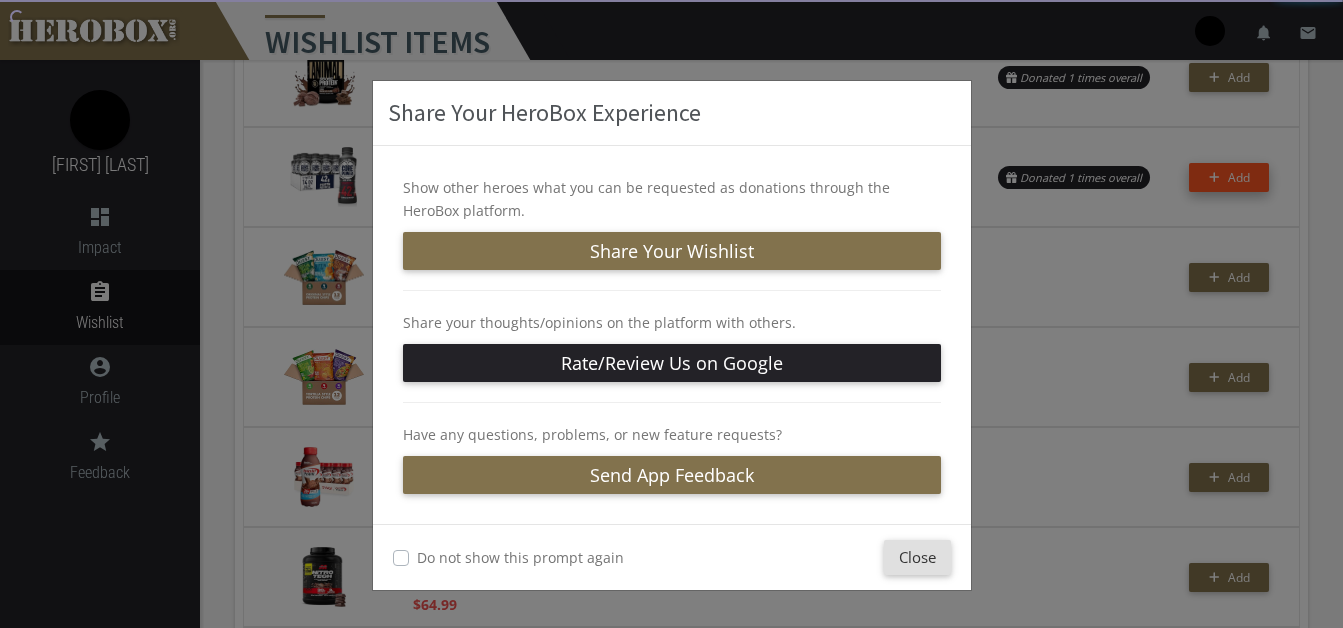 scroll, scrollTop: 563, scrollLeft: 0, axis: vertical 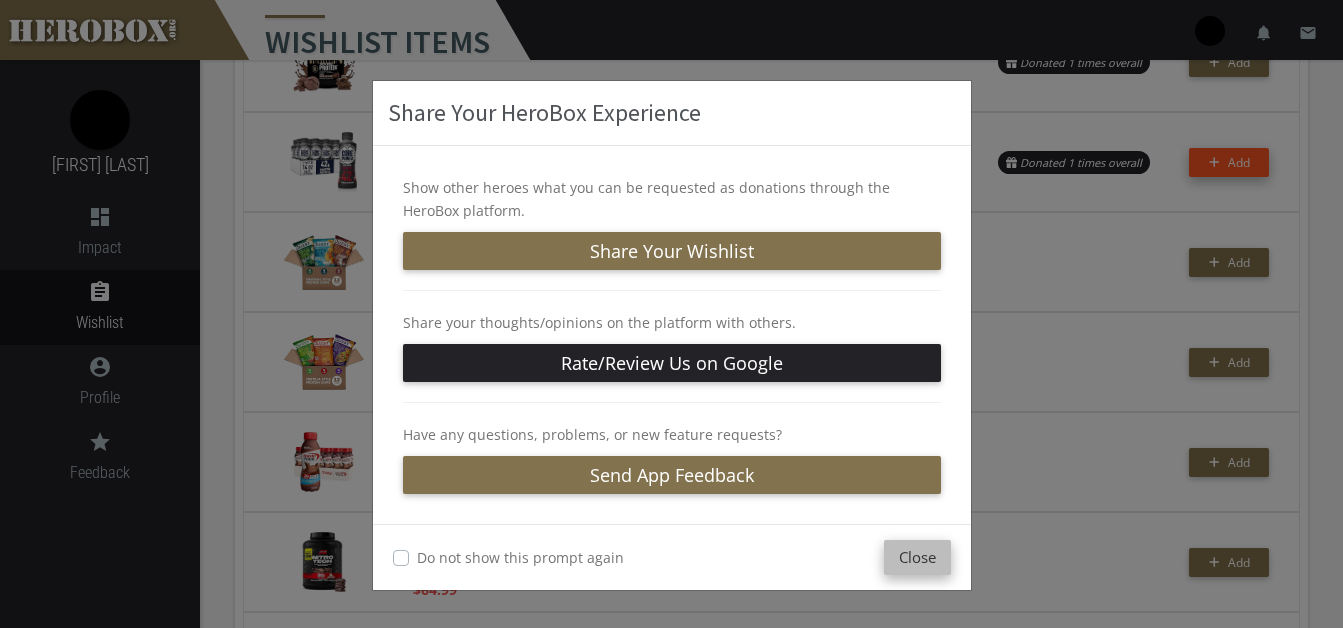 click on "Close" at bounding box center (917, 557) 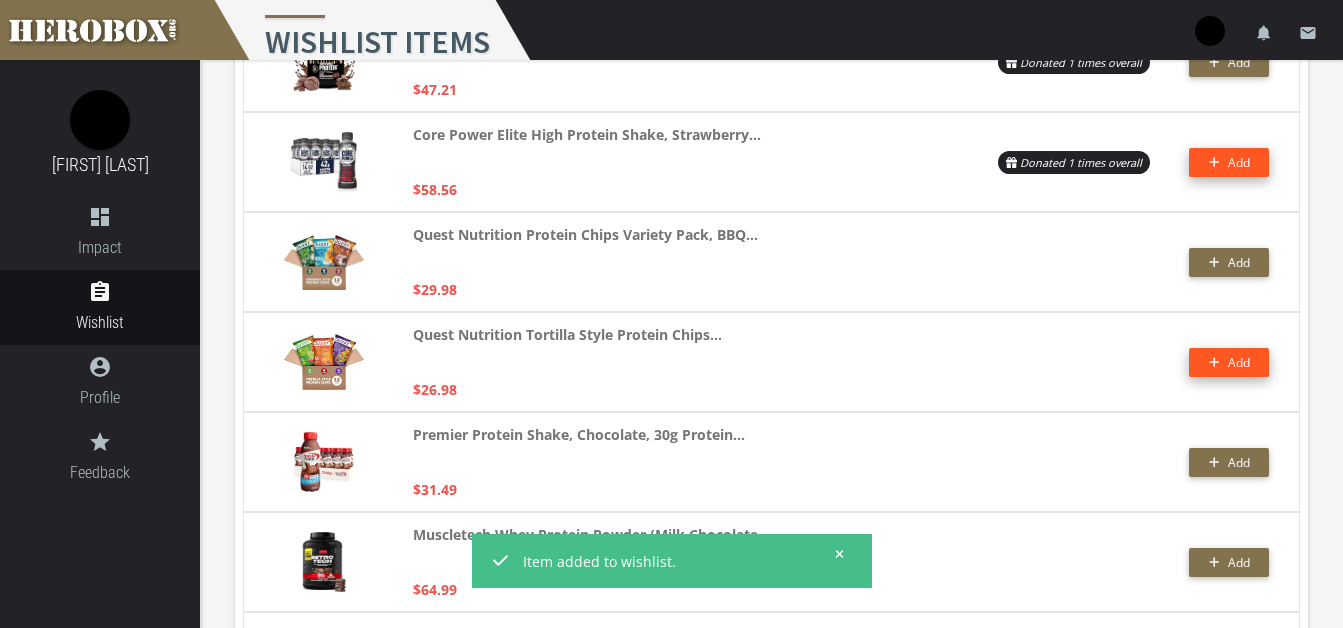click on "Add" at bounding box center (1239, 362) 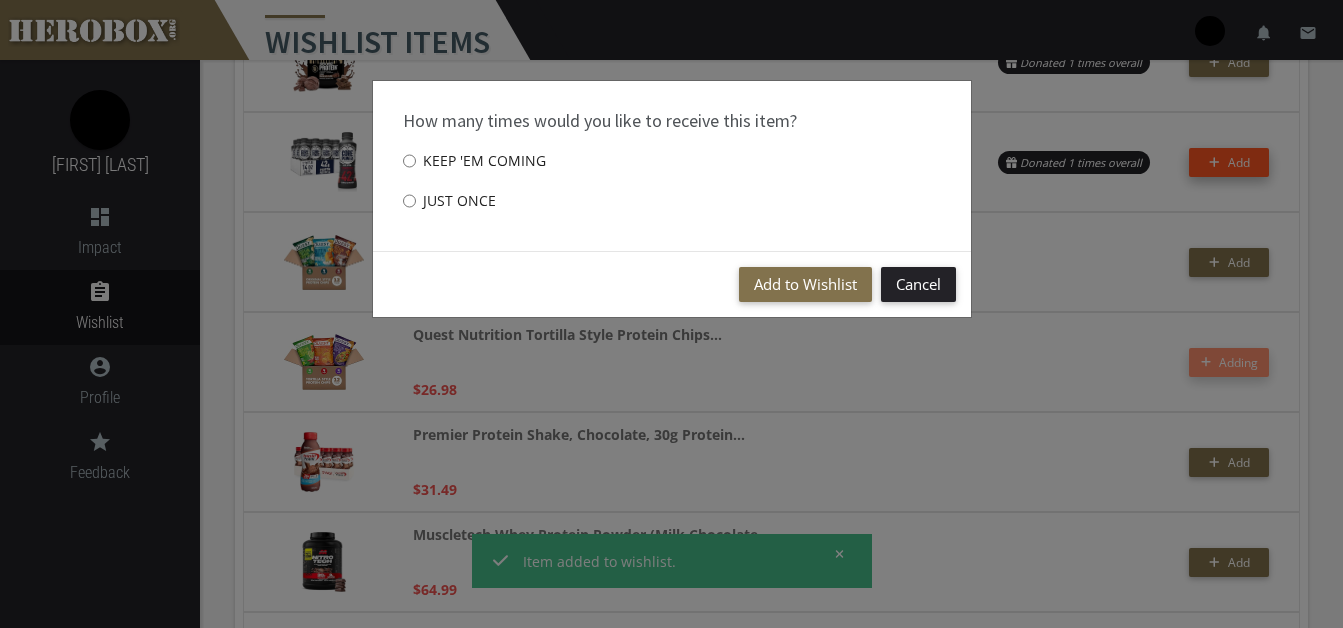 click on "Just once" at bounding box center (449, 201) 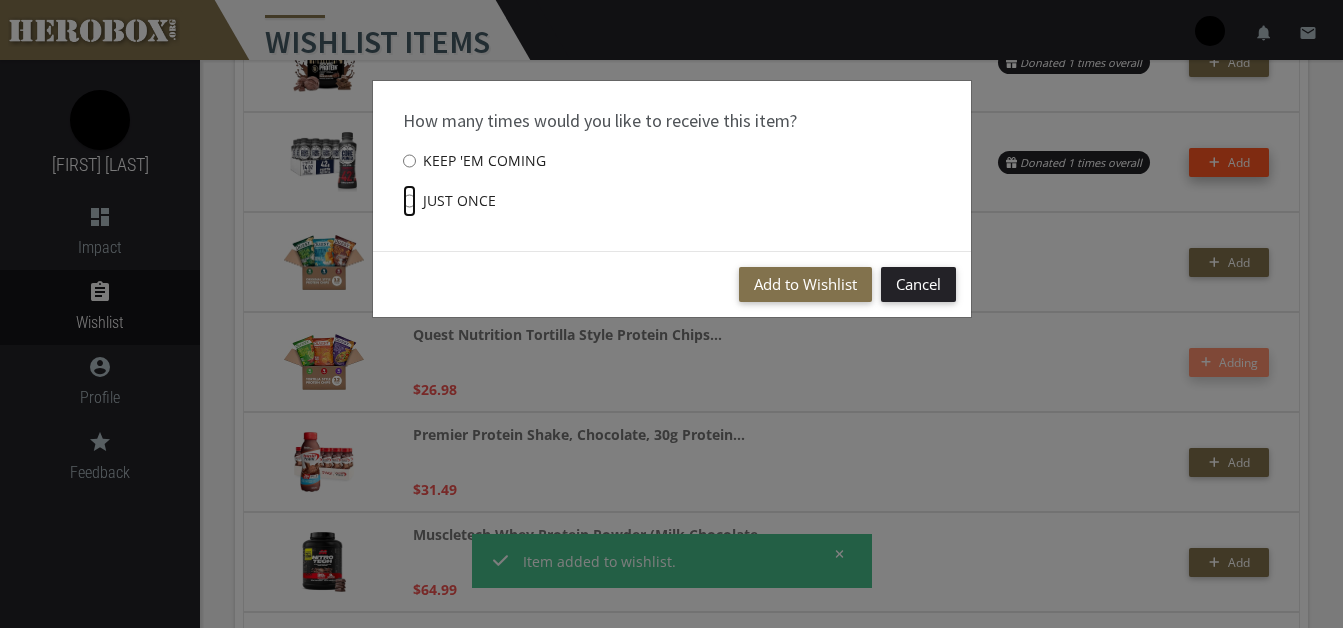 radio on "****" 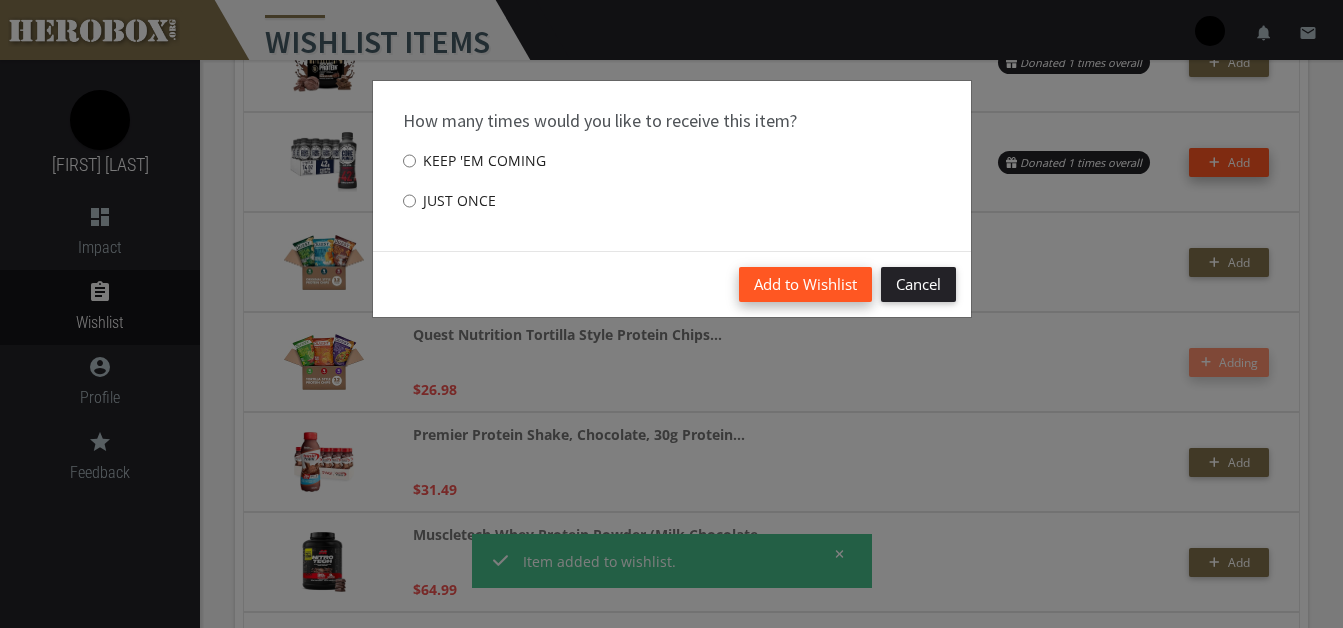 click on "Add to Wishlist" at bounding box center (805, 284) 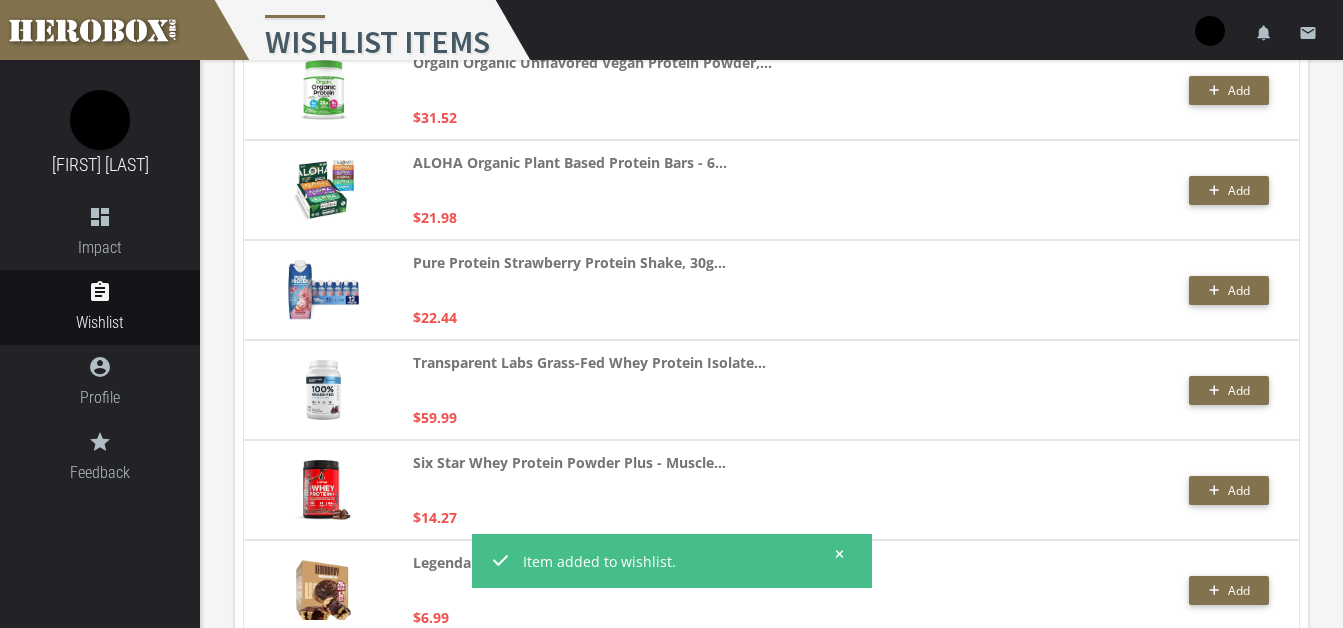 scroll, scrollTop: 2436, scrollLeft: 0, axis: vertical 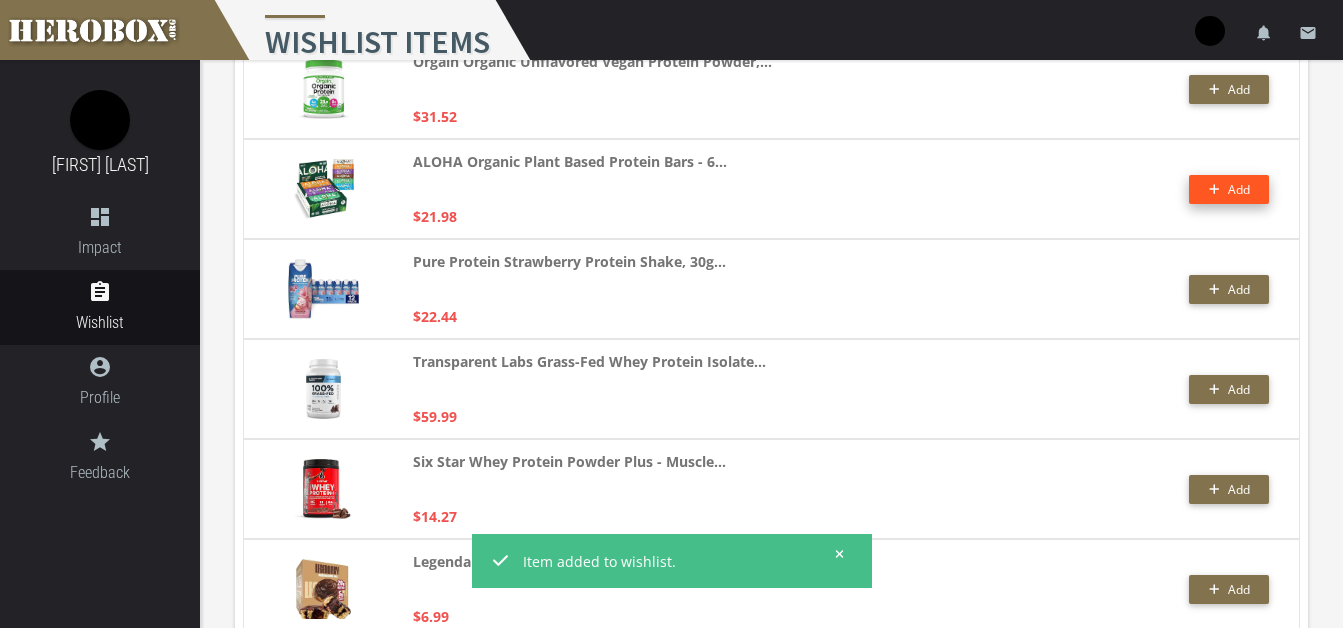 click on "Add" at bounding box center [1239, 189] 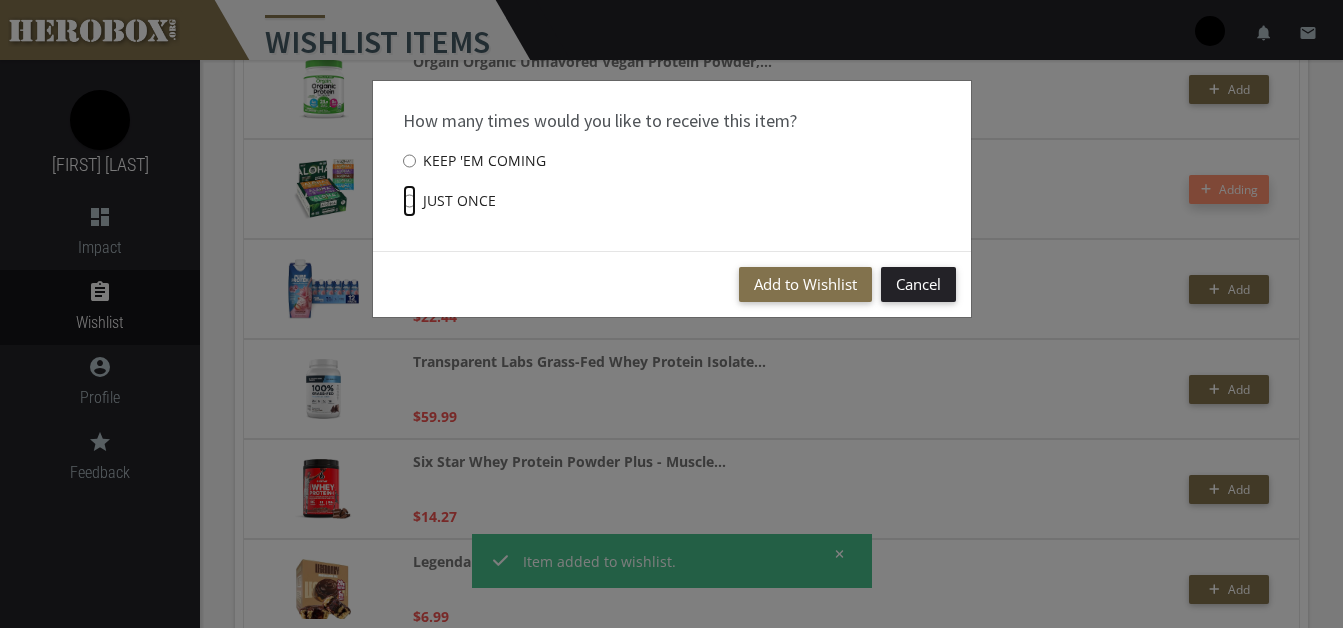 click on "Just once" at bounding box center [409, 201] 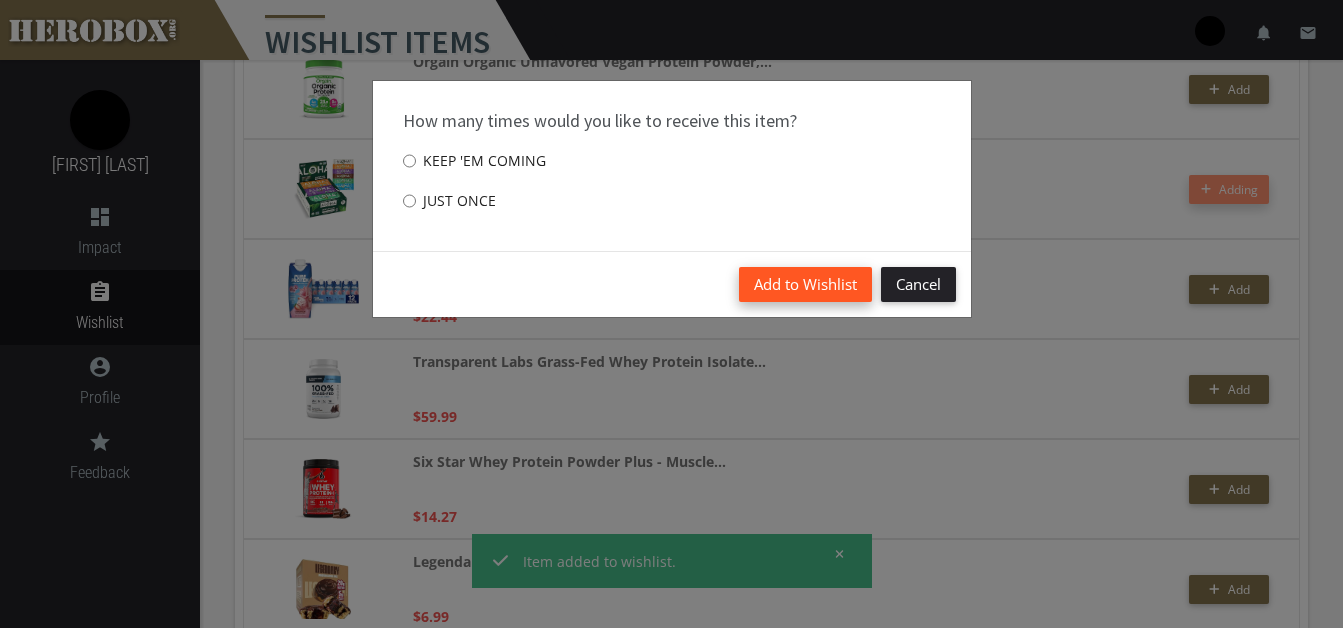 click on "Add to Wishlist" at bounding box center (805, 284) 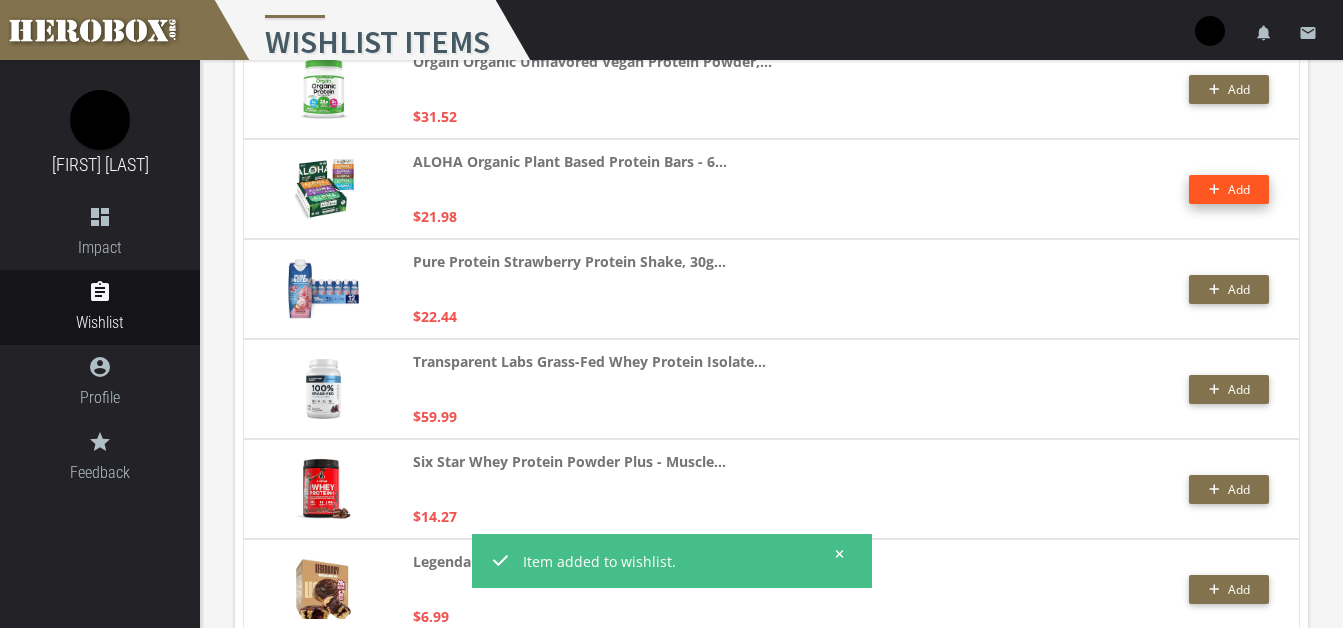 click on "Pure Protein Strawberry Protein Shake, 30g...
$22.44" at bounding box center (672, 289) 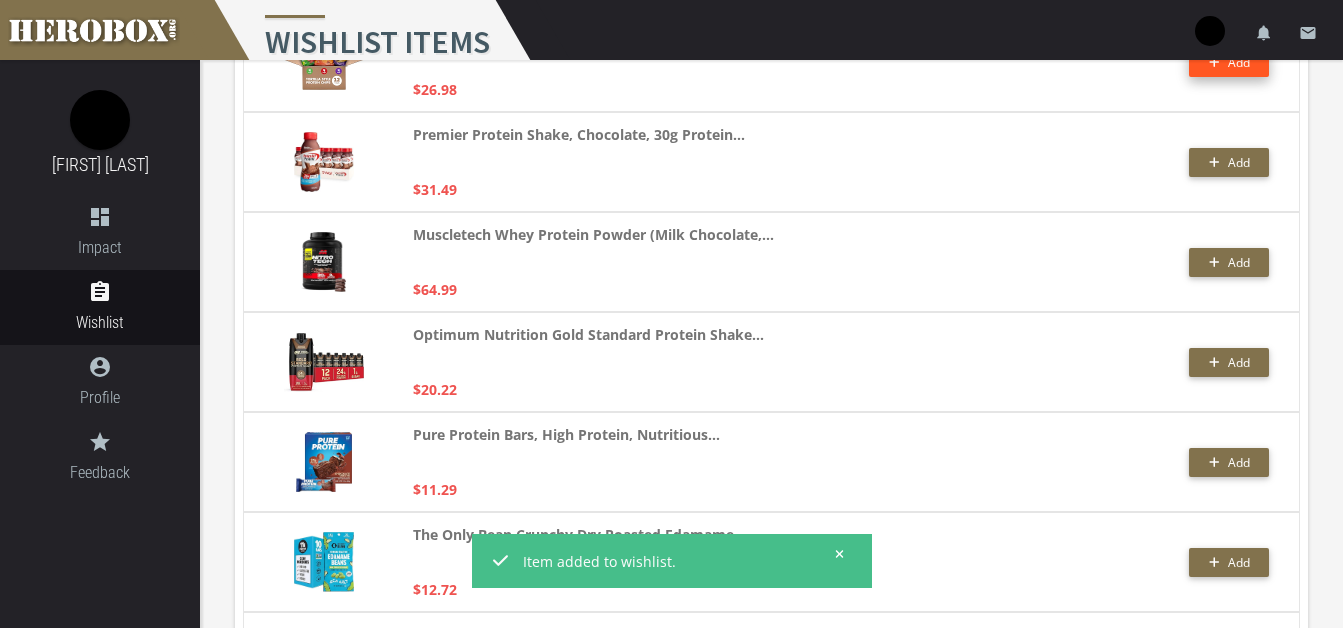 scroll, scrollTop: 0, scrollLeft: 0, axis: both 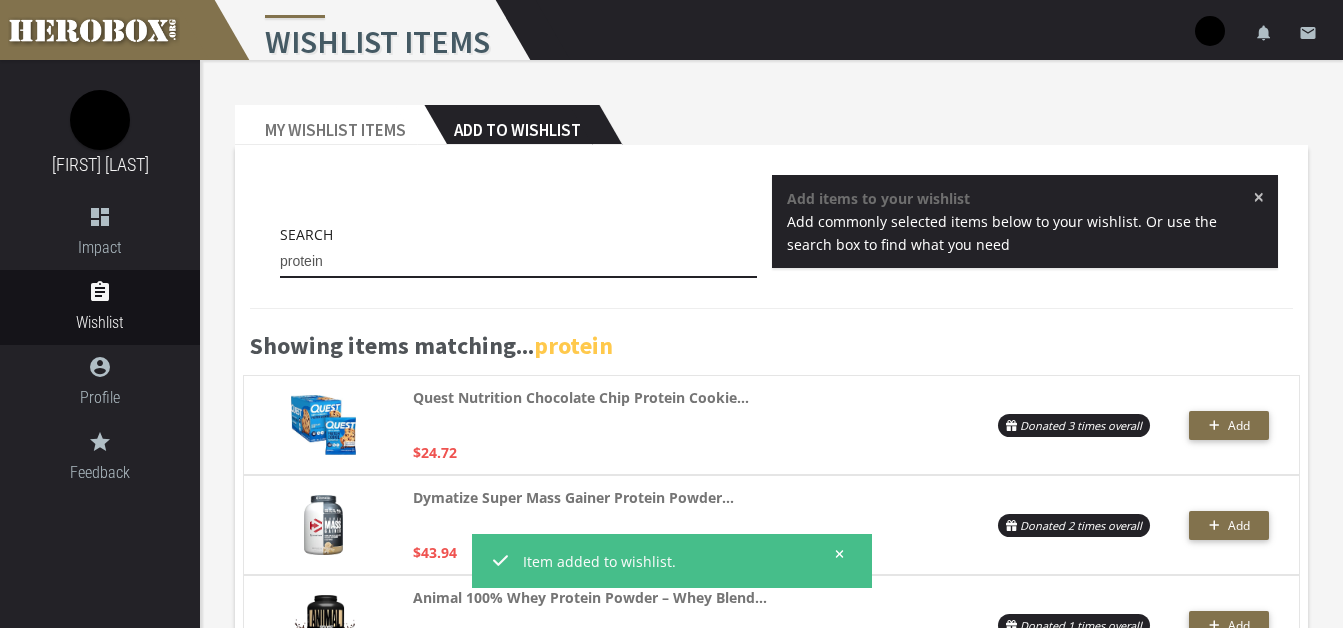 click on "protein" at bounding box center (518, 262) 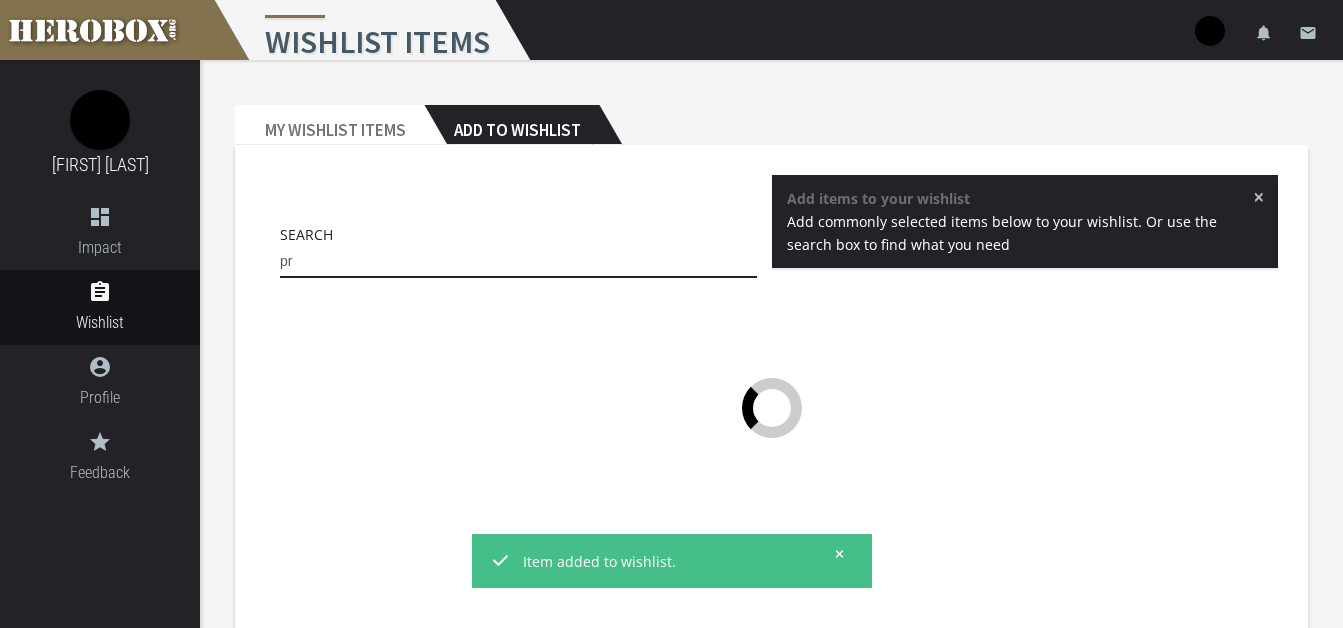 type on "p" 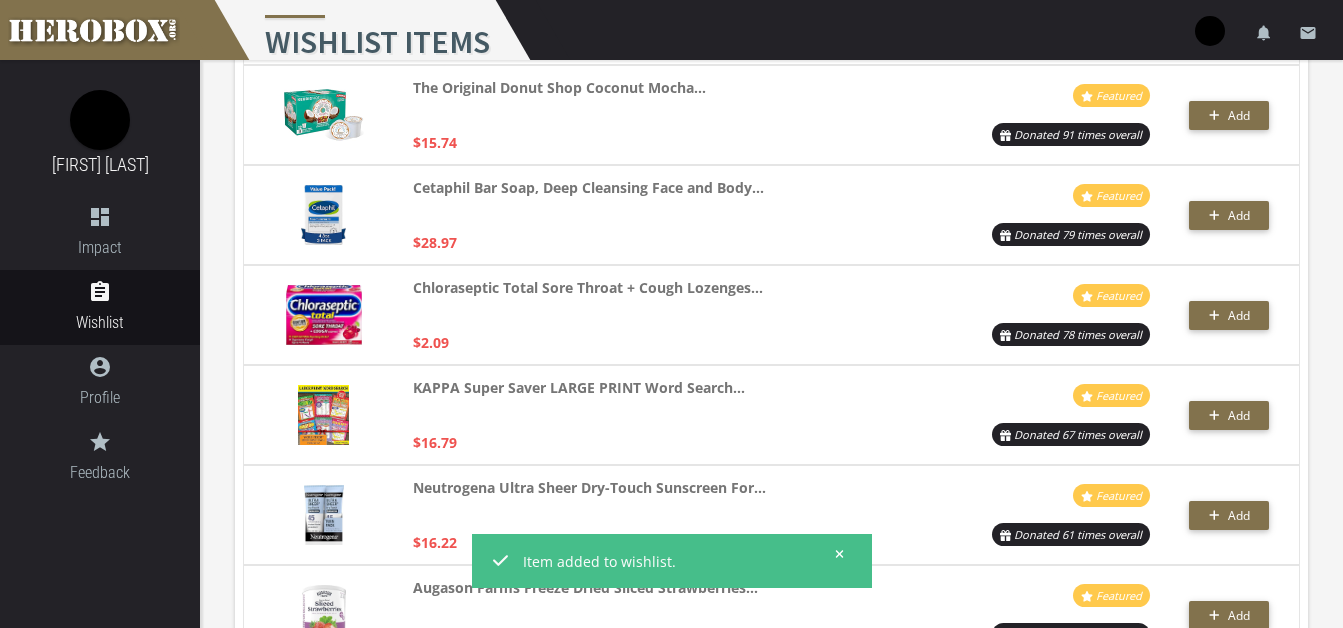 scroll, scrollTop: 783, scrollLeft: 0, axis: vertical 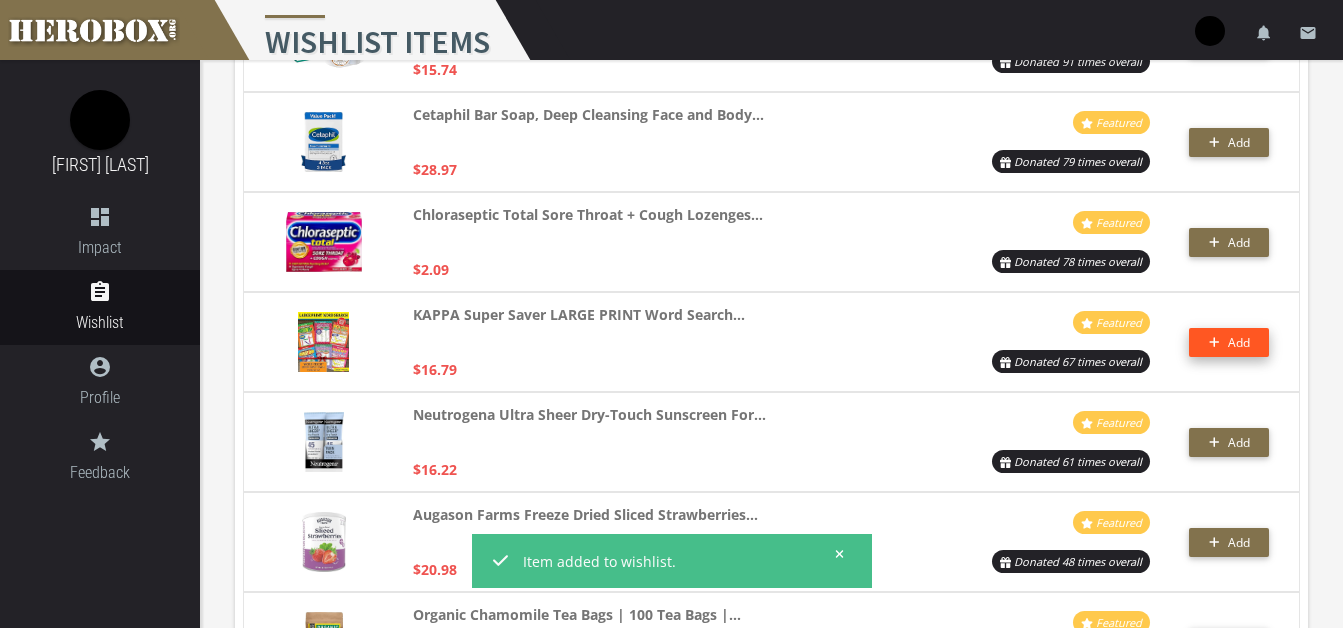 type 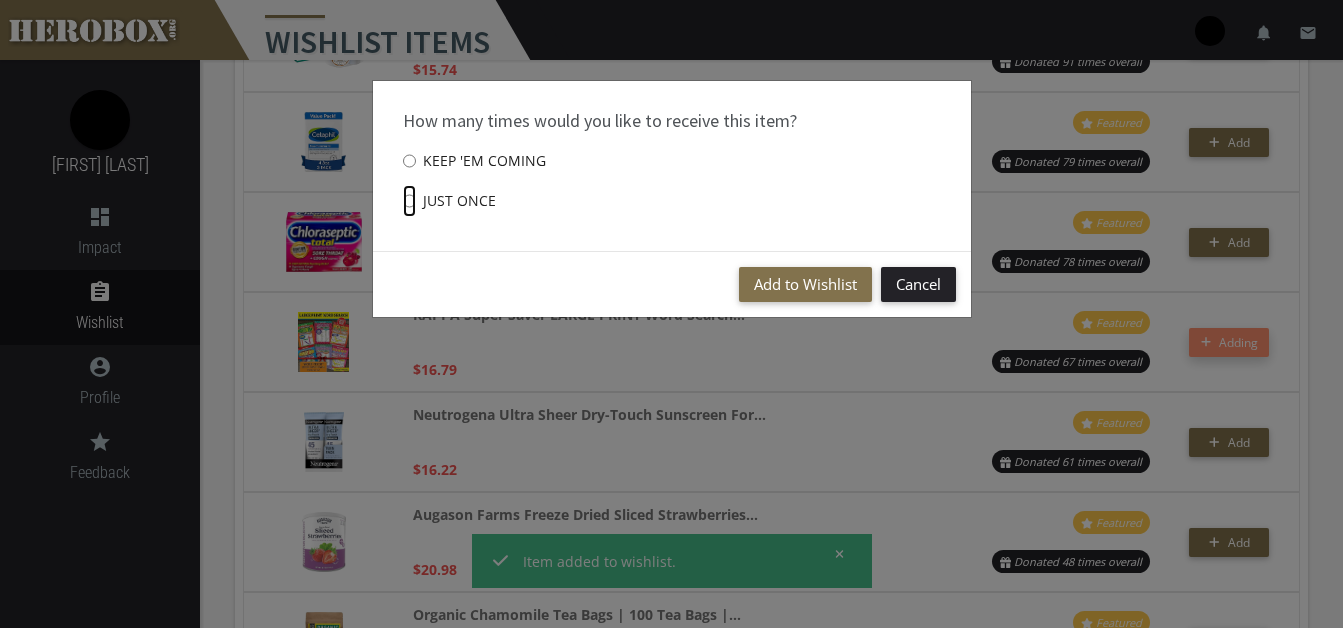 click on "Just once" at bounding box center (409, 201) 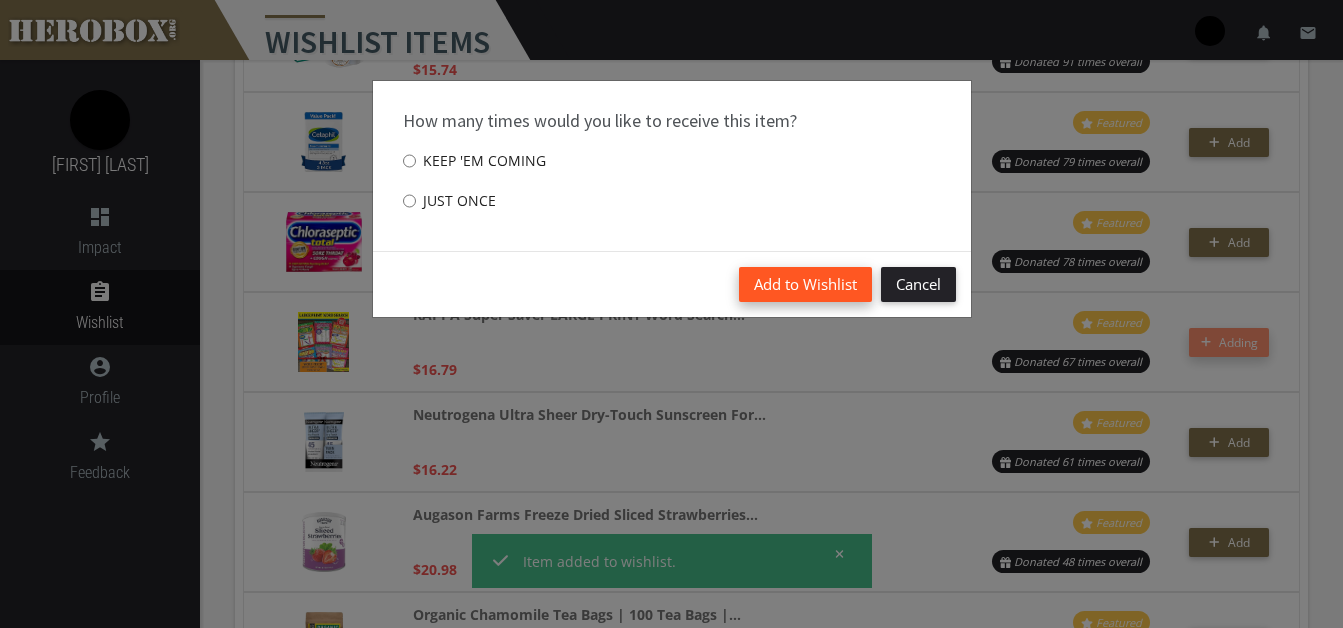 click on "Add to Wishlist" at bounding box center (805, 284) 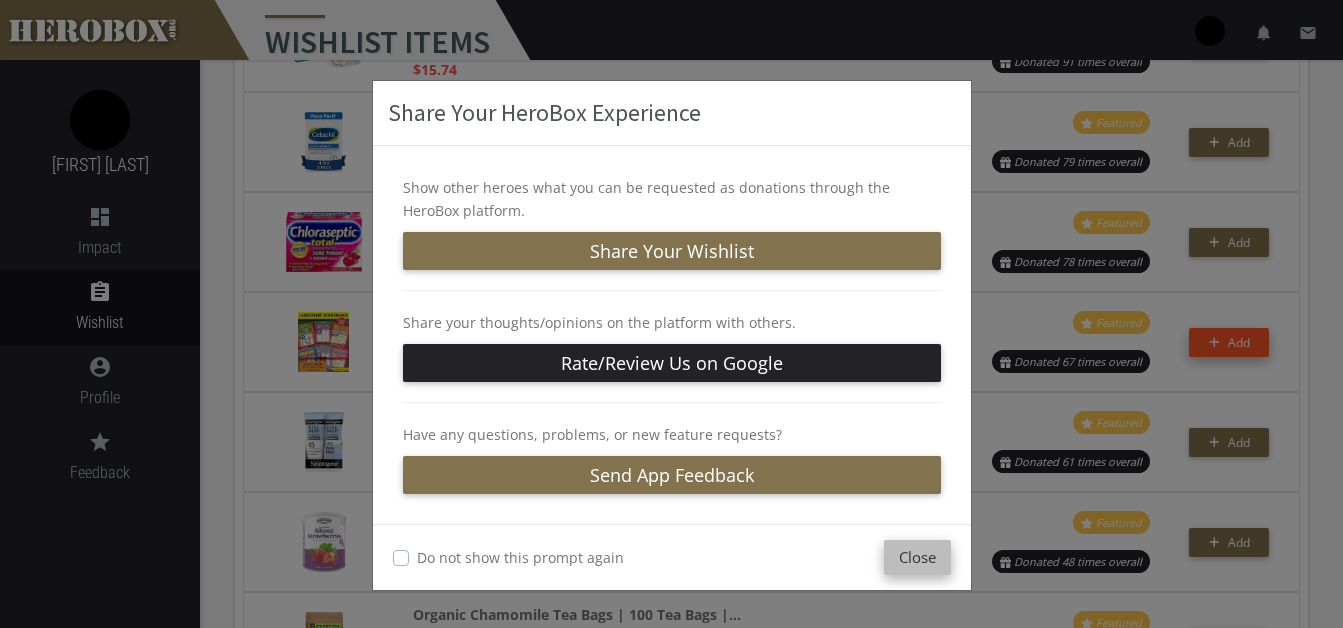 click on "Close" at bounding box center [917, 557] 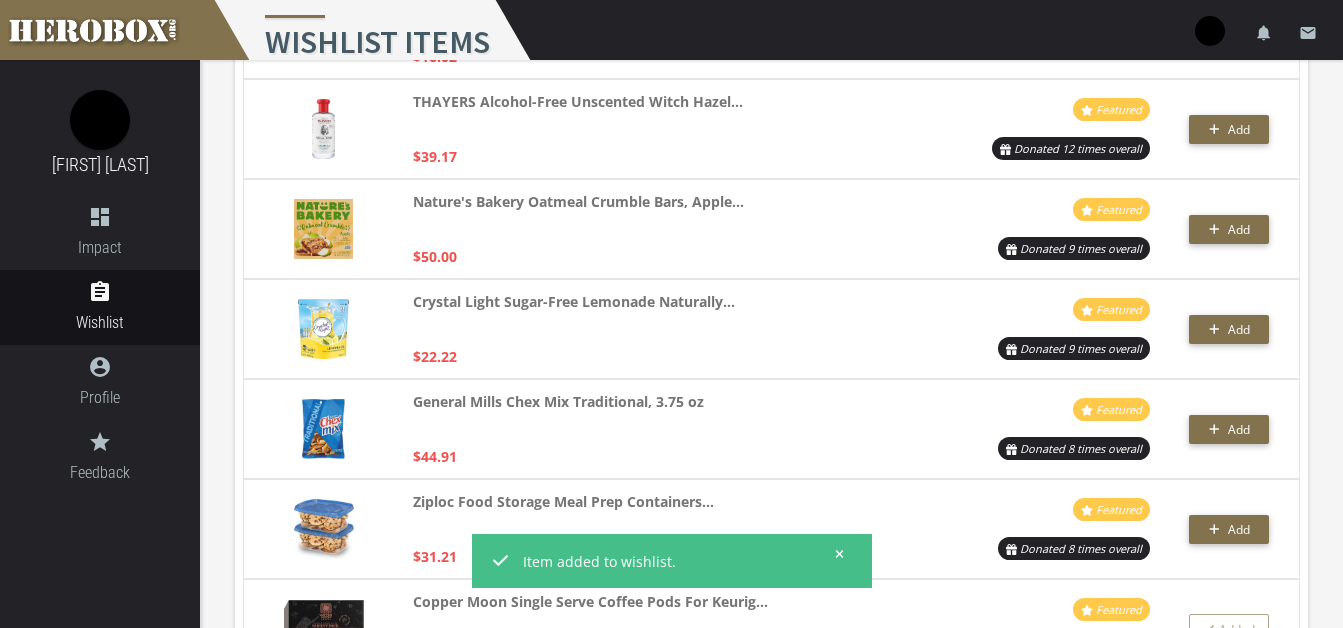 scroll, scrollTop: 2702, scrollLeft: 0, axis: vertical 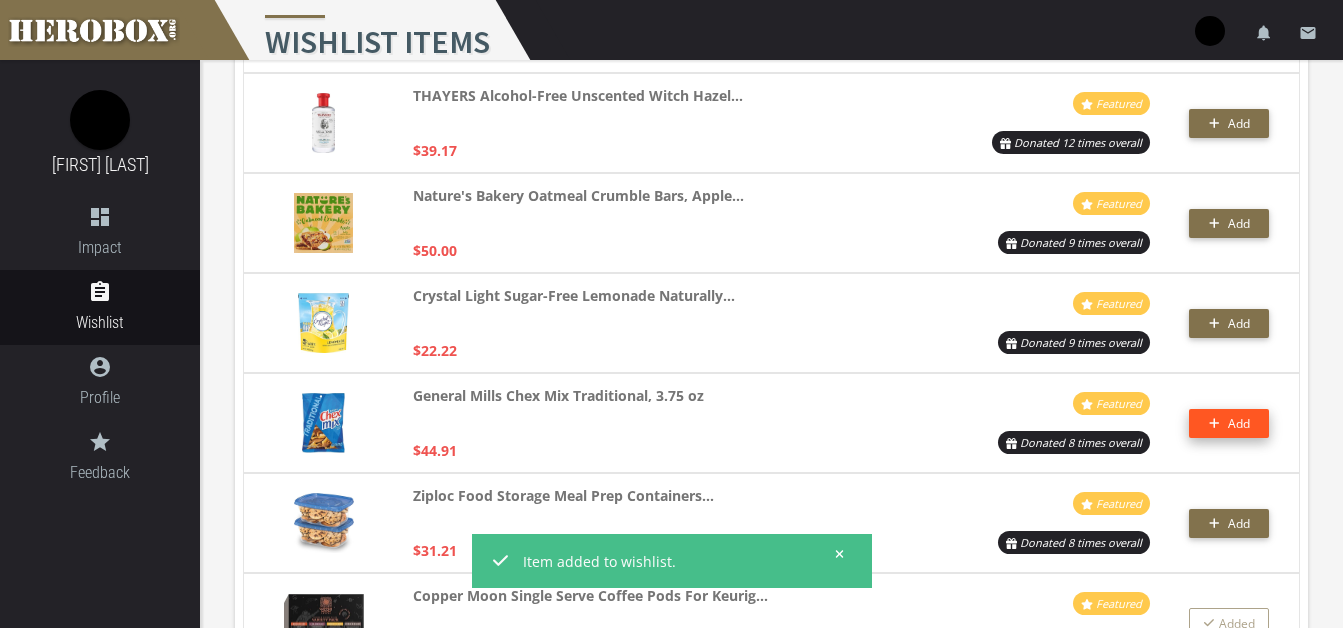 click on "Add" at bounding box center [1239, 423] 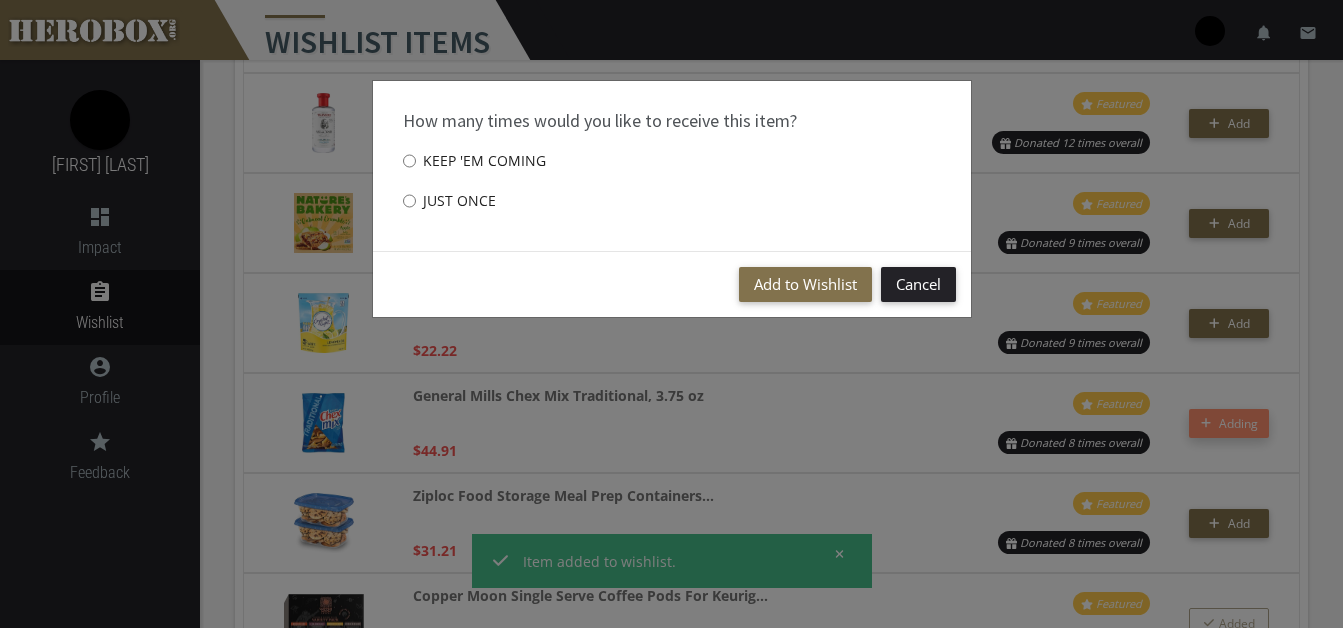 click on "Just once" at bounding box center [449, 201] 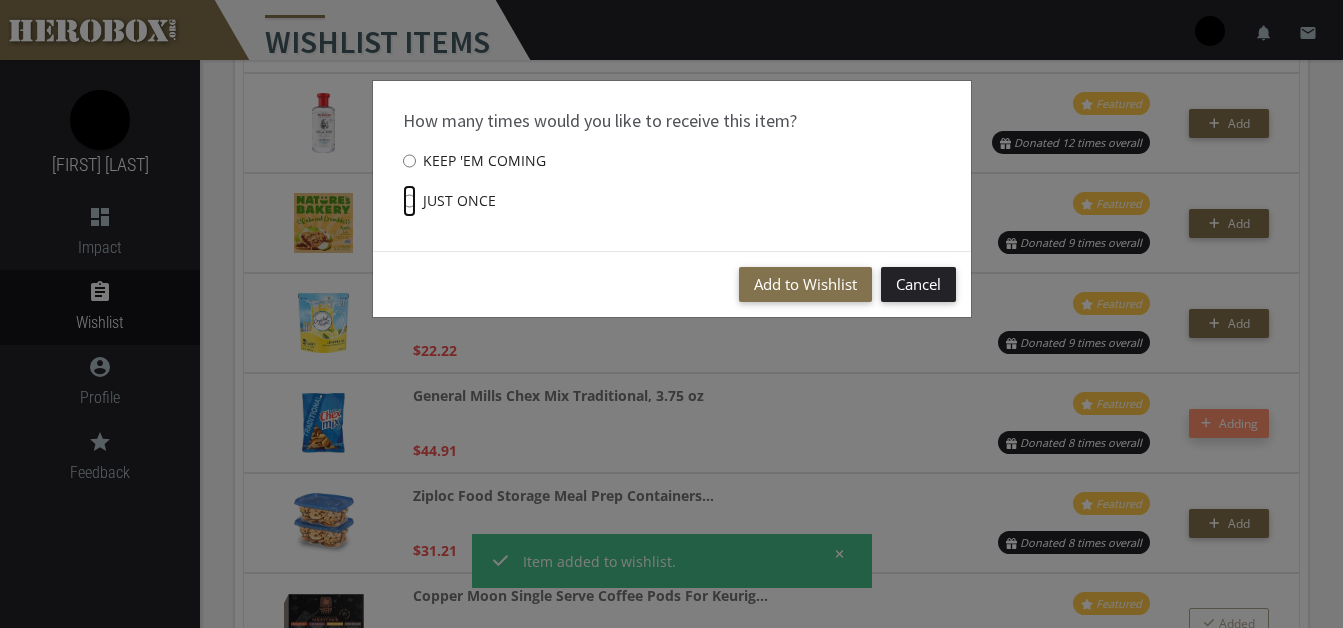 click on "Just once" at bounding box center (409, 201) 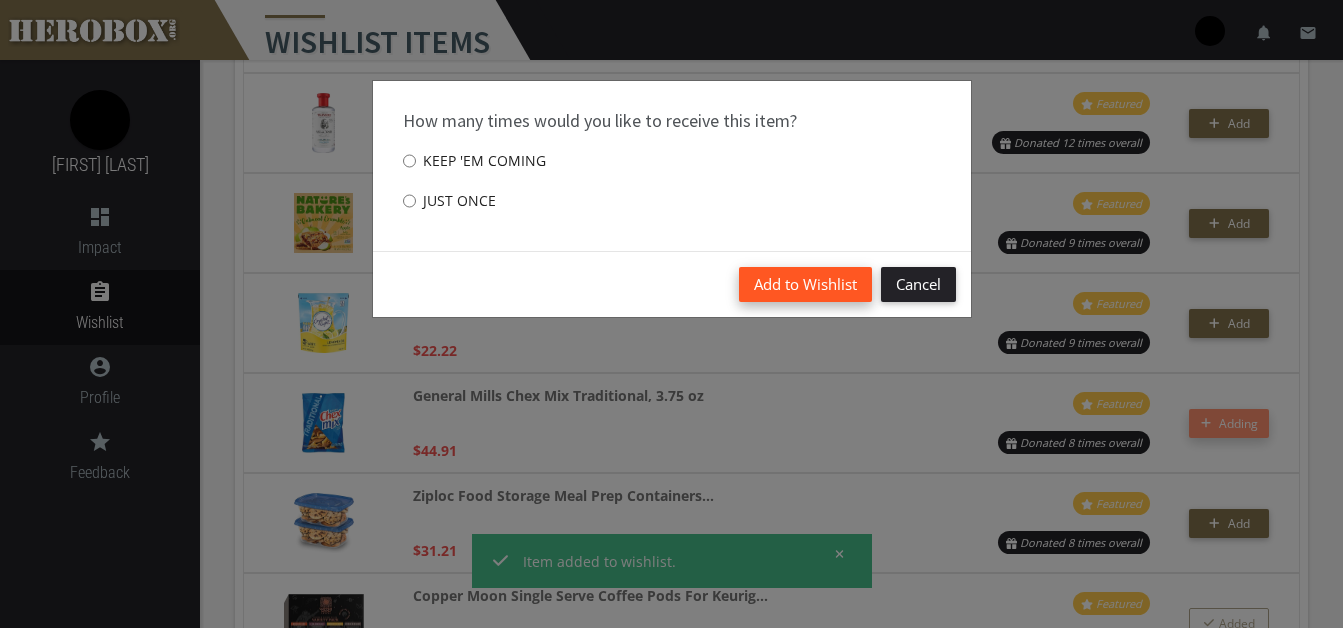 click on "Add to Wishlist" at bounding box center [805, 284] 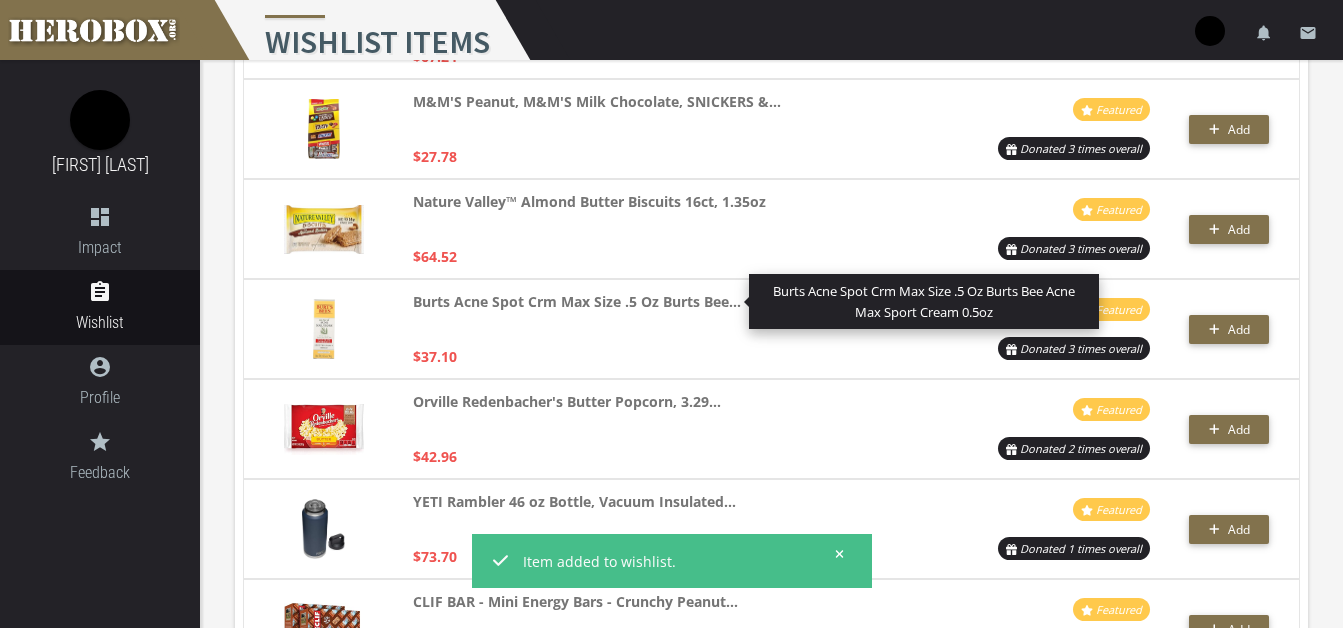 scroll, scrollTop: 3797, scrollLeft: 0, axis: vertical 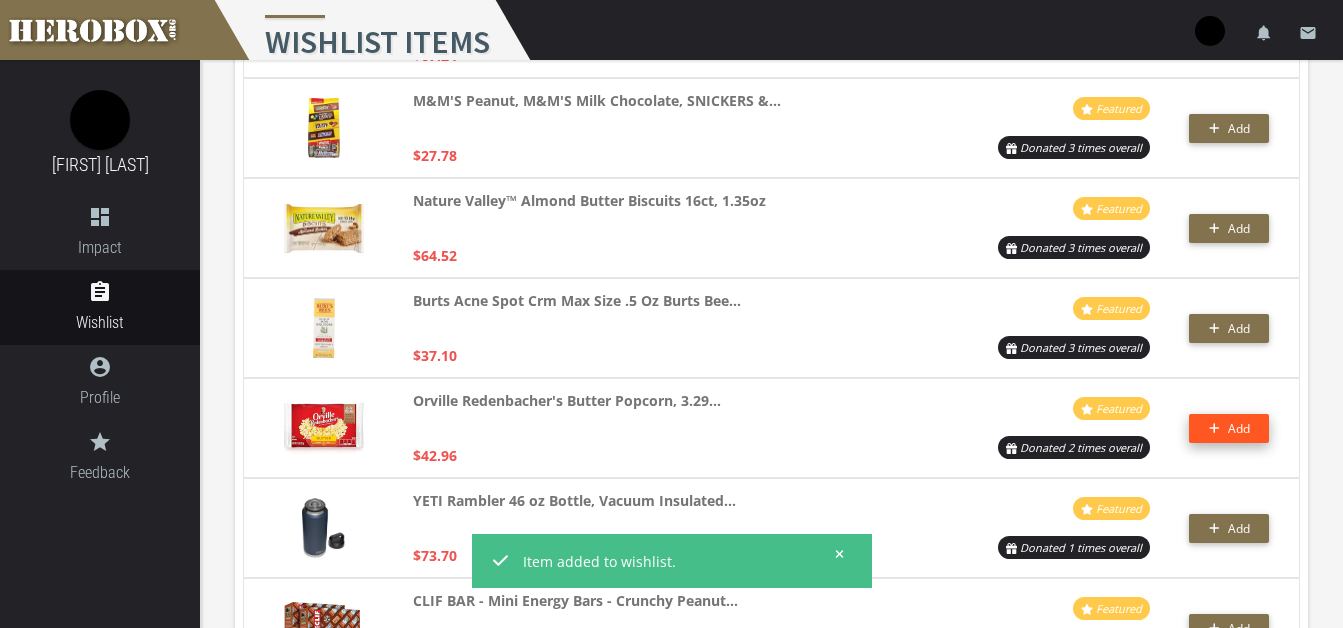 click on "Add" at bounding box center (1239, 428) 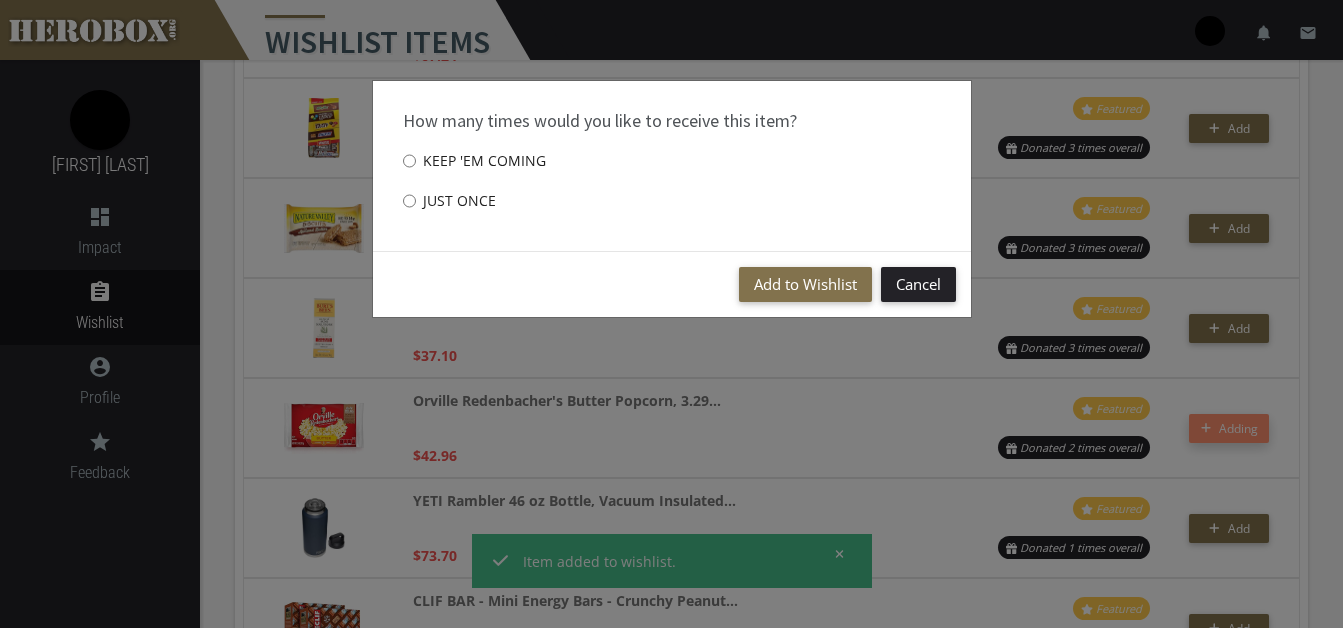 click on "Just once" at bounding box center (449, 201) 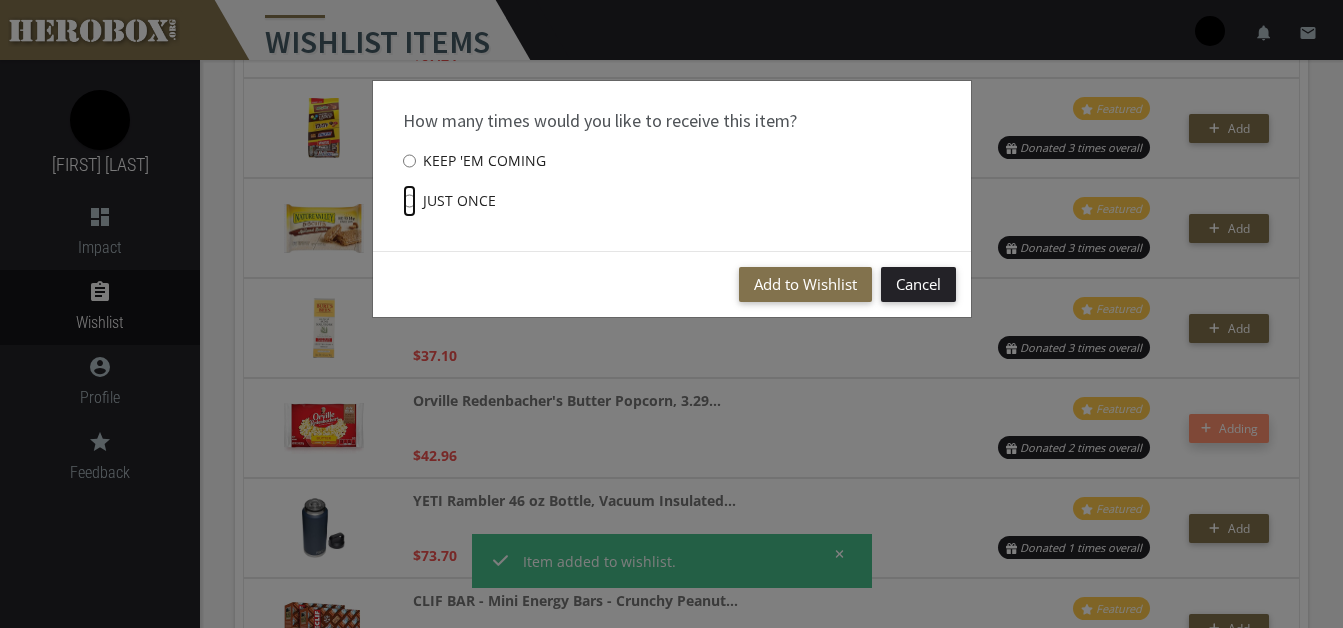 radio on "****" 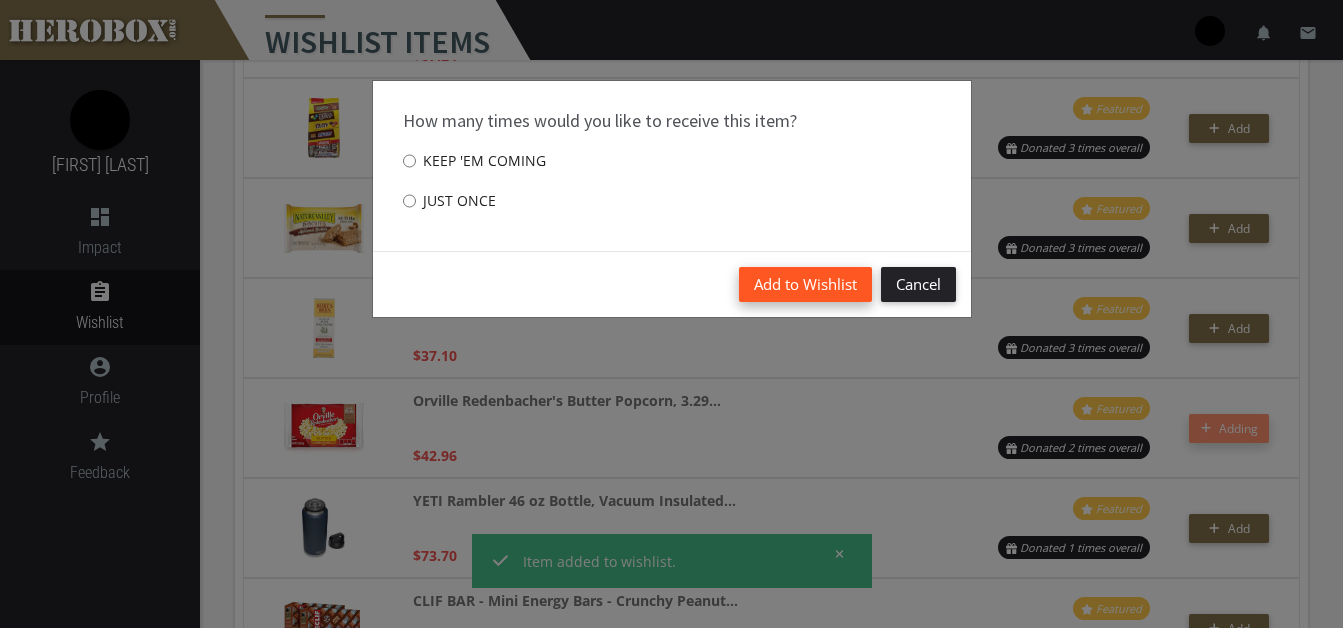 click on "Add to Wishlist" at bounding box center (805, 284) 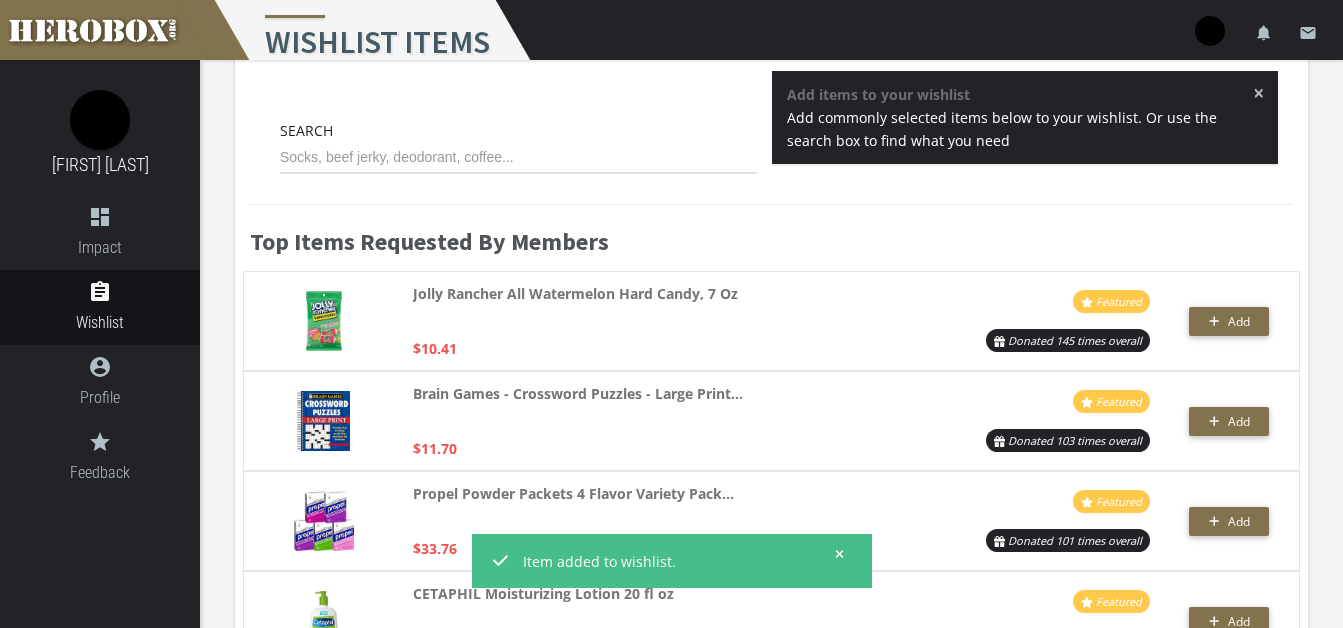 scroll, scrollTop: 0, scrollLeft: 0, axis: both 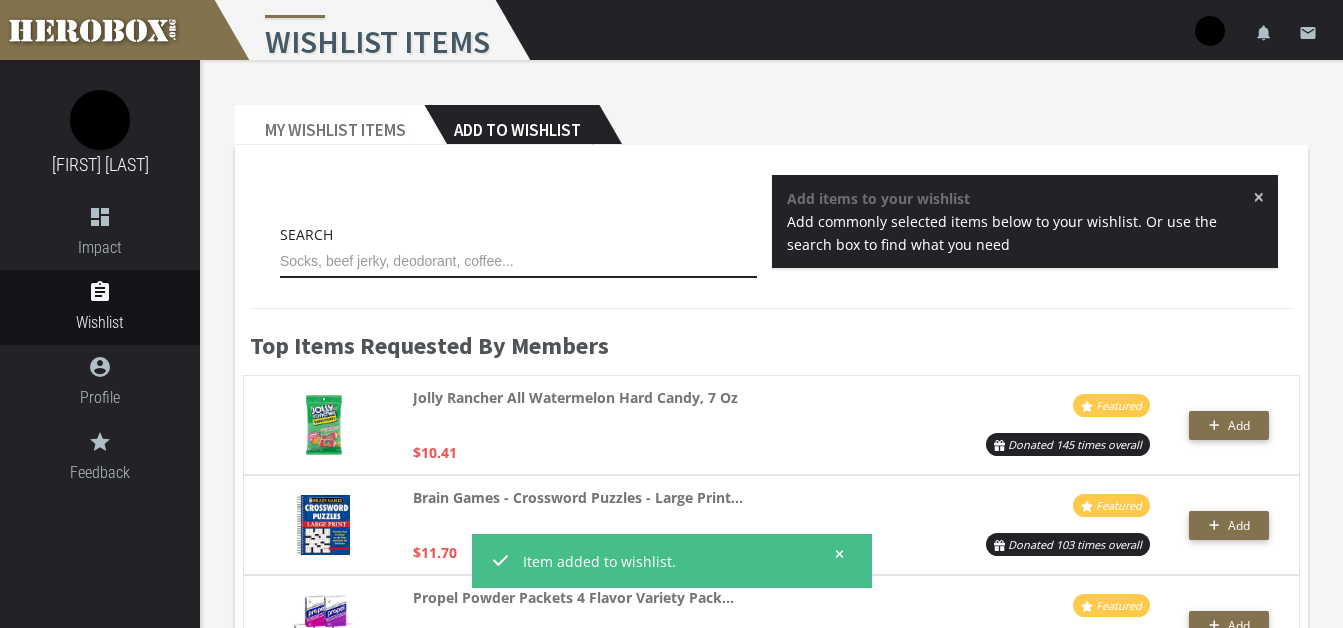 click at bounding box center (518, 262) 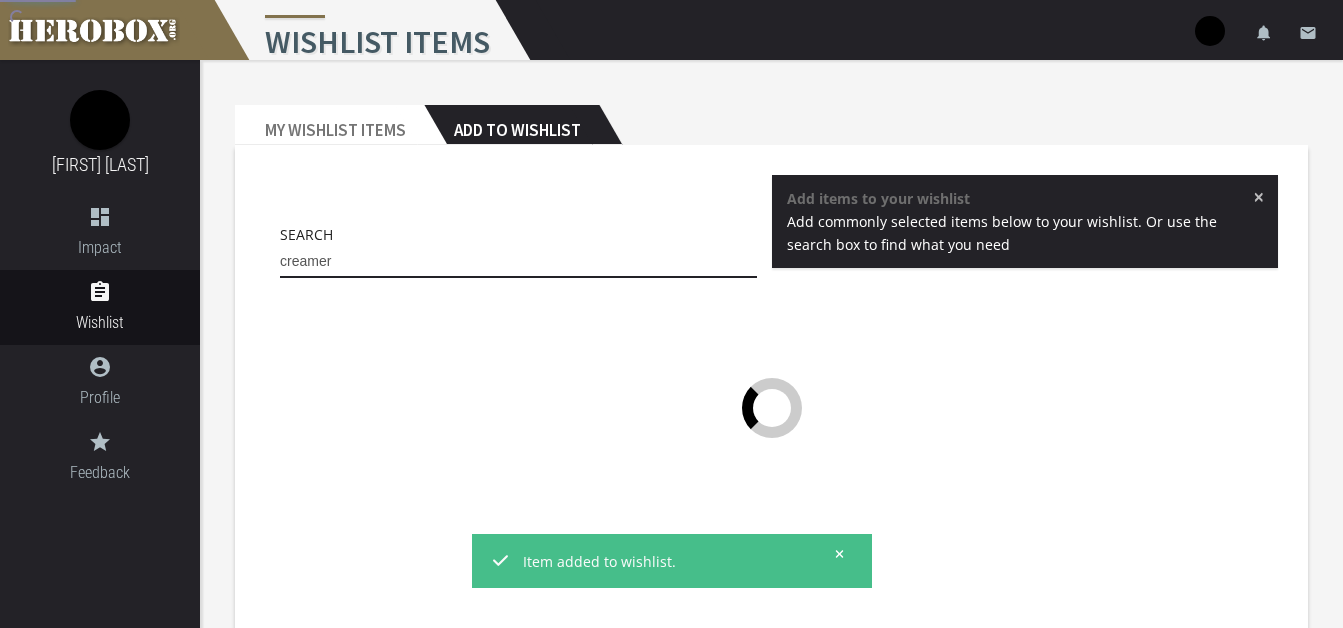 type on "creamer" 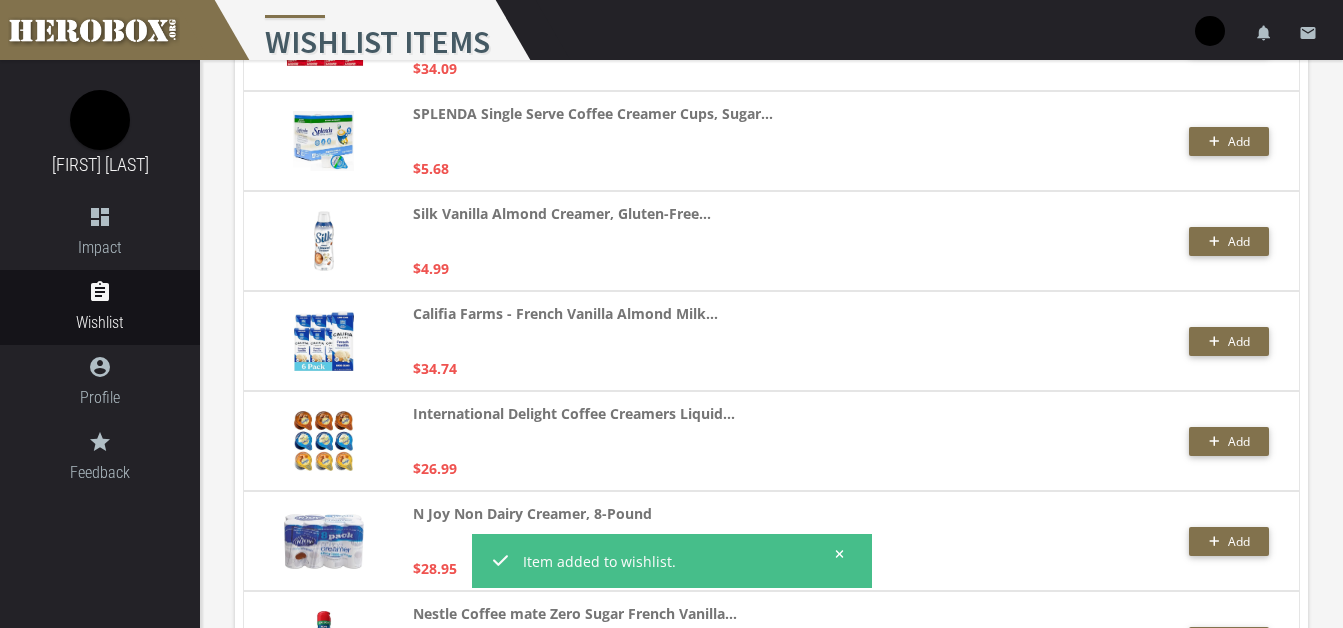 scroll, scrollTop: 1515, scrollLeft: 0, axis: vertical 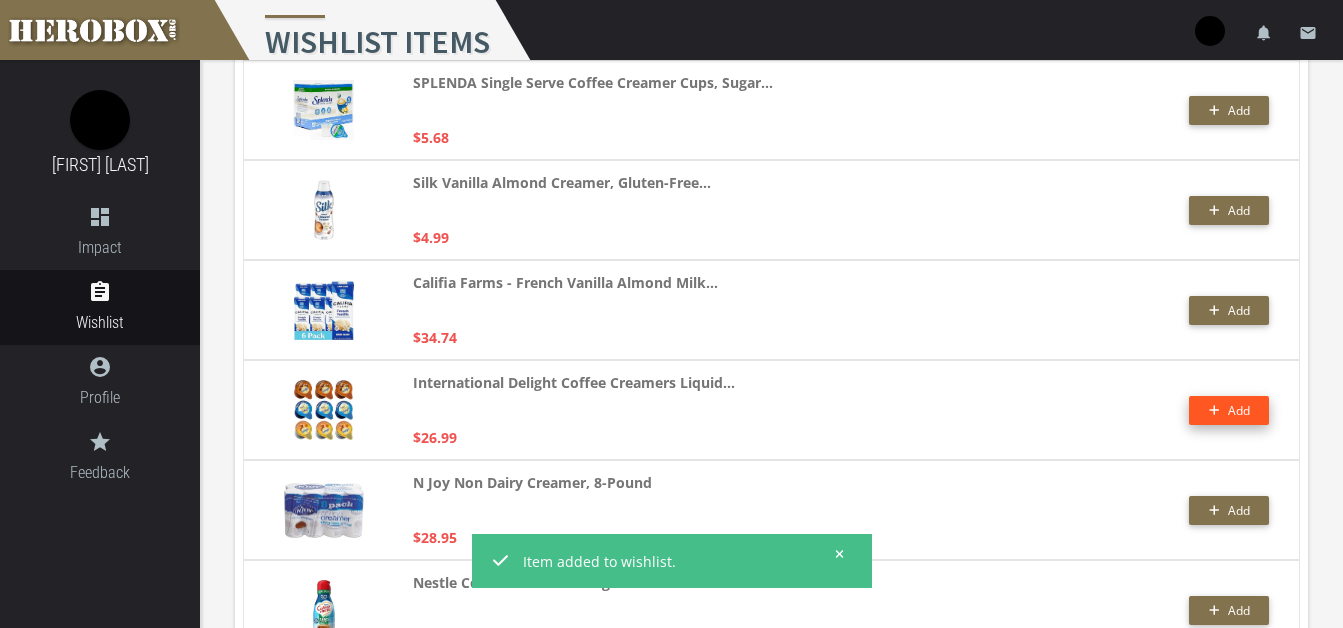 click on "Add" at bounding box center (1239, 410) 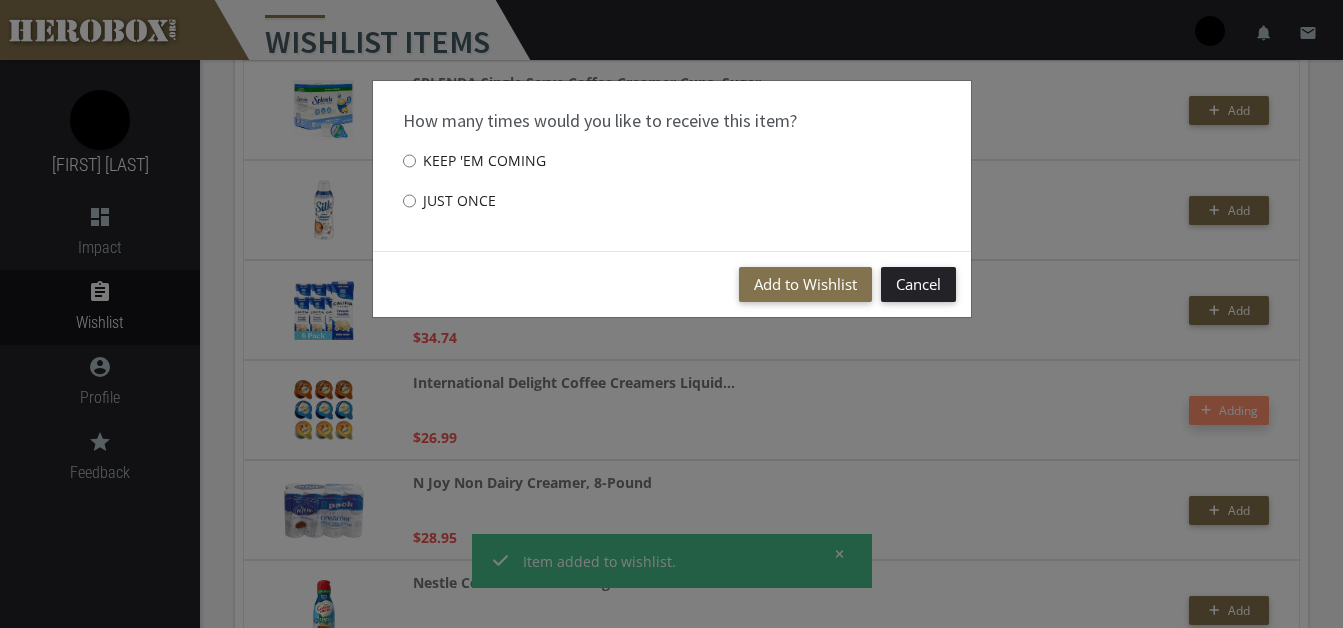 click on "Just once" at bounding box center [449, 201] 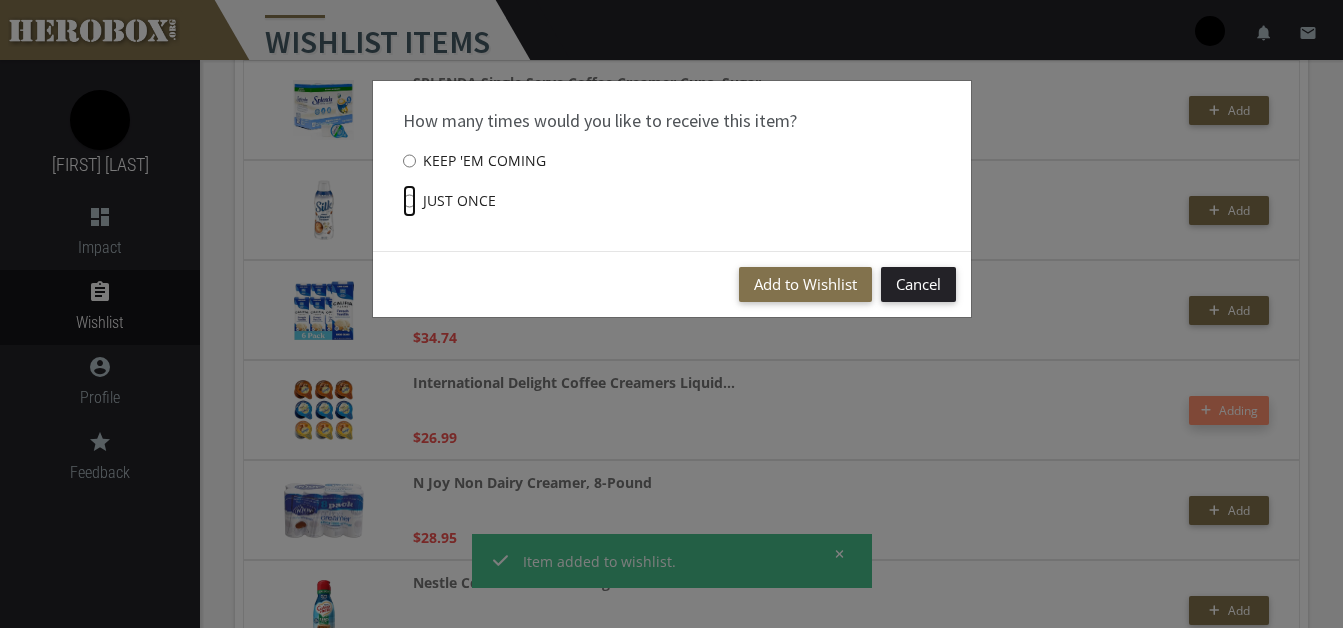 radio on "****" 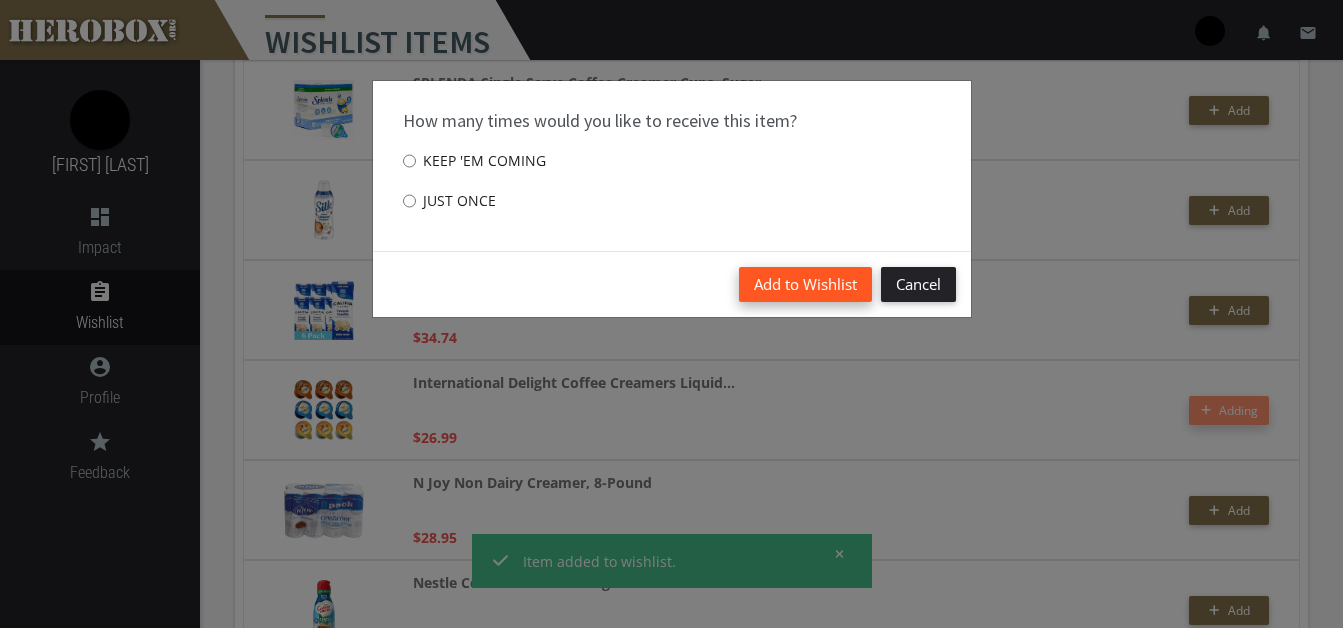 click on "Add to Wishlist" at bounding box center [805, 284] 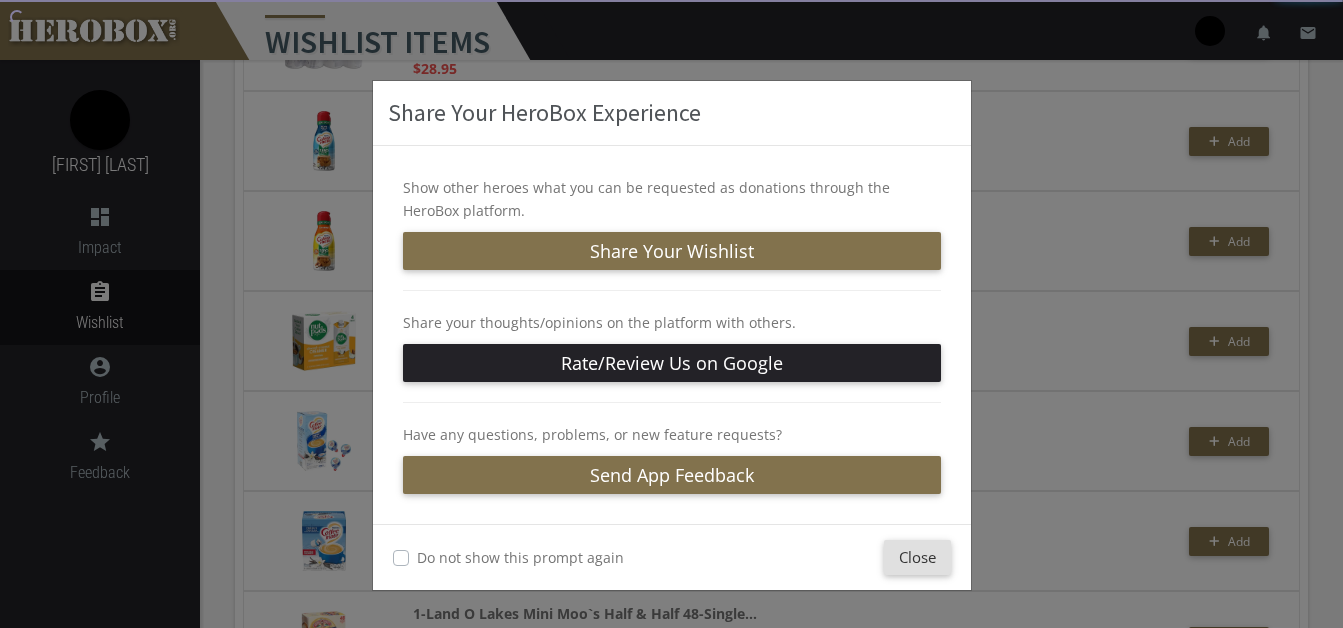 scroll, scrollTop: 1996, scrollLeft: 0, axis: vertical 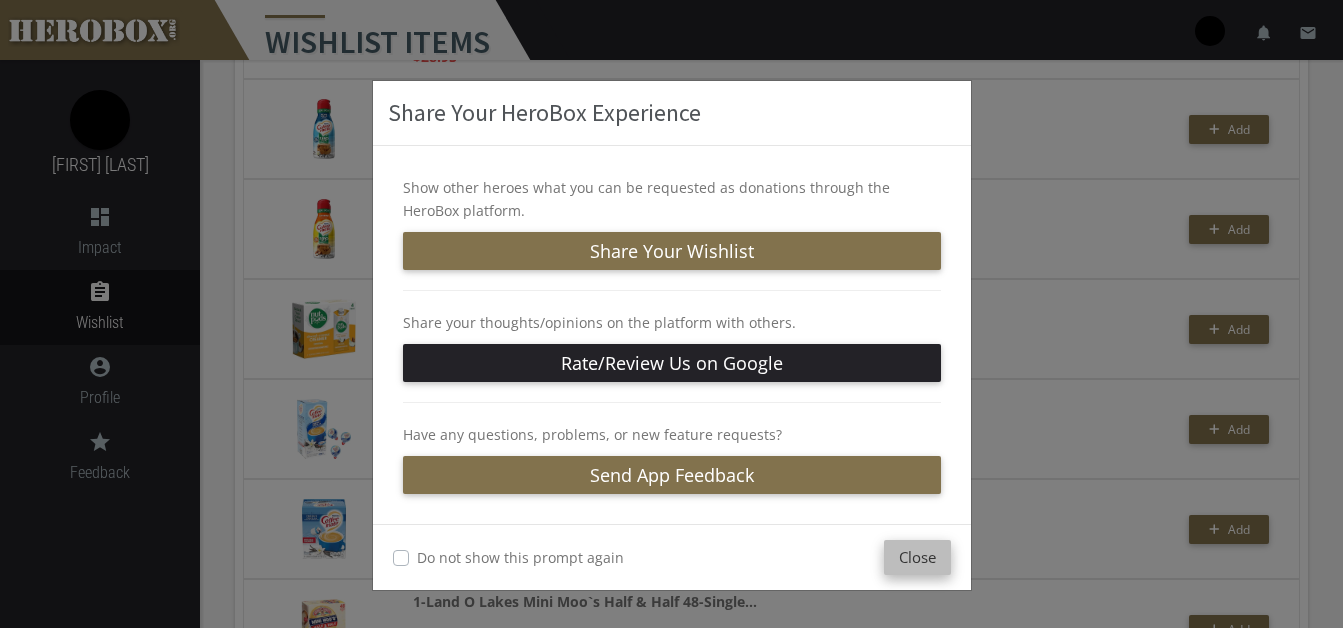 click on "Close" at bounding box center (917, 557) 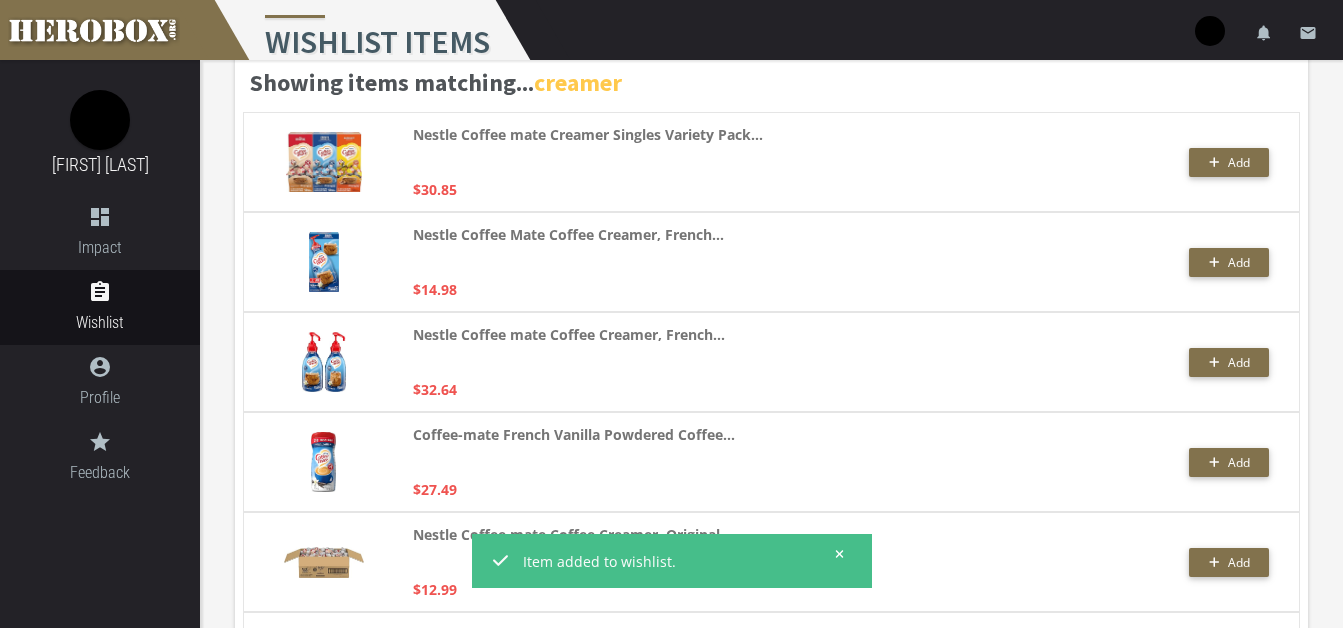 scroll, scrollTop: 0, scrollLeft: 0, axis: both 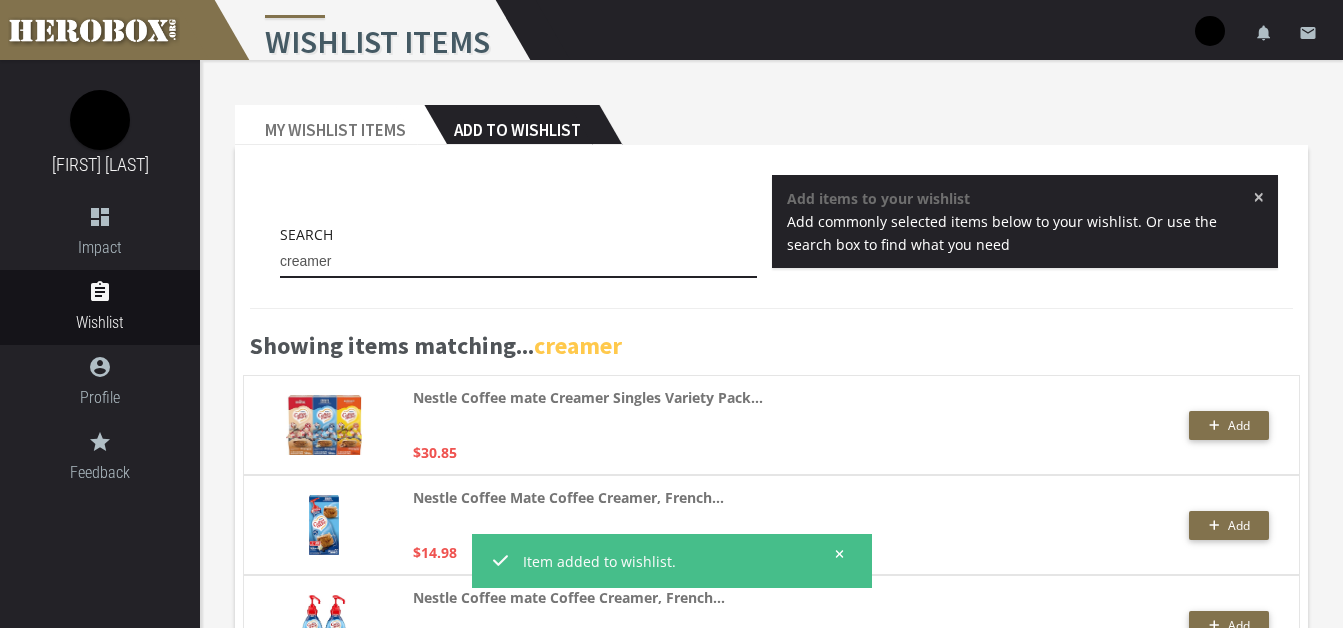 click on "creamer" at bounding box center (518, 262) 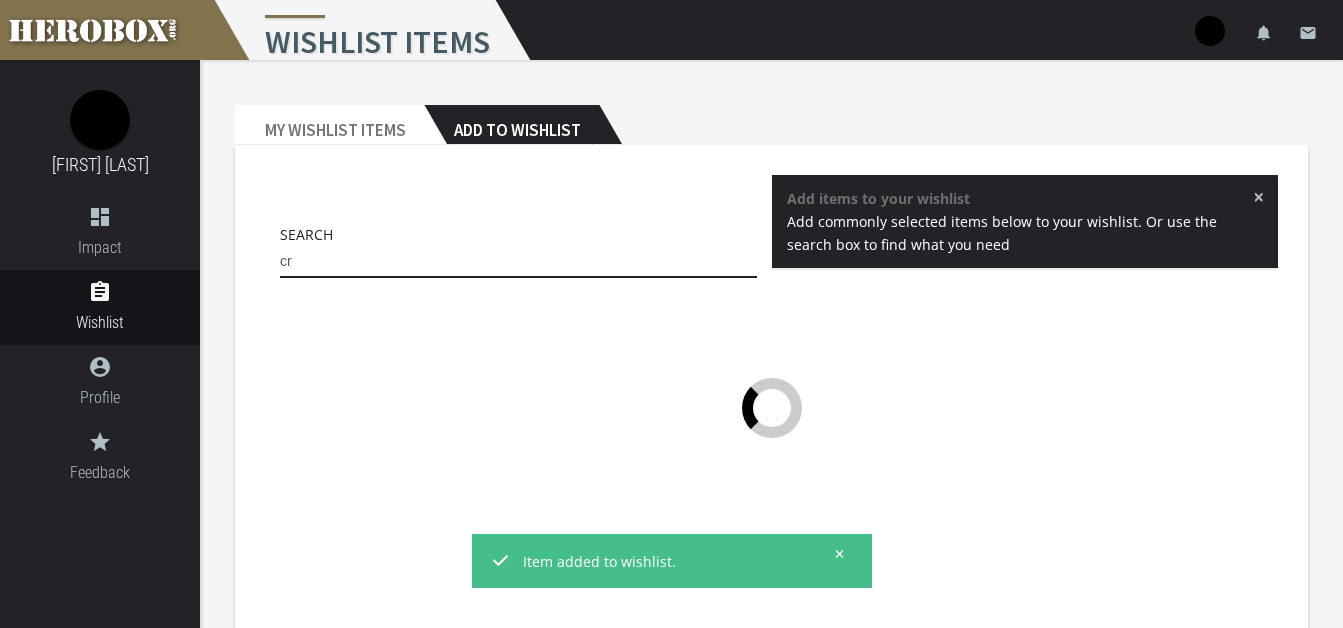 type on "c" 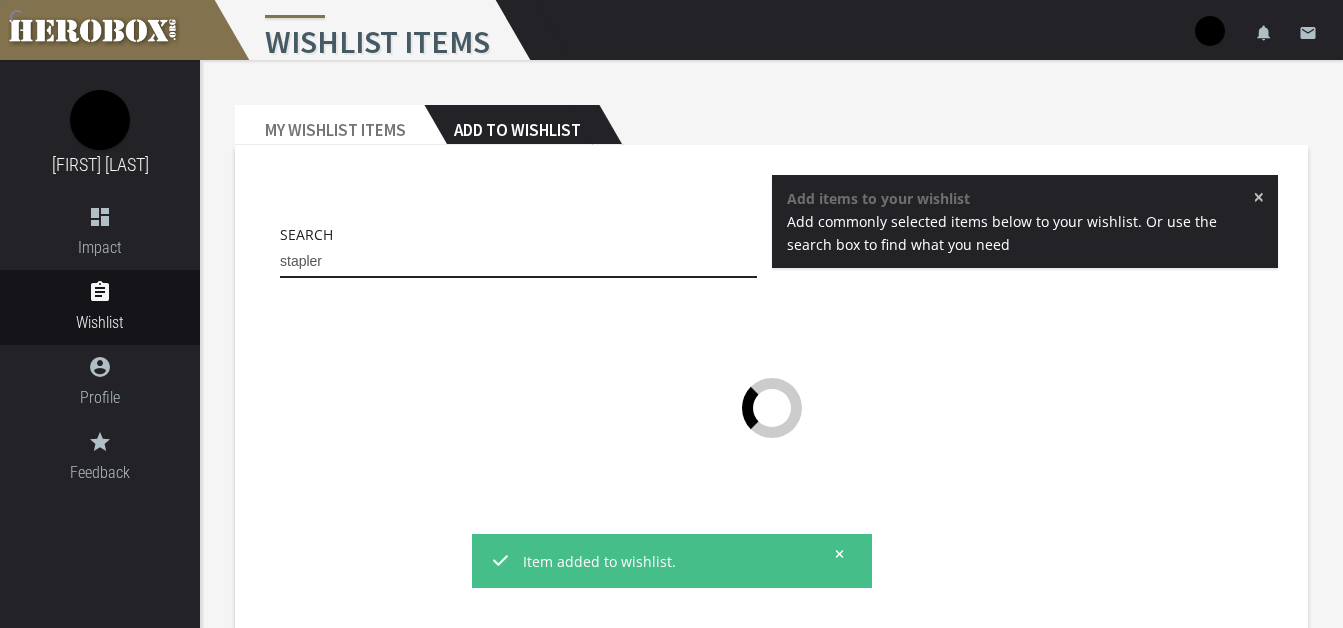 type on "stapler" 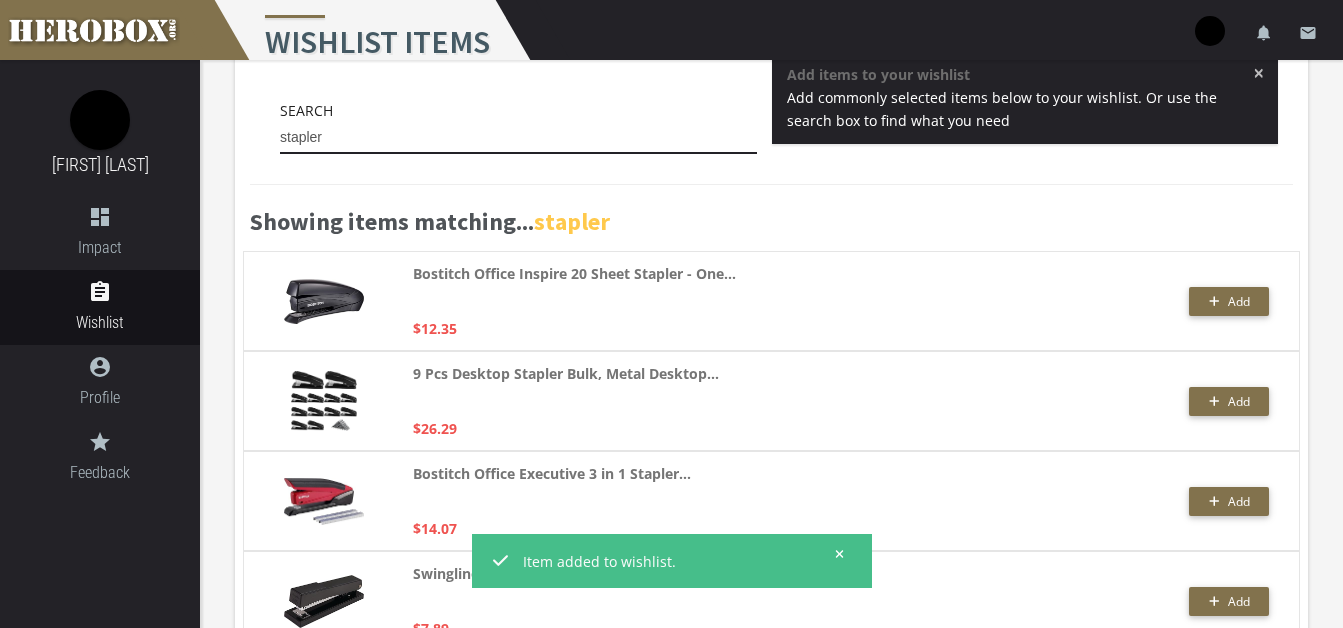 scroll, scrollTop: 126, scrollLeft: 0, axis: vertical 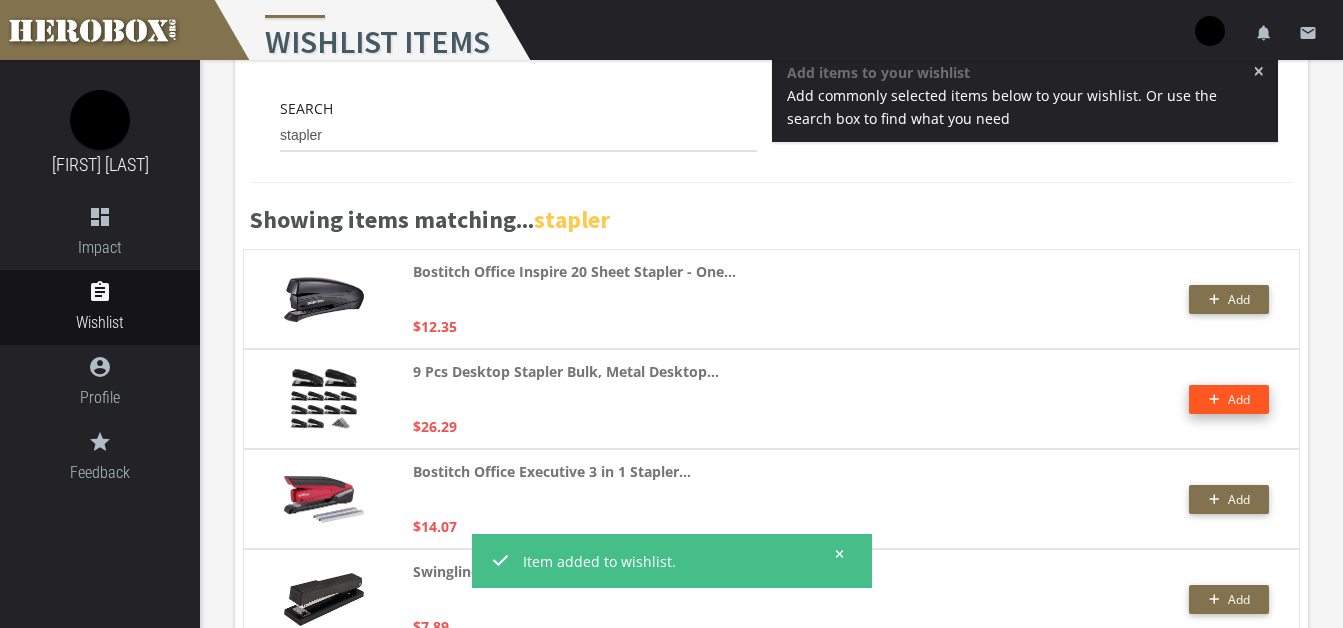click 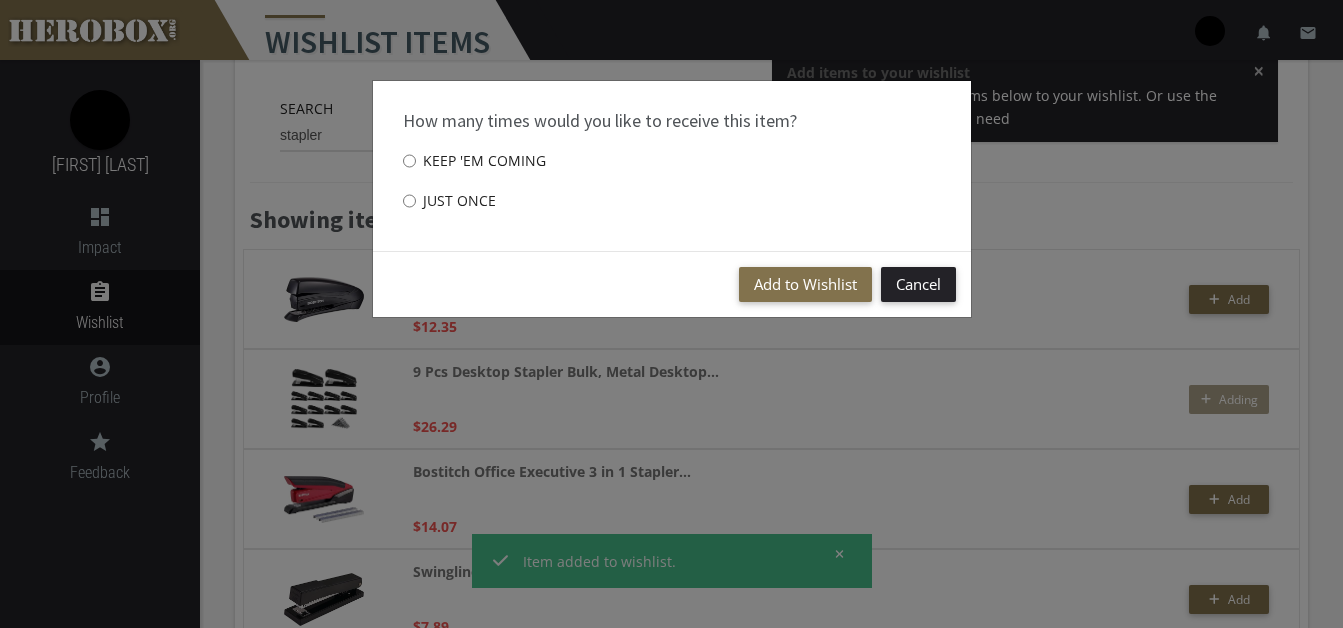 click on "Just once" at bounding box center [449, 201] 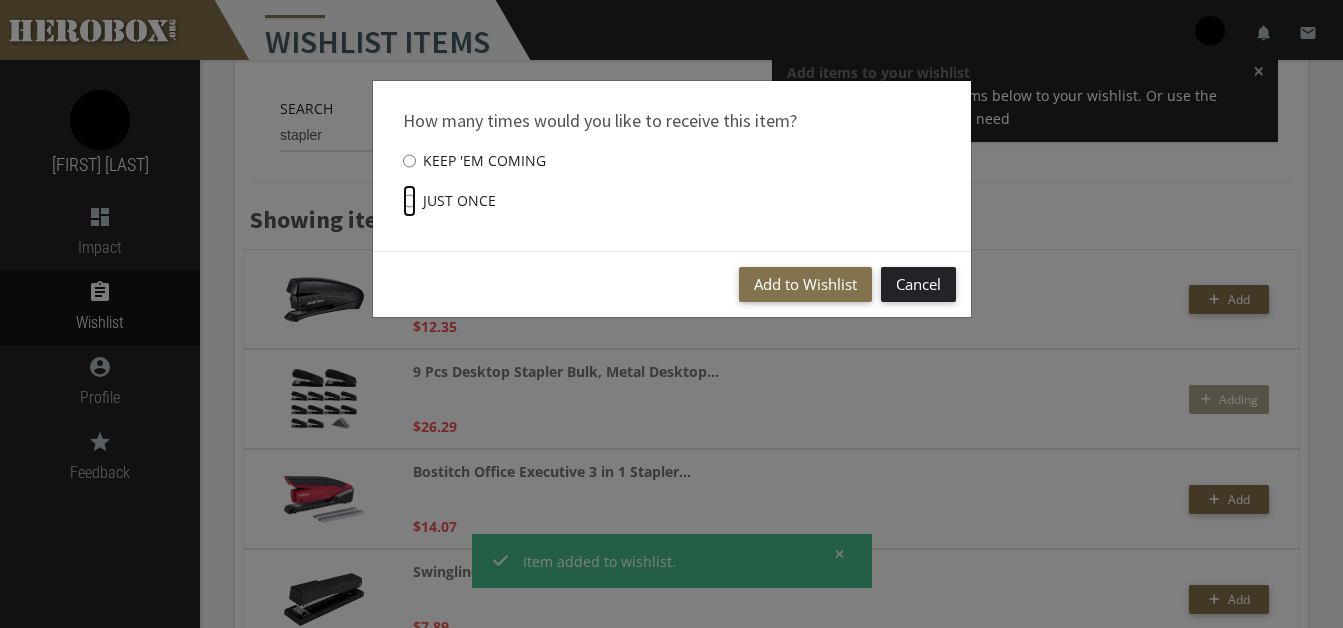 radio on "****" 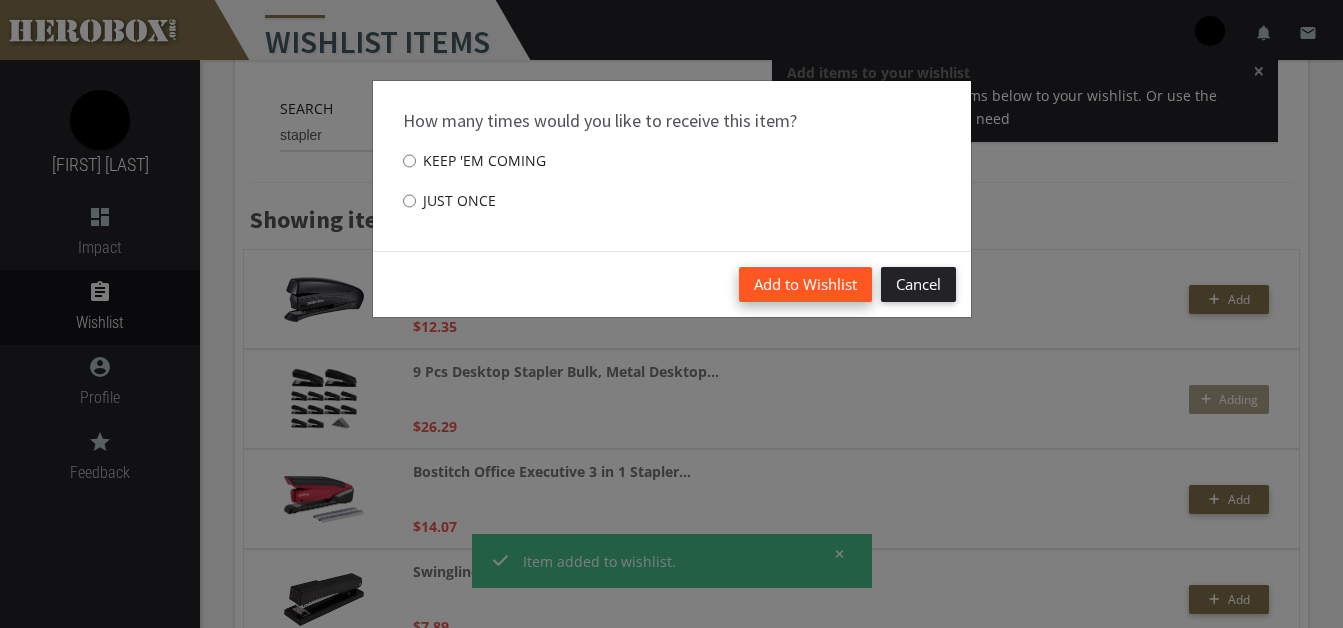 click on "Add to Wishlist" at bounding box center [805, 284] 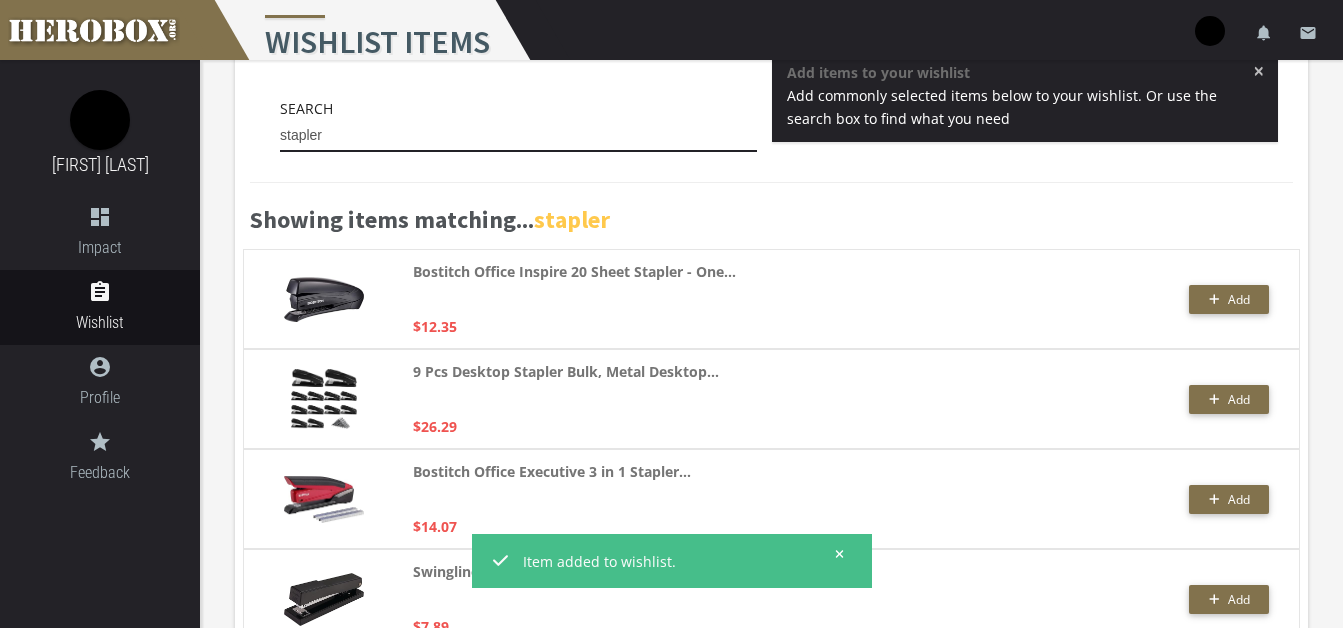 click on "stapler" at bounding box center [518, 136] 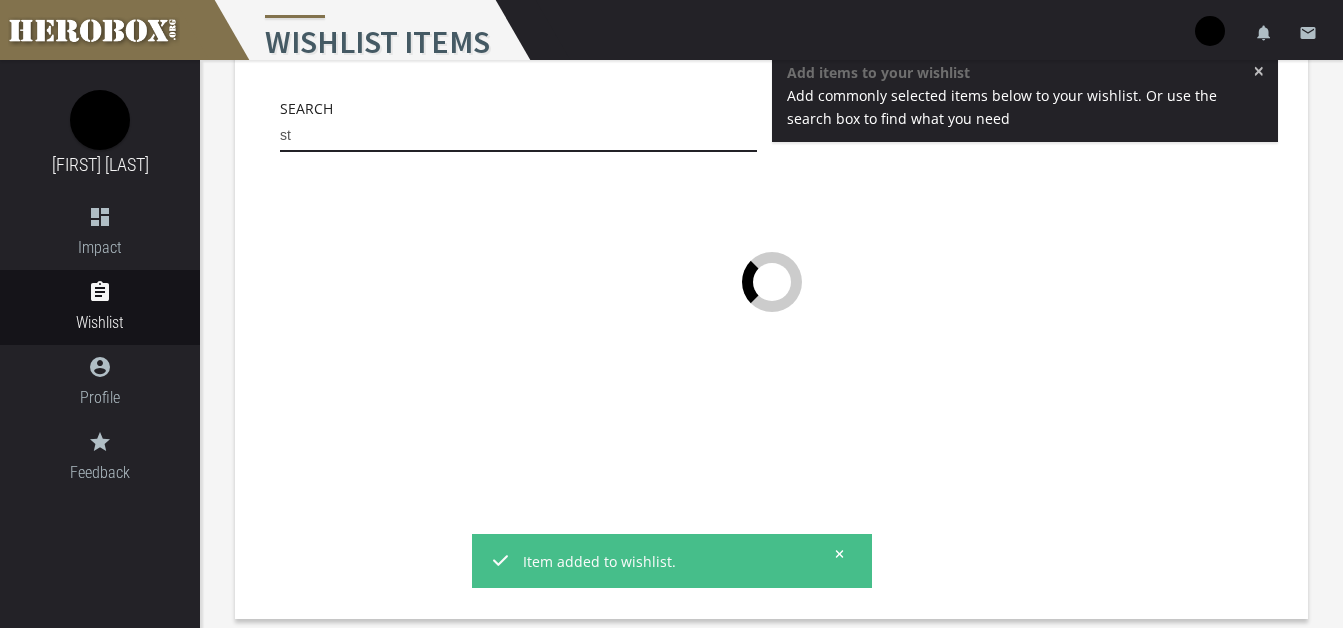 type on "s" 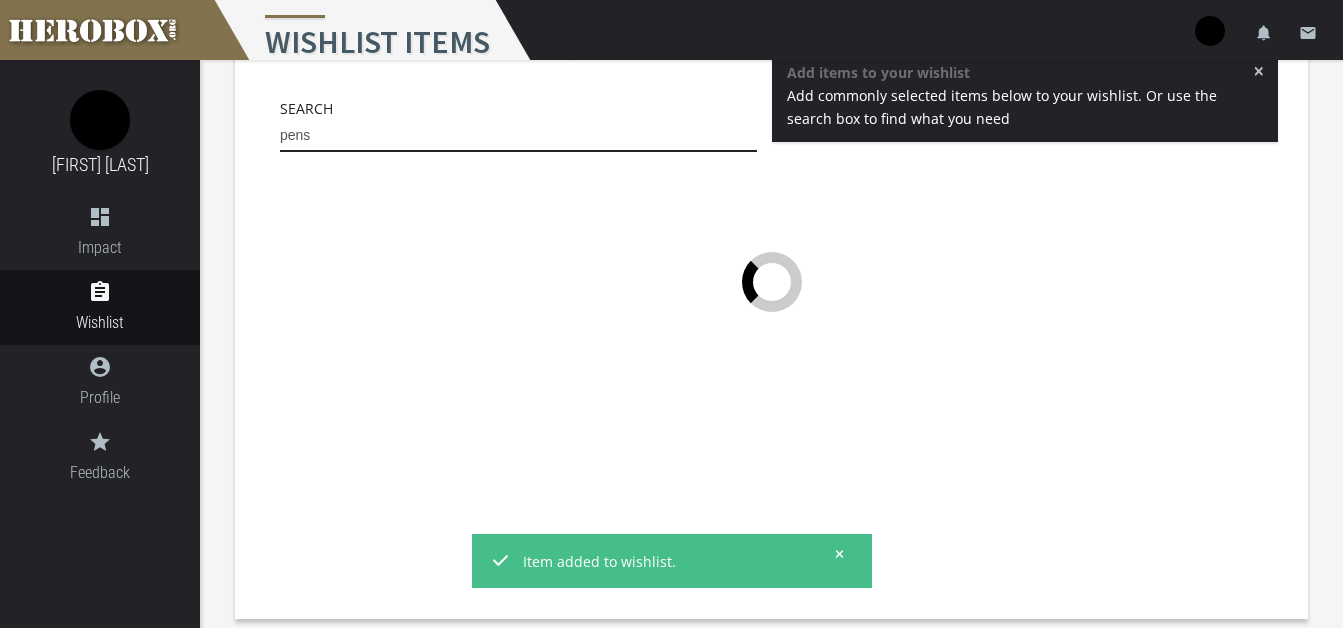 type on "pens" 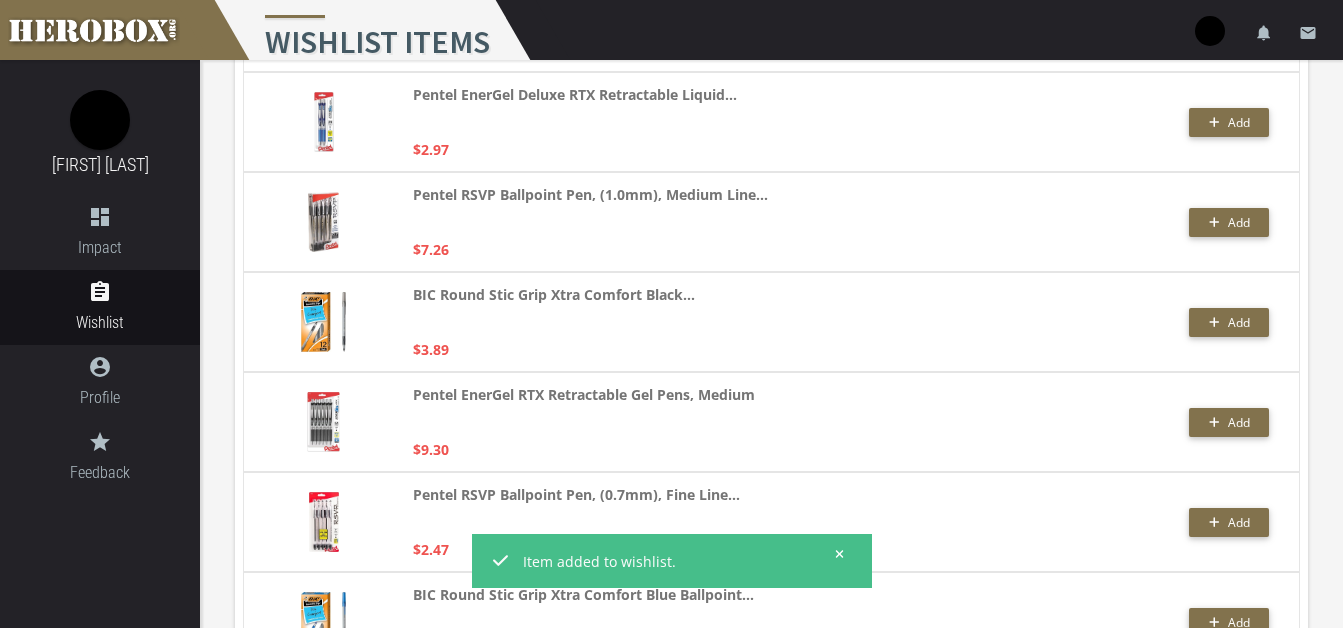 scroll, scrollTop: 3003, scrollLeft: 0, axis: vertical 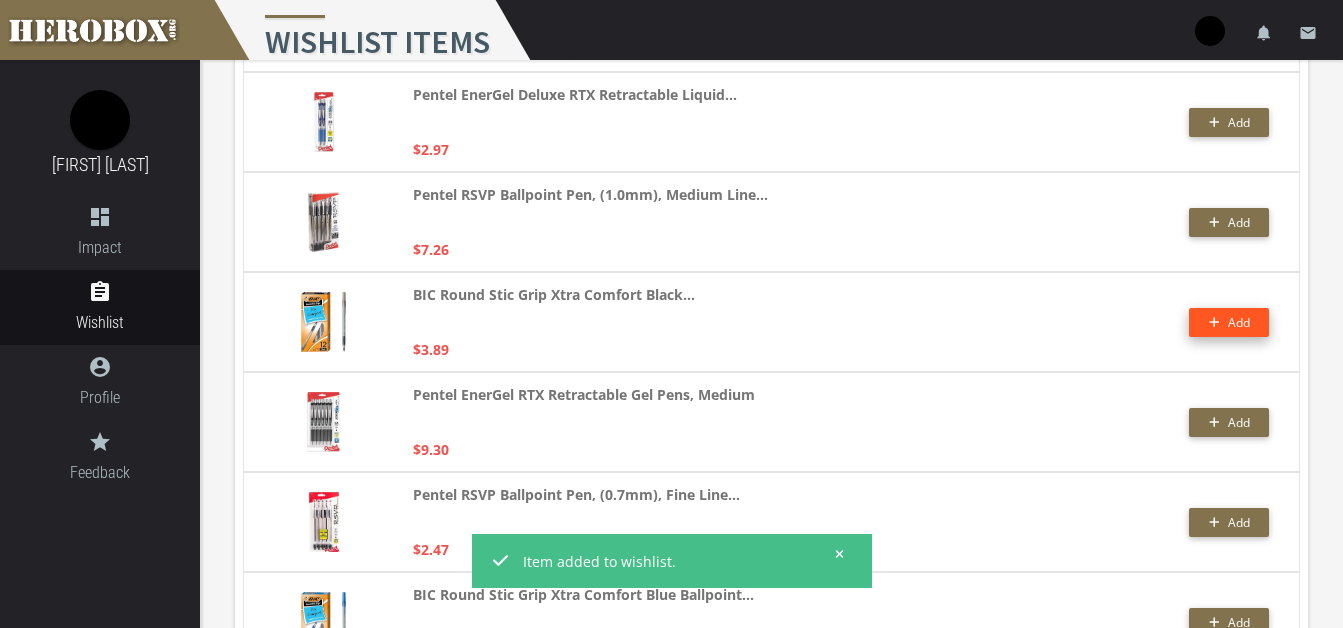 click on "Add" at bounding box center [1239, 322] 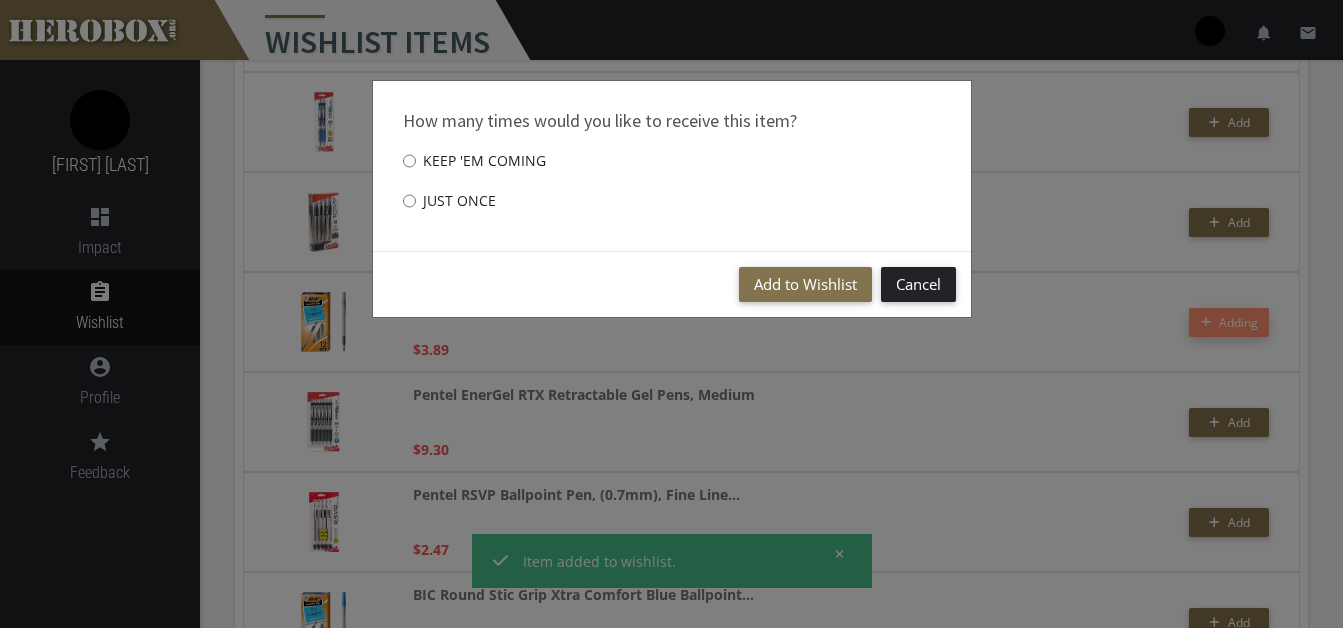 click on "Just once" at bounding box center [449, 201] 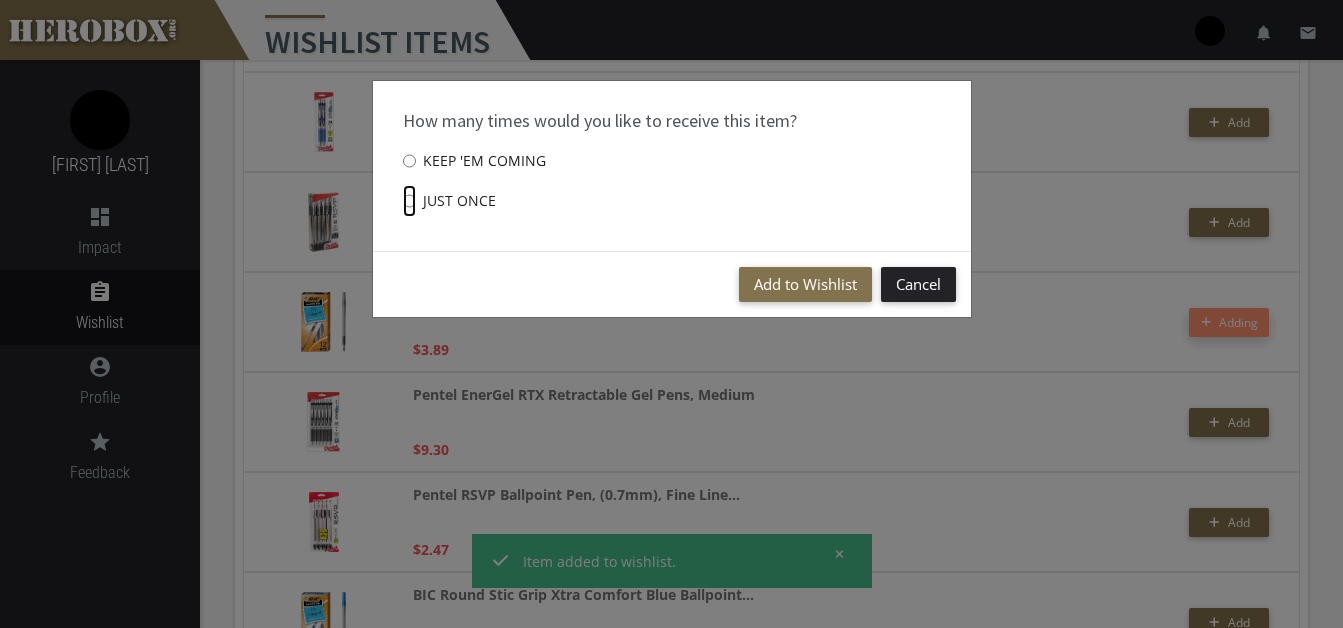 radio on "****" 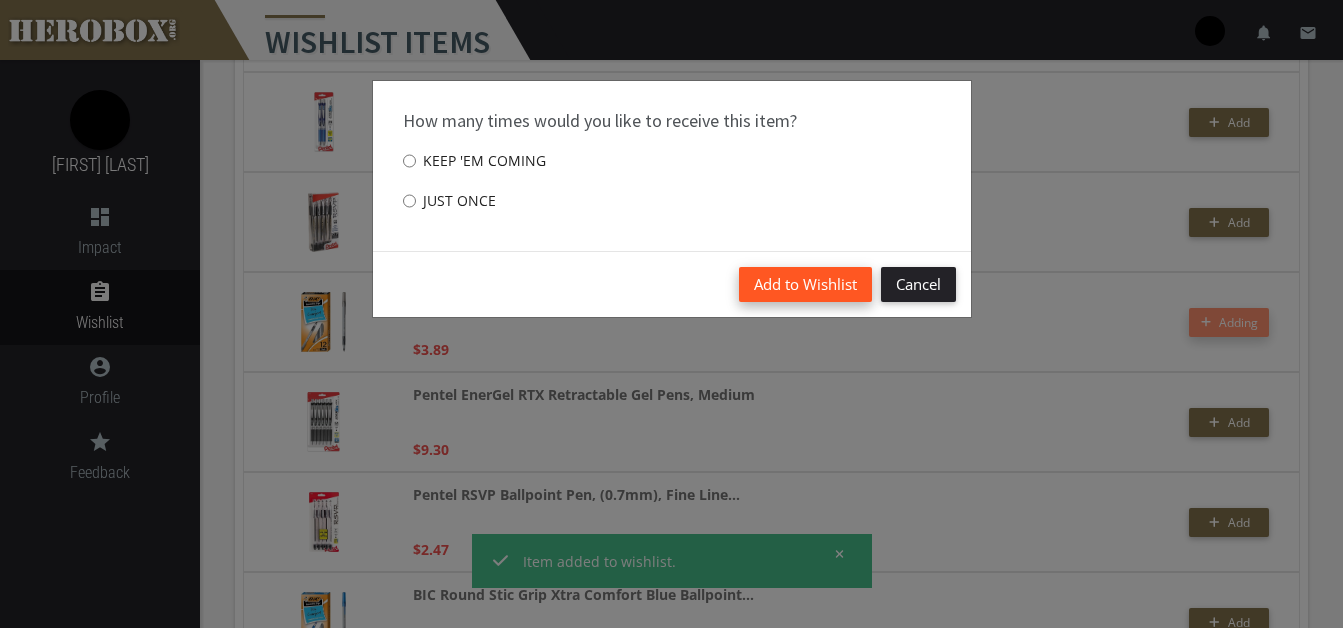 click on "Add to Wishlist" at bounding box center (805, 284) 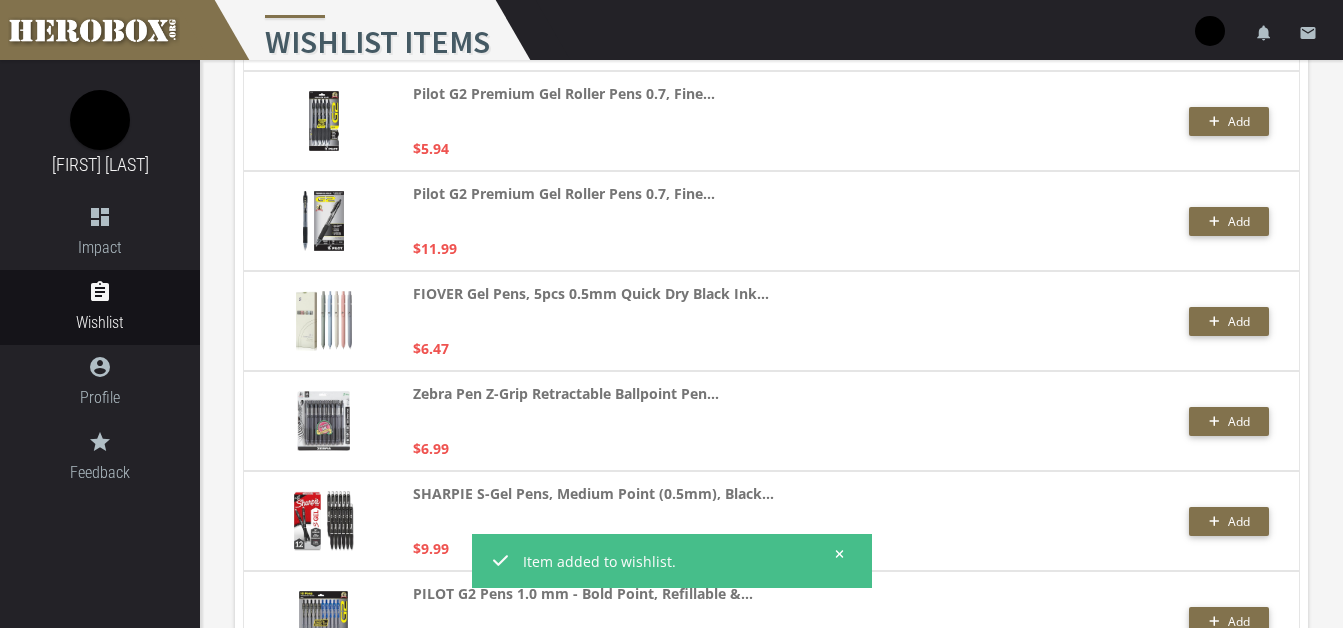 scroll, scrollTop: 0, scrollLeft: 0, axis: both 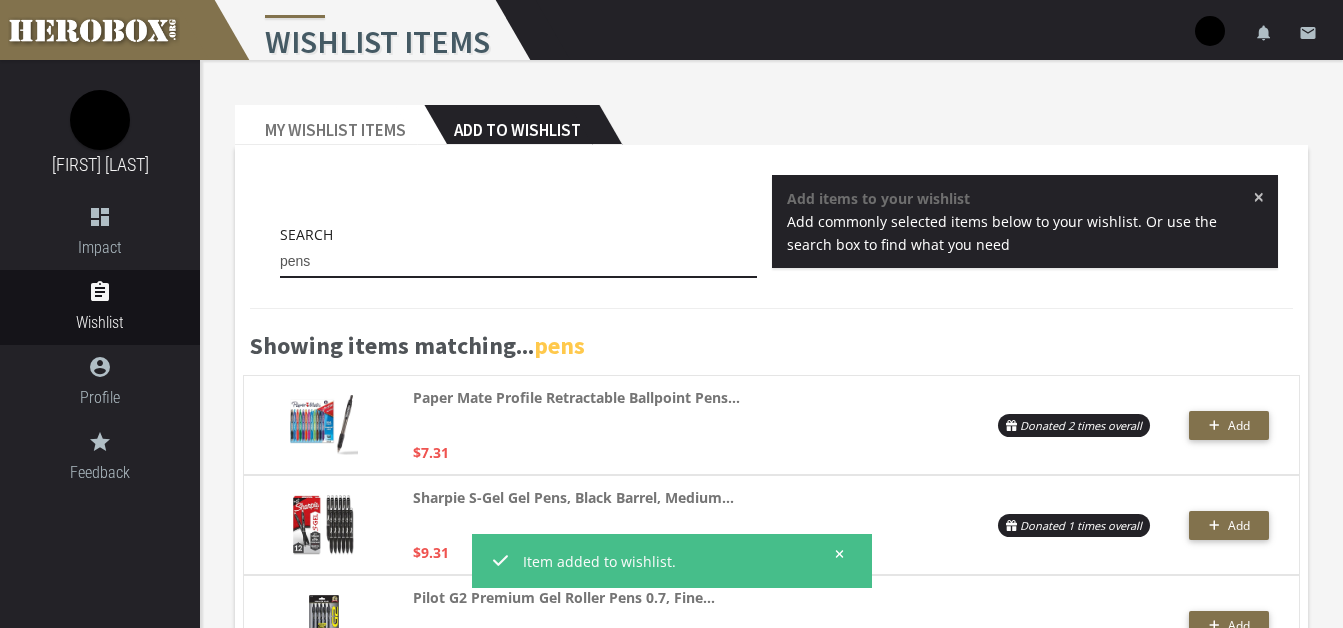 click on "pens" at bounding box center [518, 262] 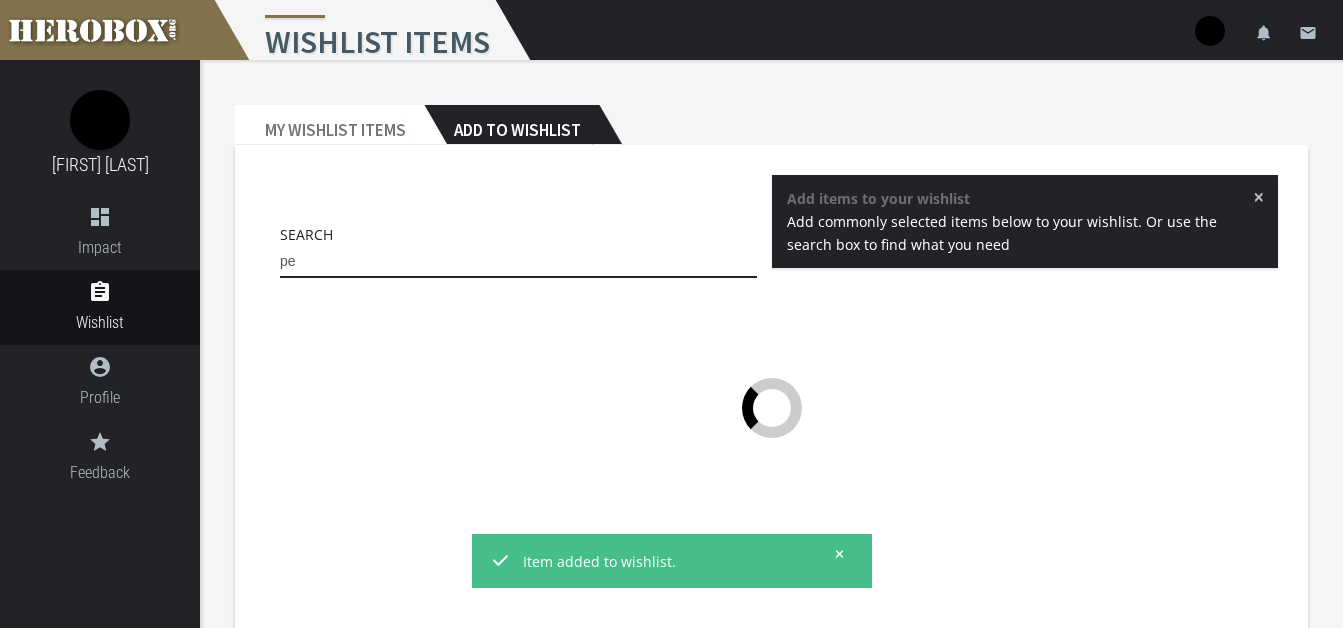 type on "p" 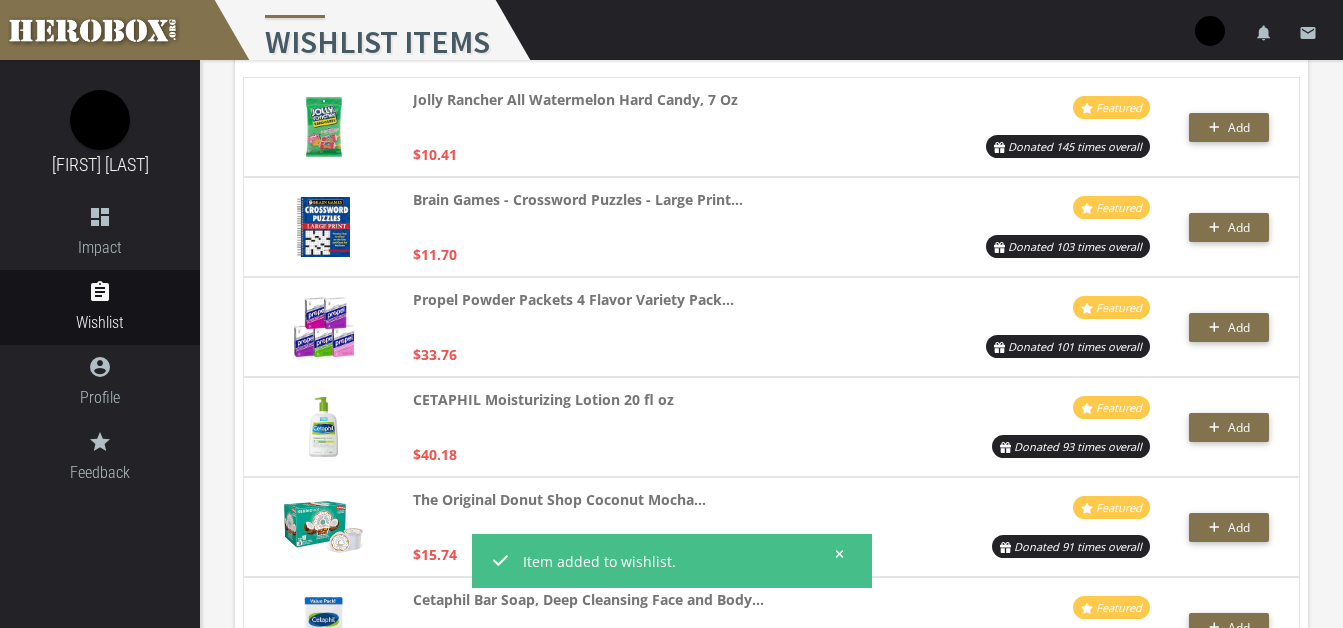 scroll, scrollTop: 0, scrollLeft: 0, axis: both 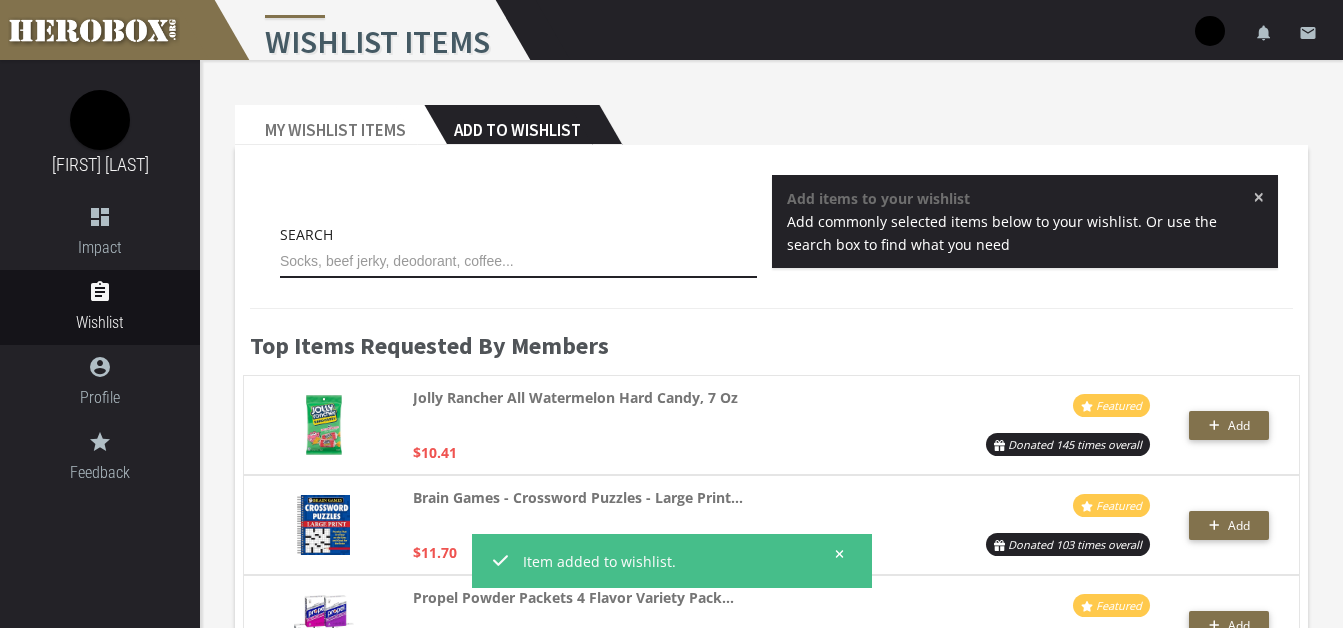 type on "a" 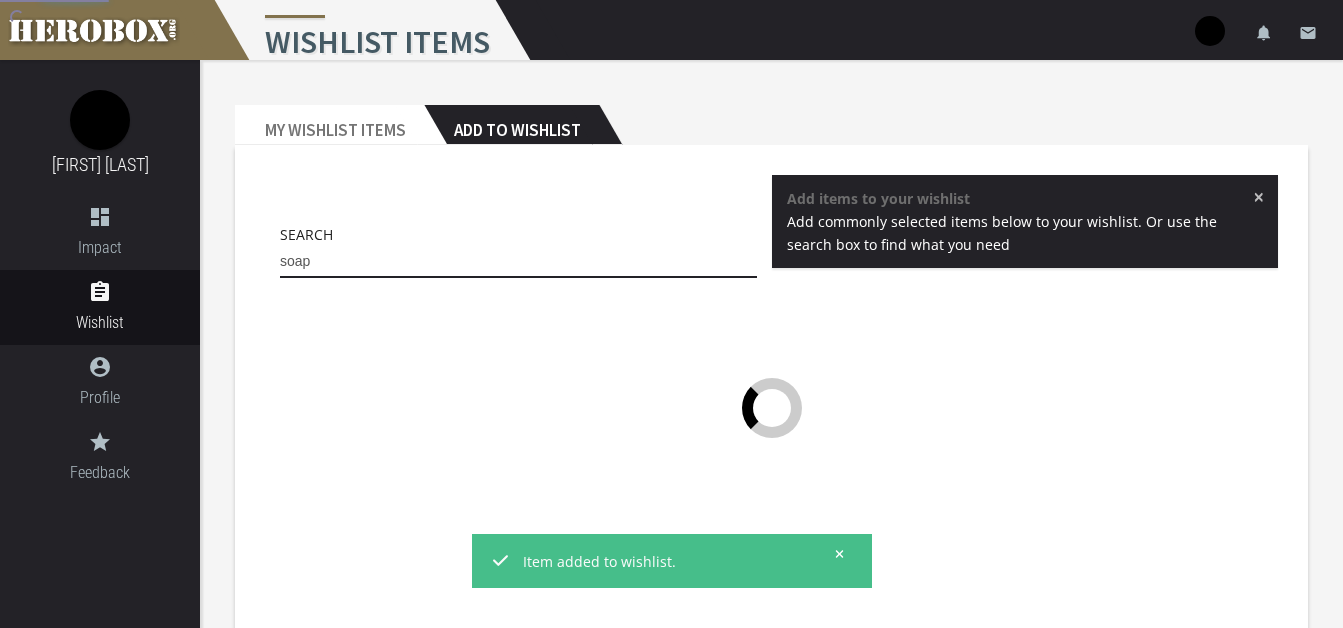 type on "soap" 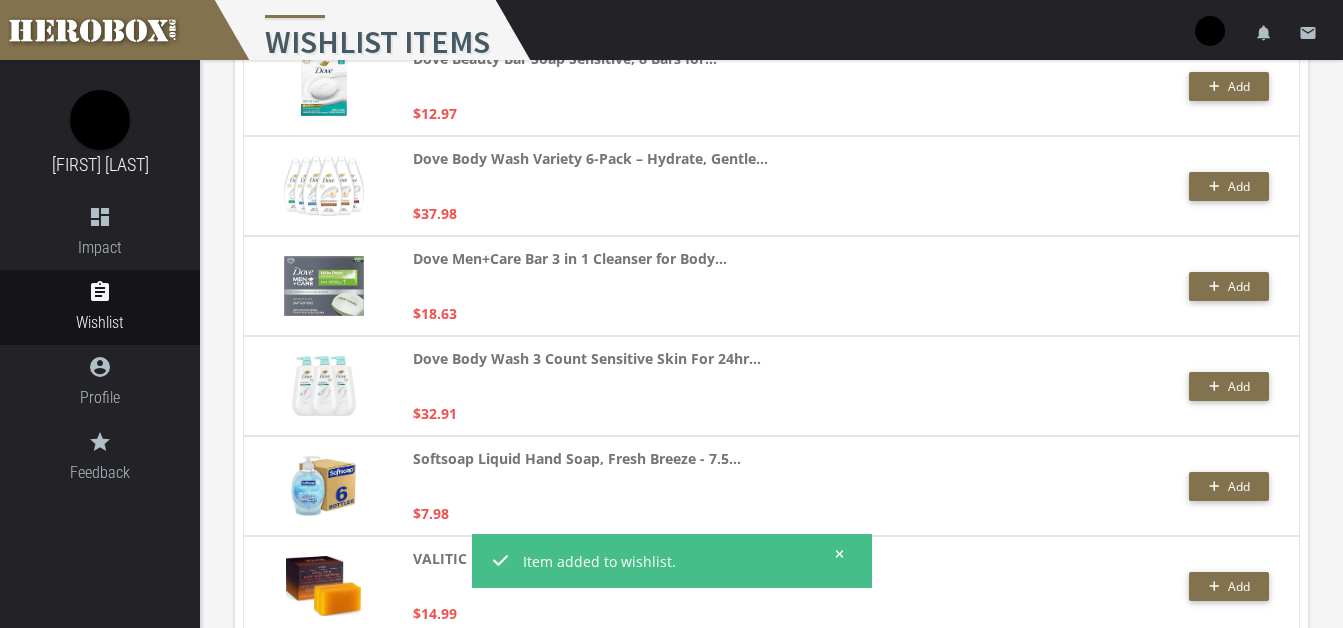 scroll, scrollTop: 838, scrollLeft: 0, axis: vertical 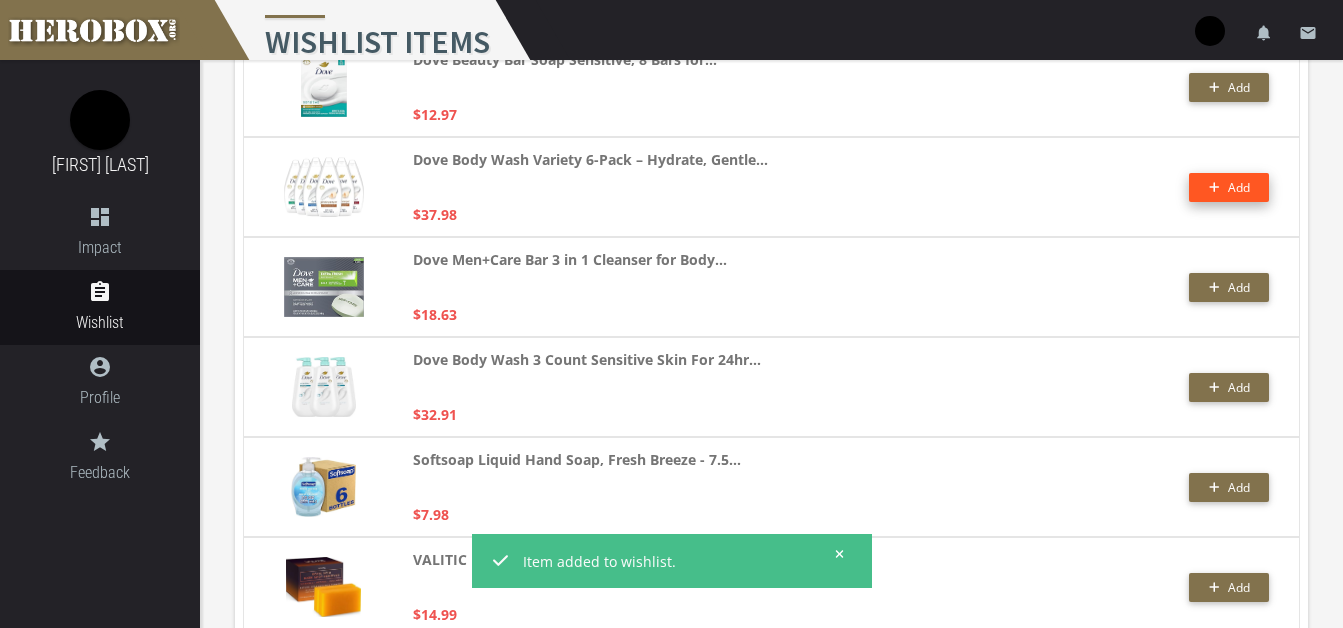 click 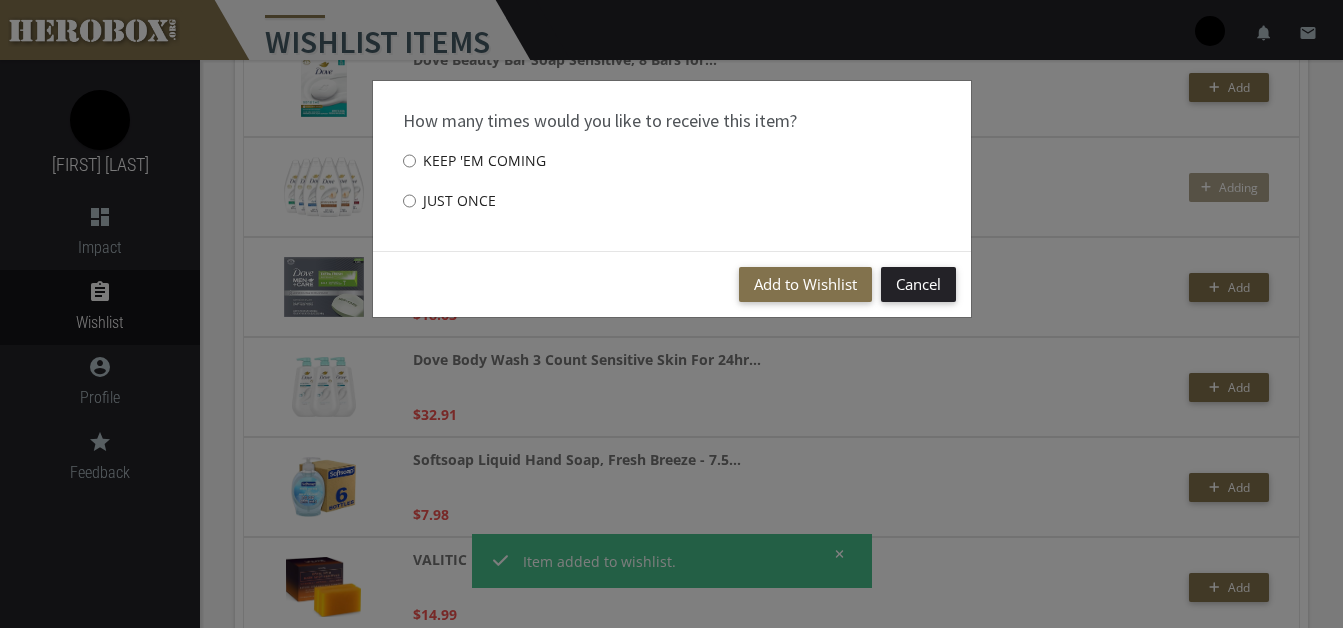 click on "Just once" at bounding box center (449, 201) 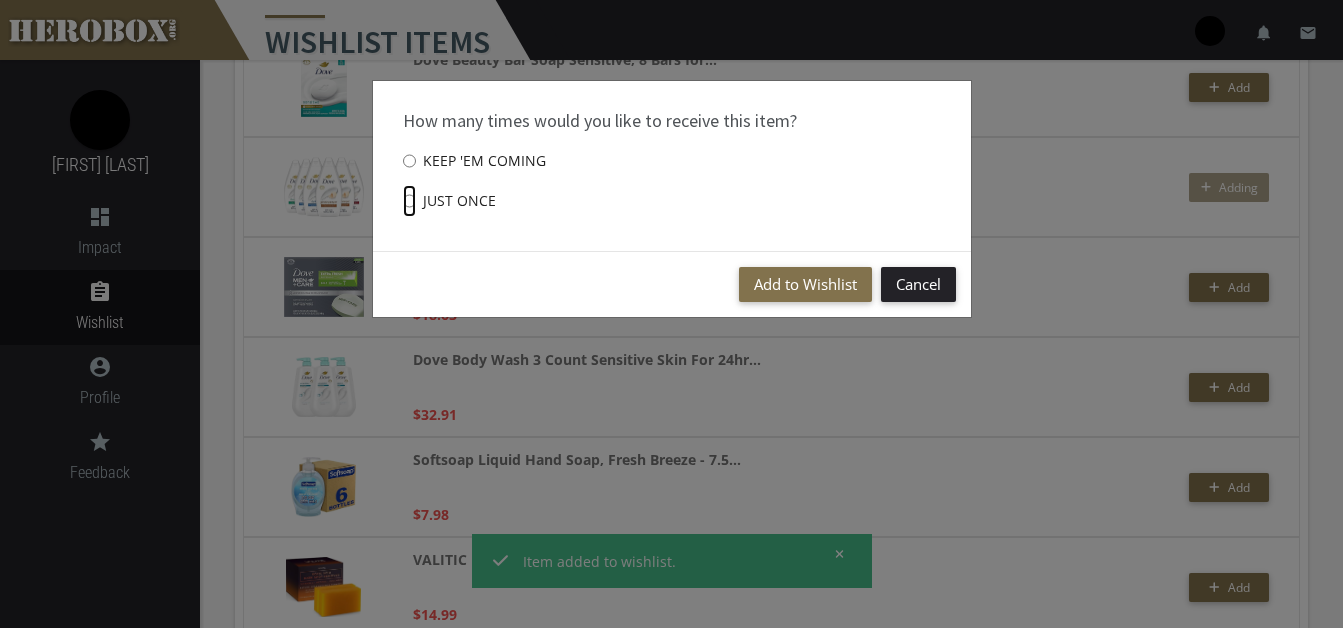 click on "Just once" at bounding box center (409, 201) 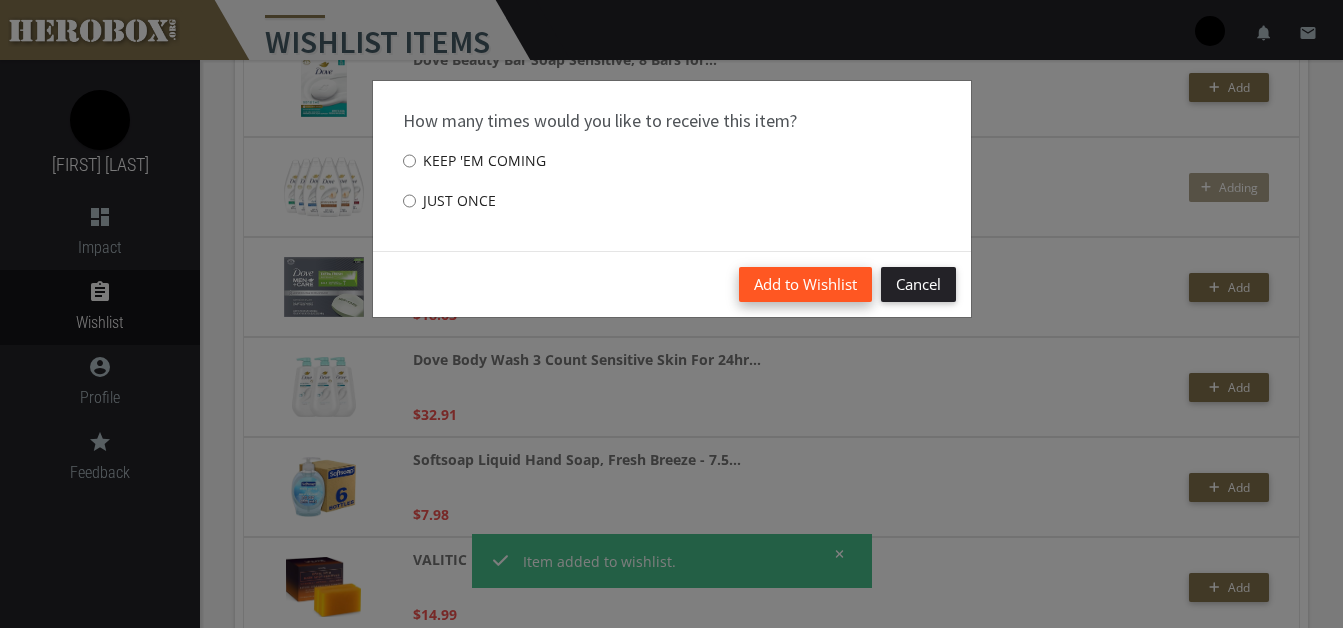 click on "Add to Wishlist" at bounding box center [805, 284] 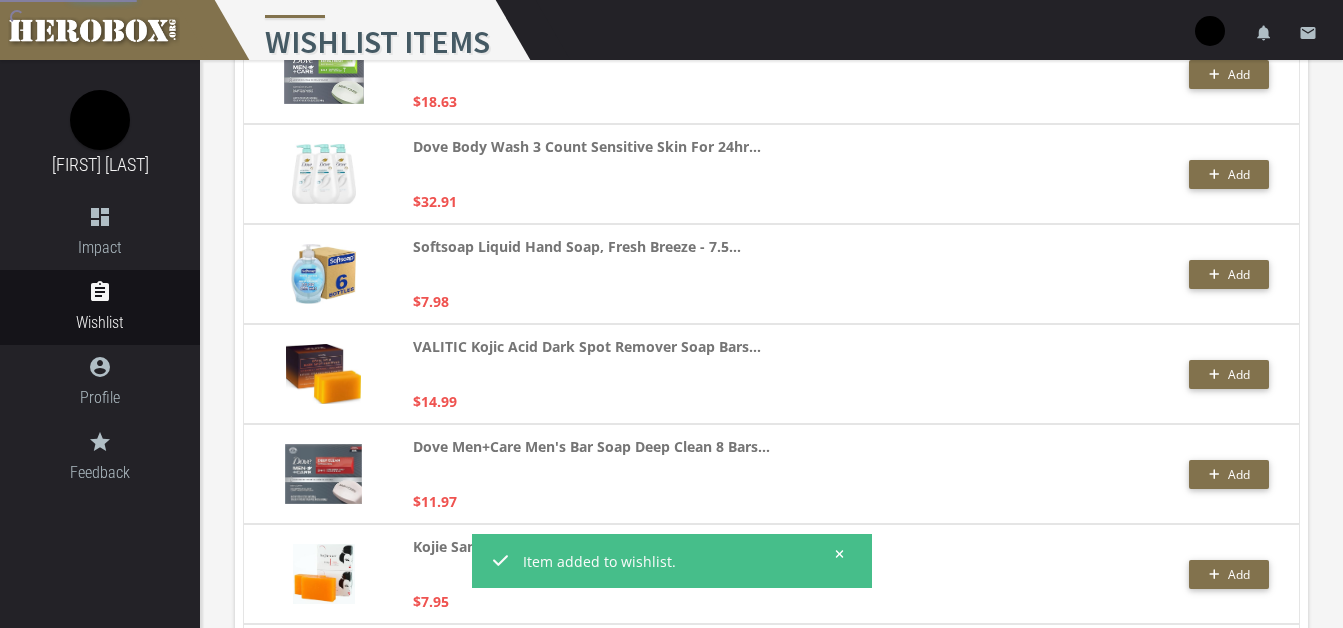 scroll, scrollTop: 1057, scrollLeft: 0, axis: vertical 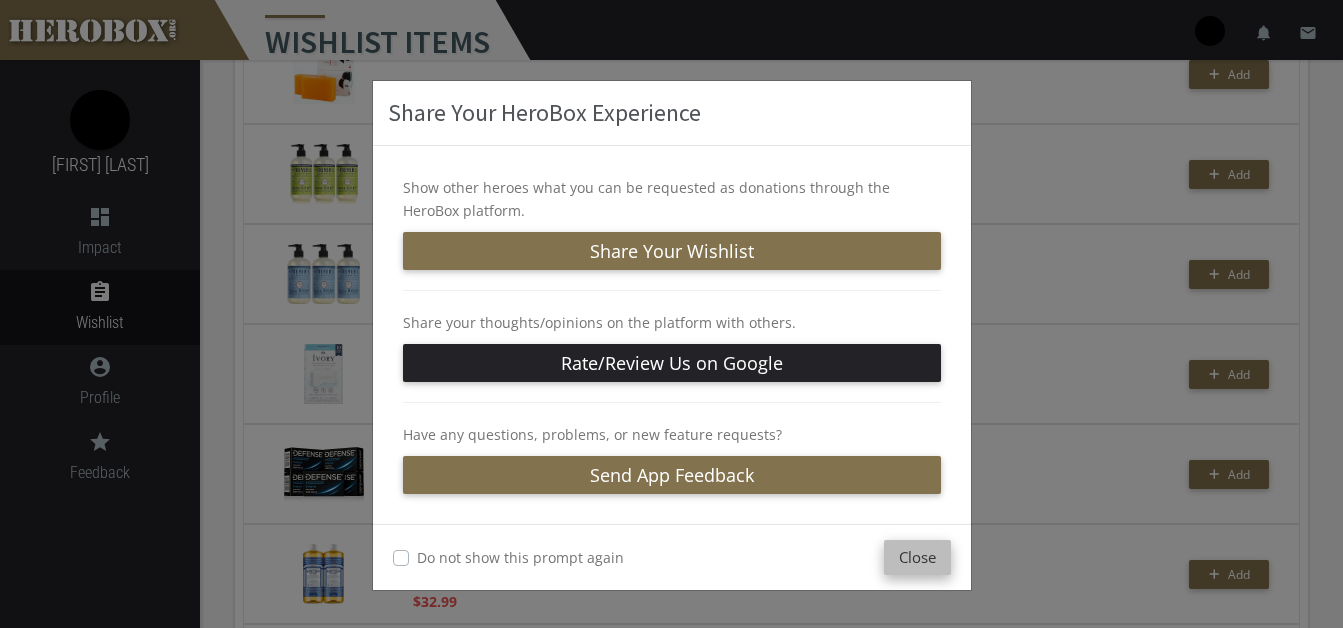 click on "Close" at bounding box center (917, 557) 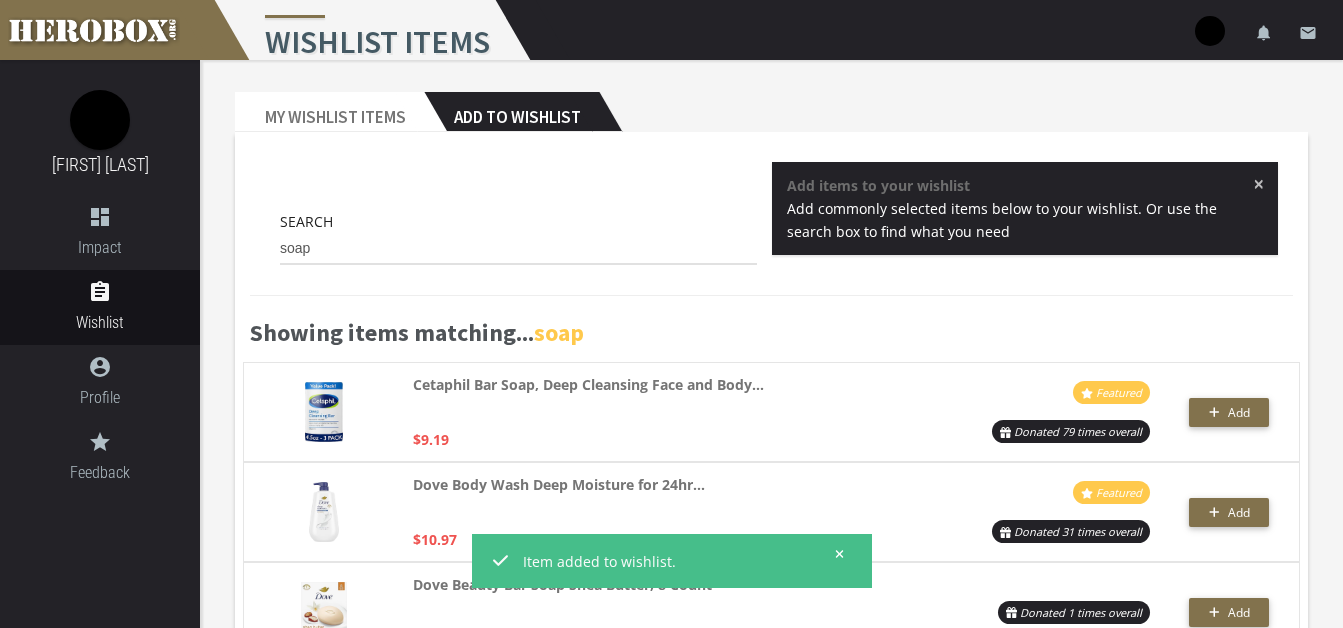 scroll, scrollTop: 0, scrollLeft: 0, axis: both 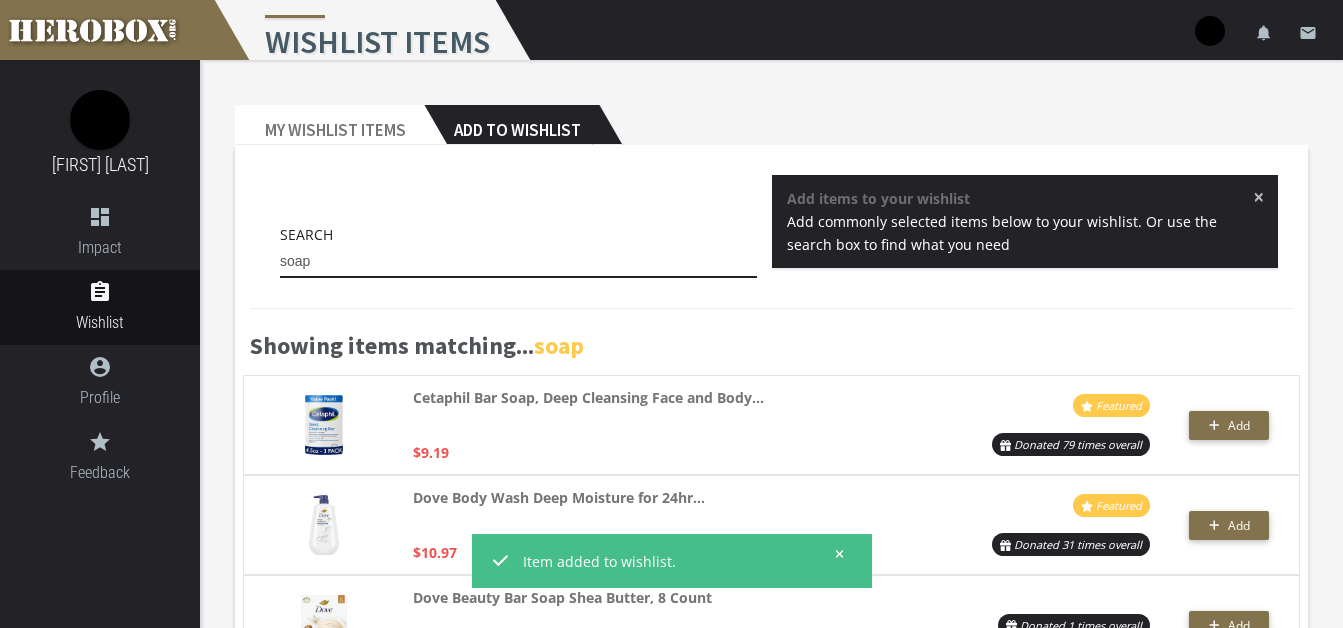 click on "soap" at bounding box center (518, 262) 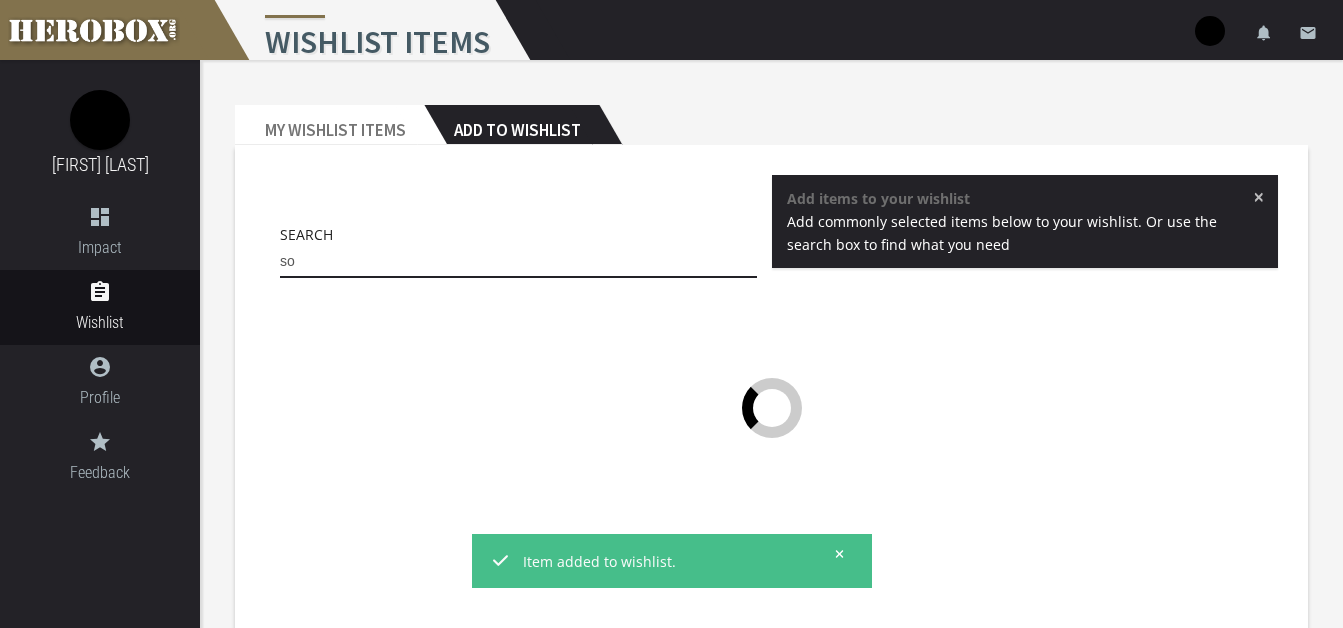 type on "s" 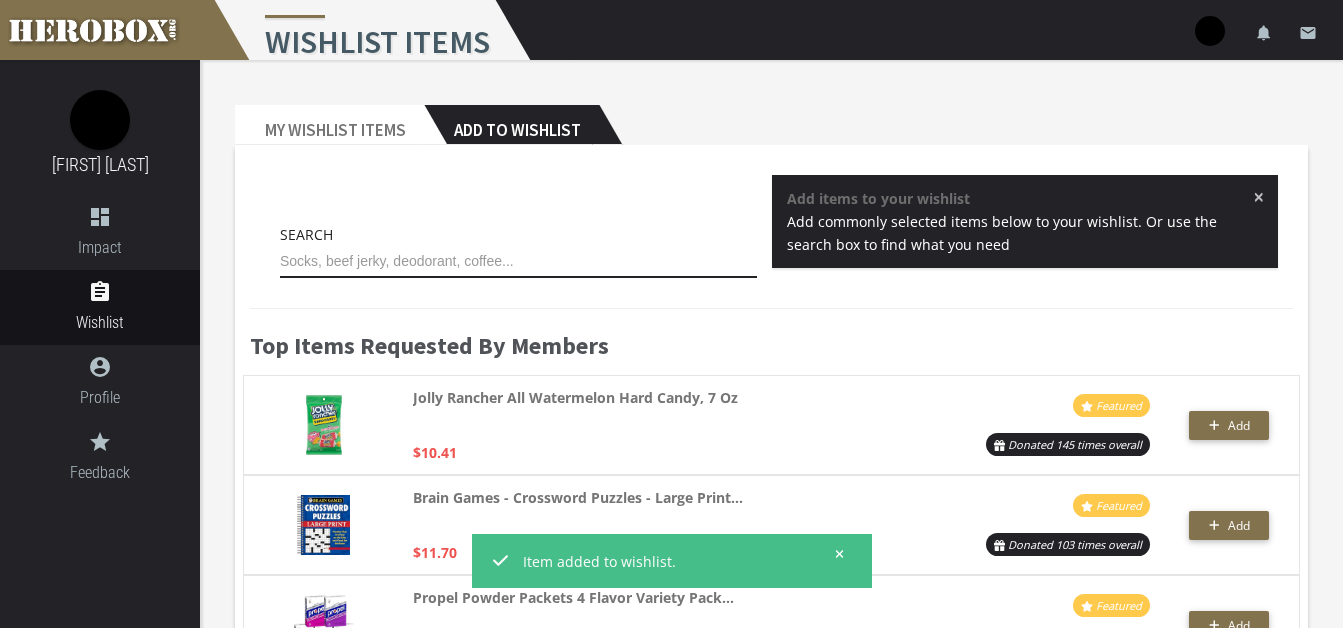 type 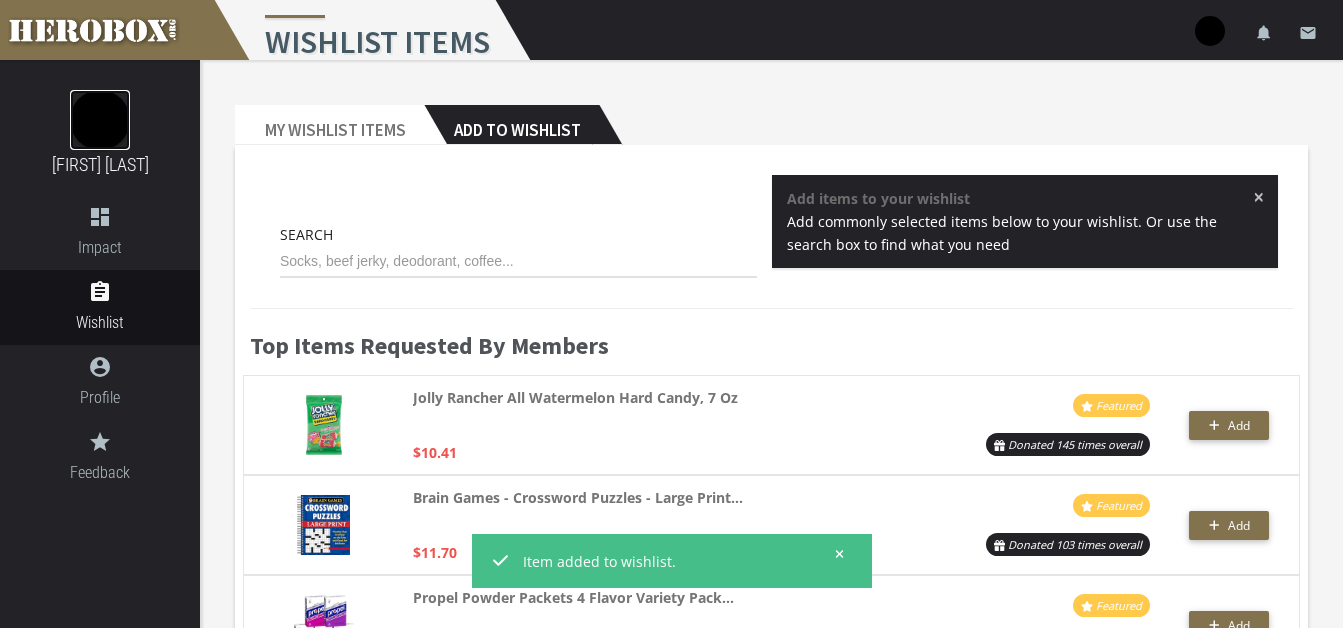 click at bounding box center [100, 120] 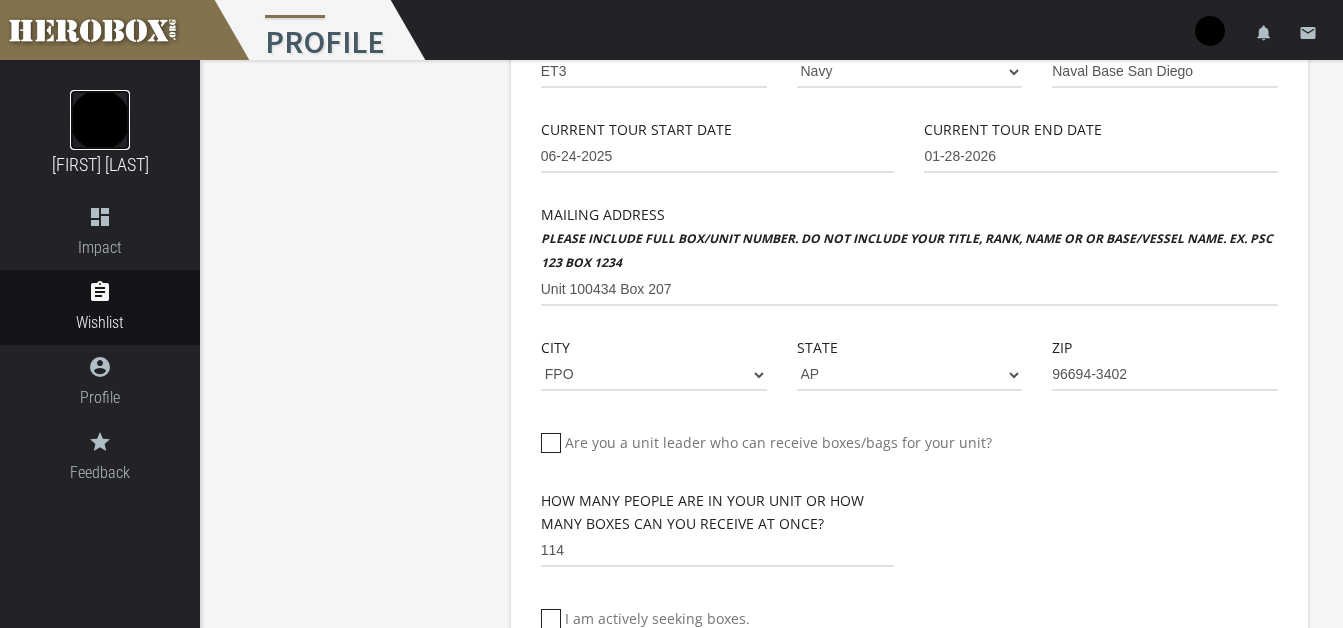 scroll, scrollTop: 636, scrollLeft: 0, axis: vertical 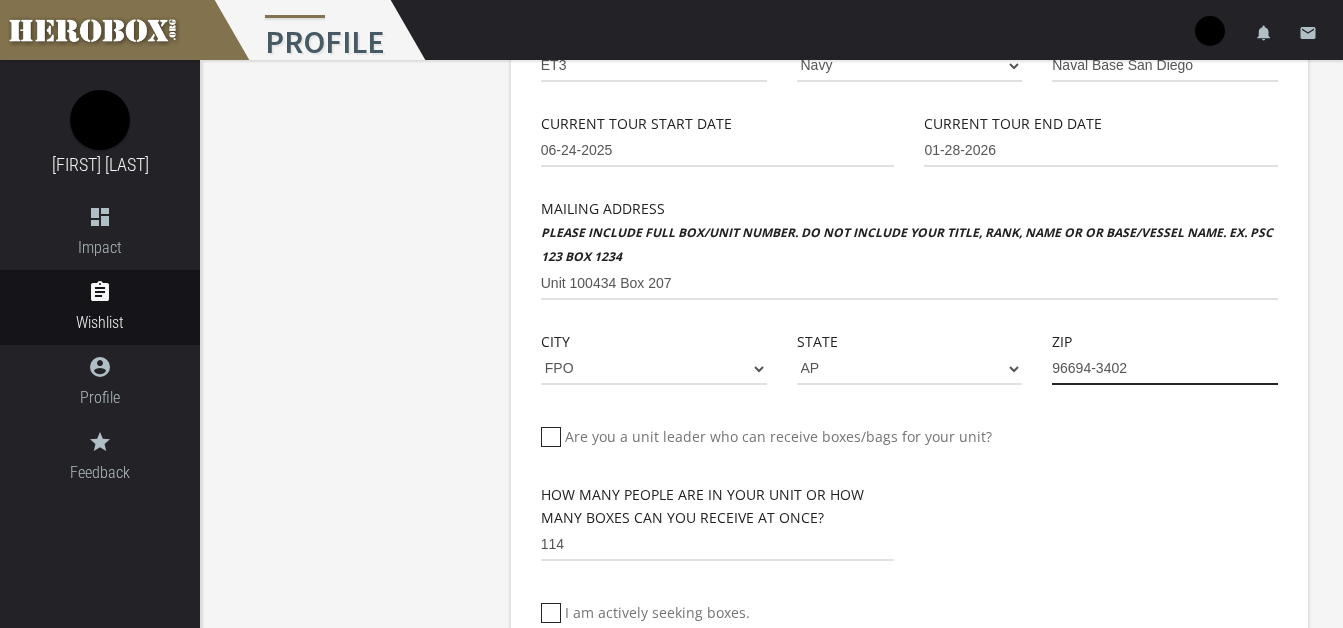 click on "96694-3402" at bounding box center [1165, 369] 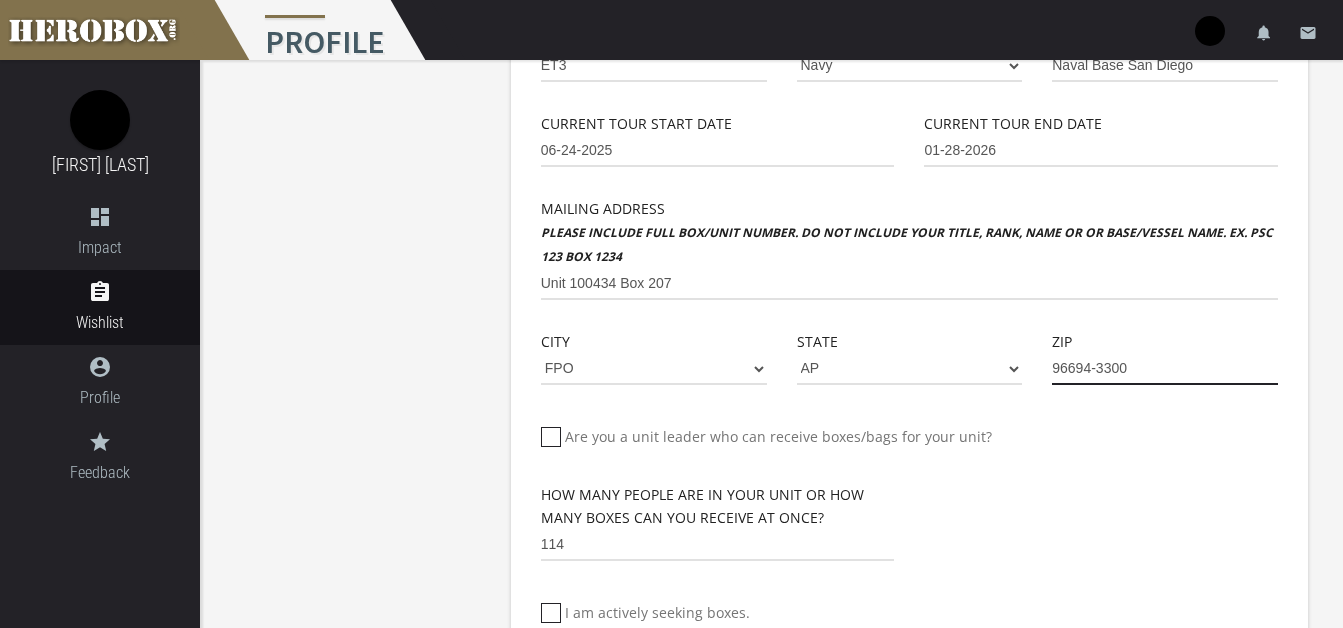 type on "96694-3300" 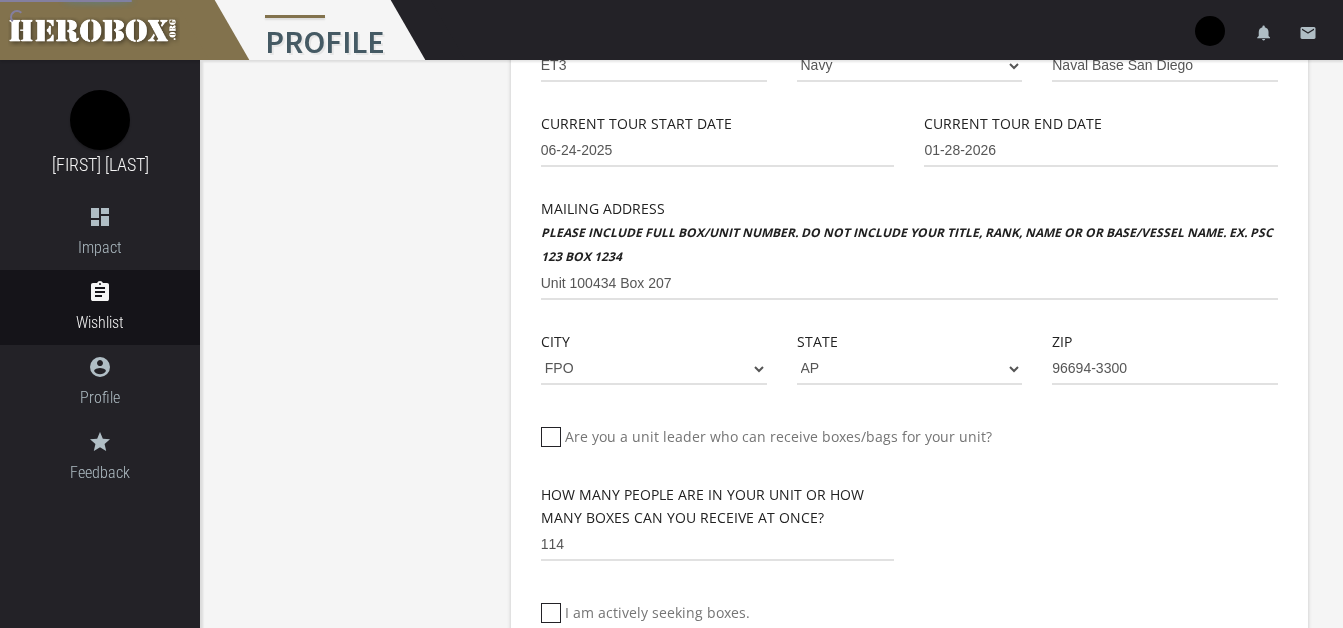 click on "Zip
96694-3300" at bounding box center (1165, 372) 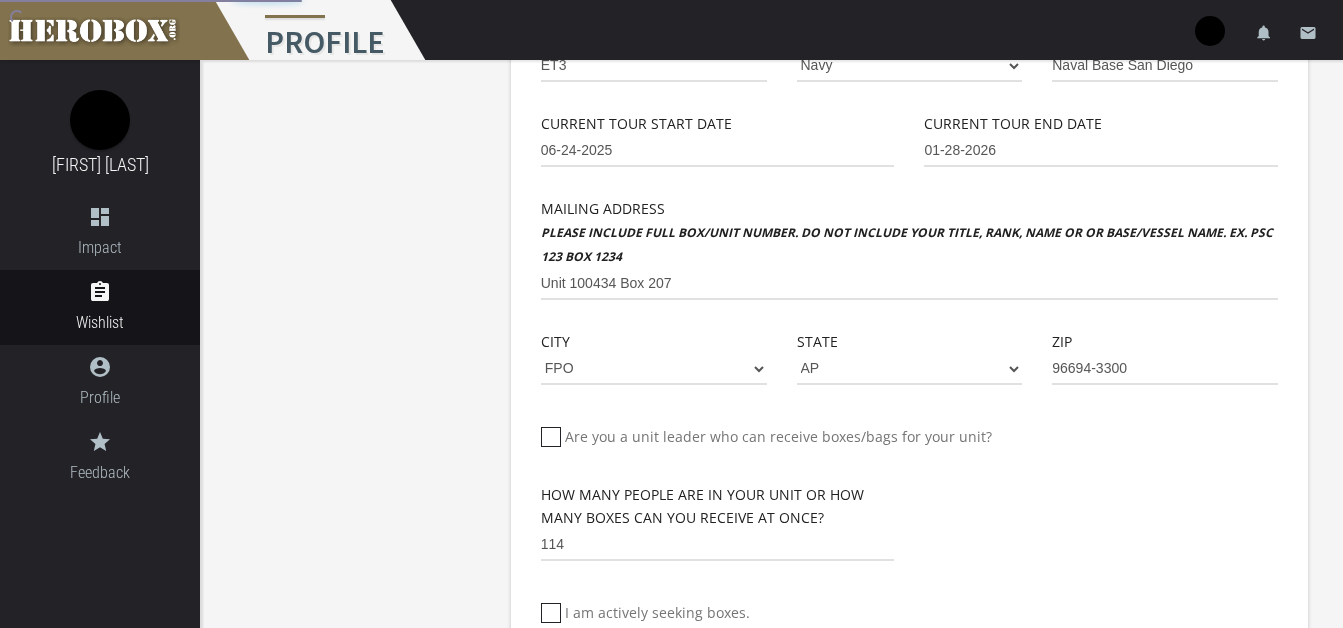 scroll, scrollTop: 848, scrollLeft: 0, axis: vertical 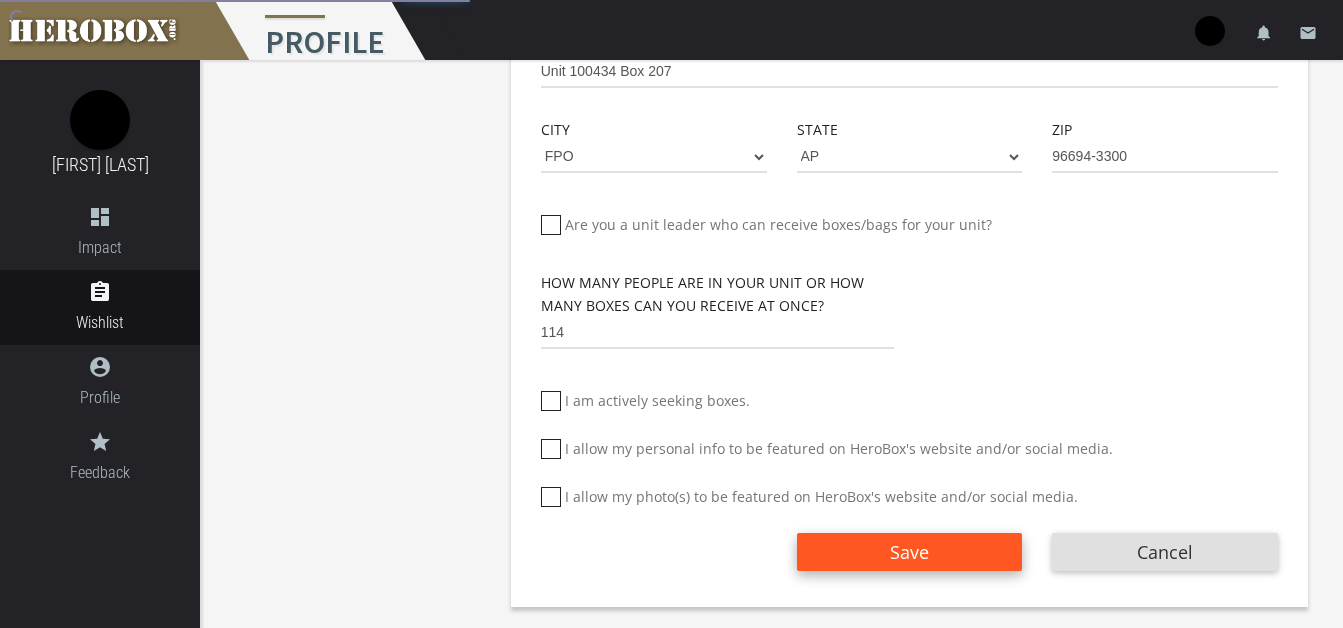click on "Save" at bounding box center (910, 552) 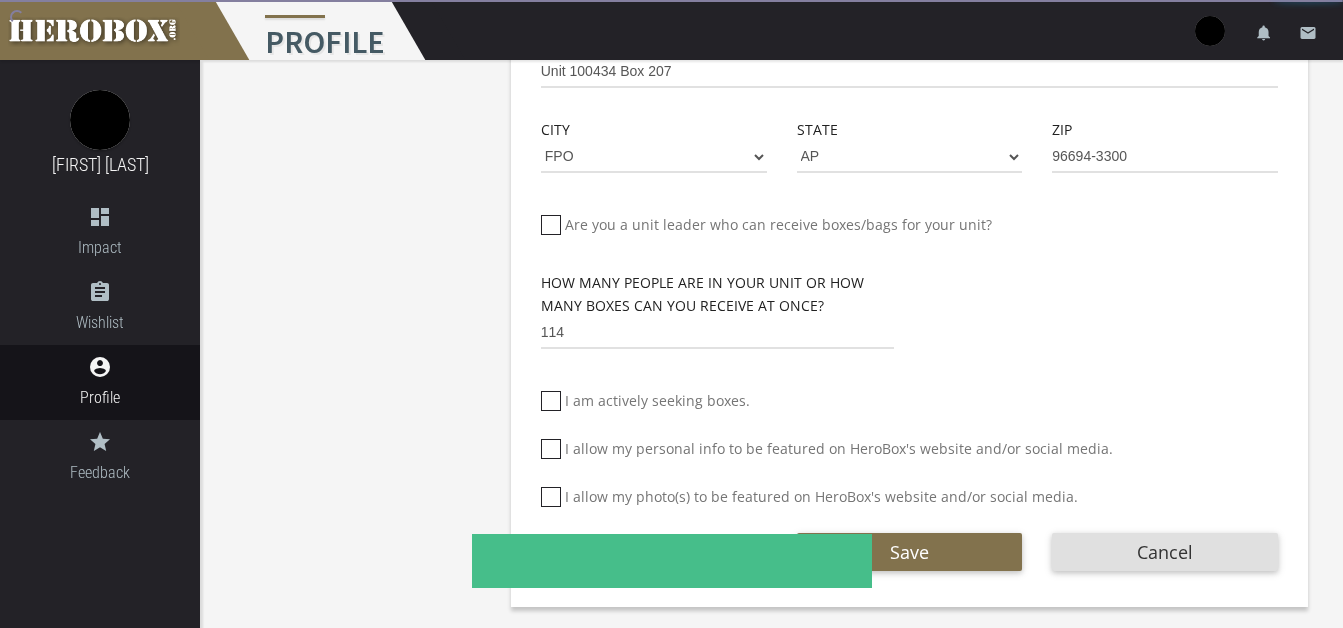 click at bounding box center (1220, 37) 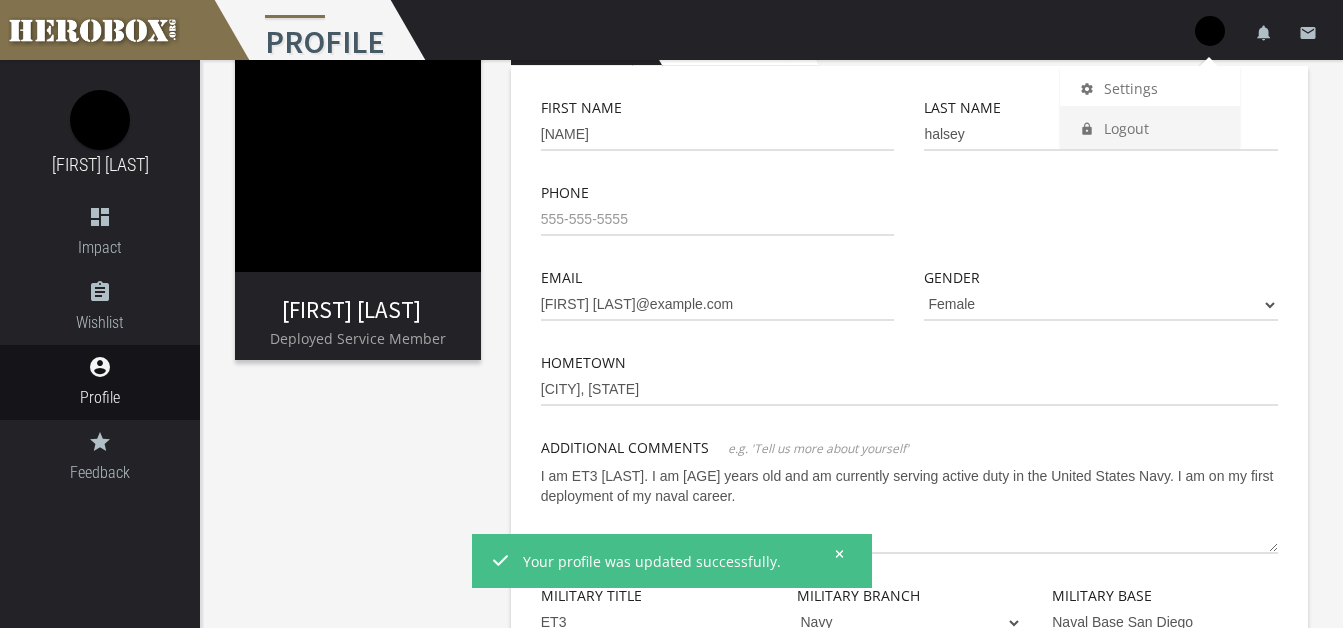 scroll, scrollTop: 70, scrollLeft: 0, axis: vertical 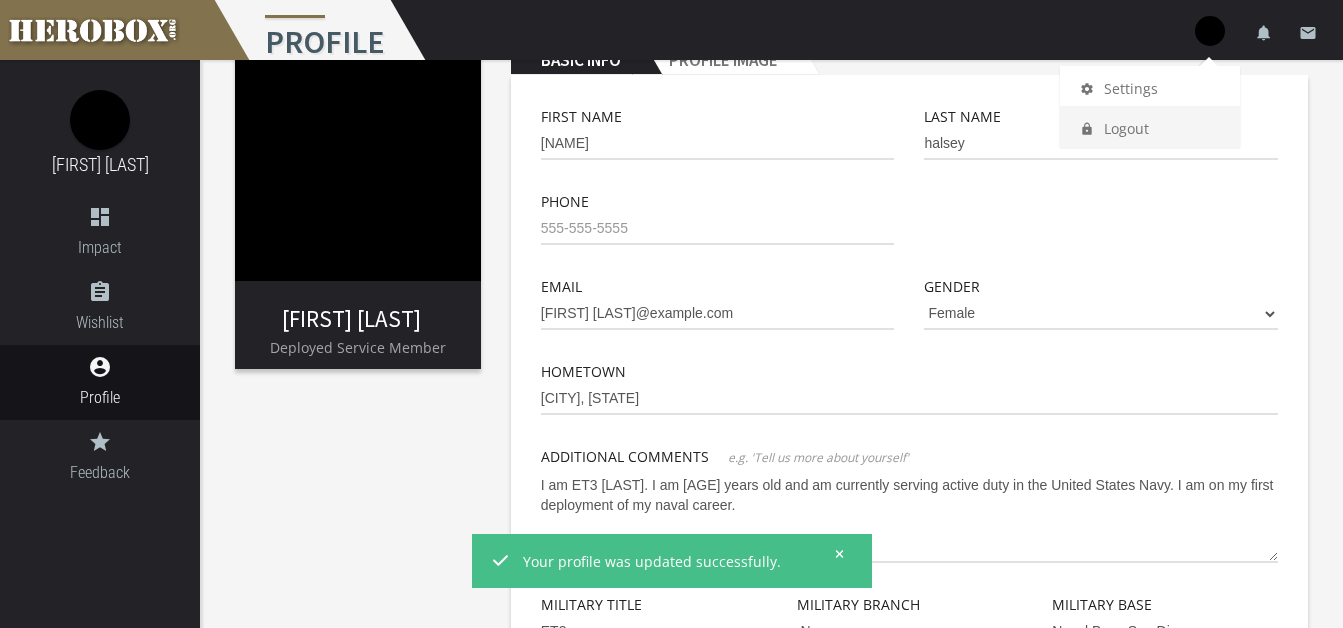 click on "lock
Logout" at bounding box center (1150, 127) 